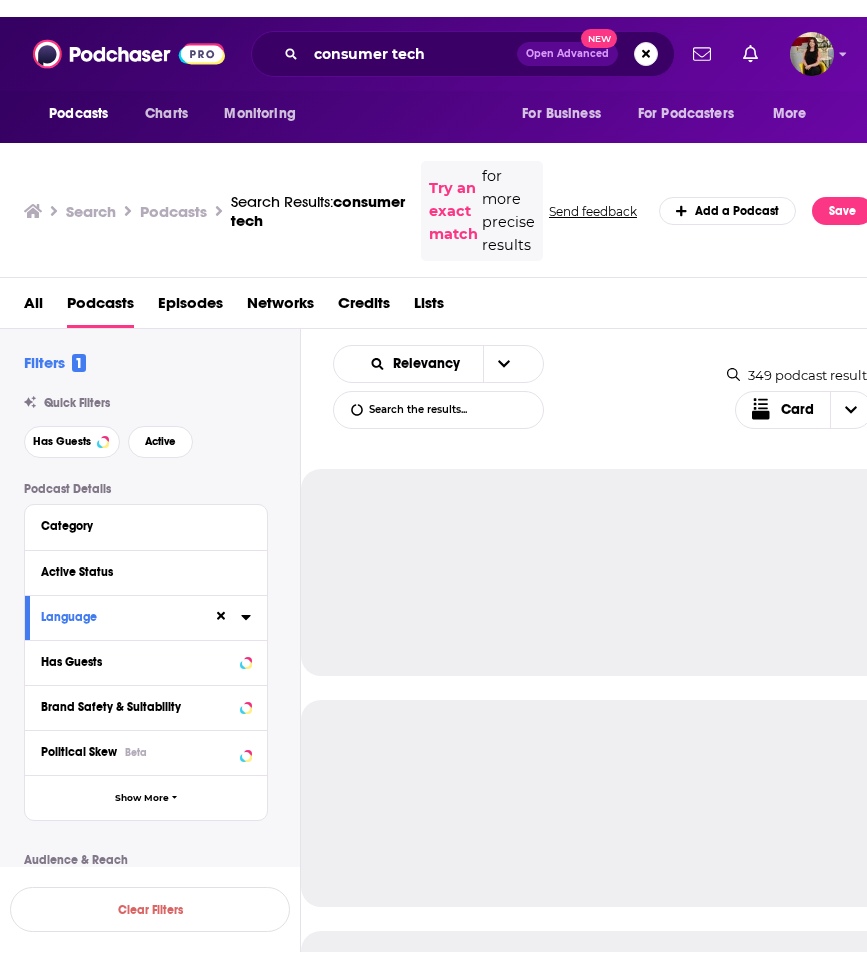 scroll, scrollTop: 0, scrollLeft: 0, axis: both 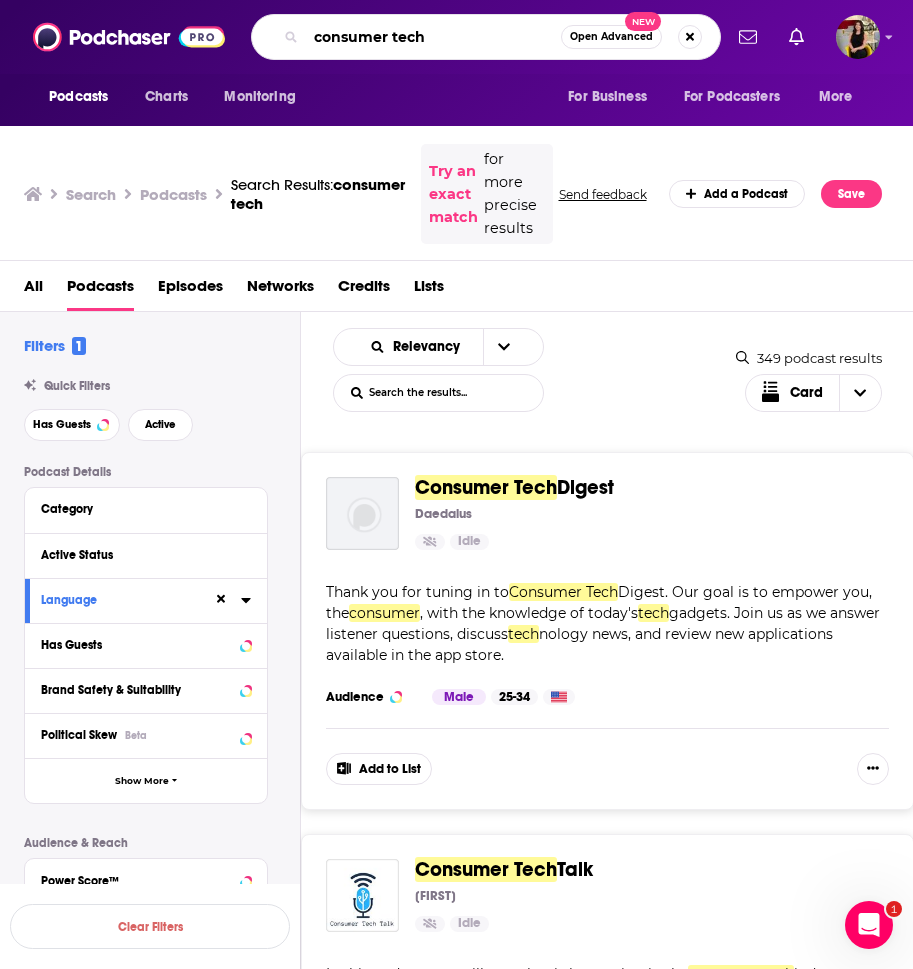 click on "consumer tech" at bounding box center (433, 37) 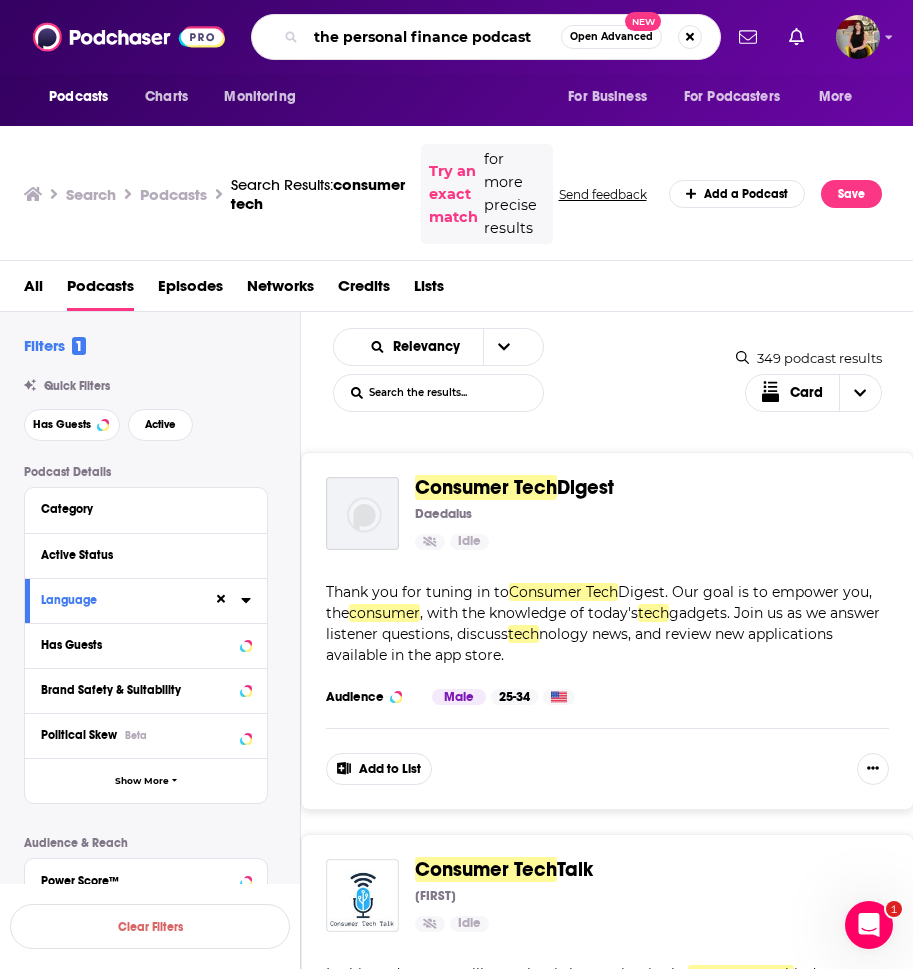 type on "the personal finance podcast" 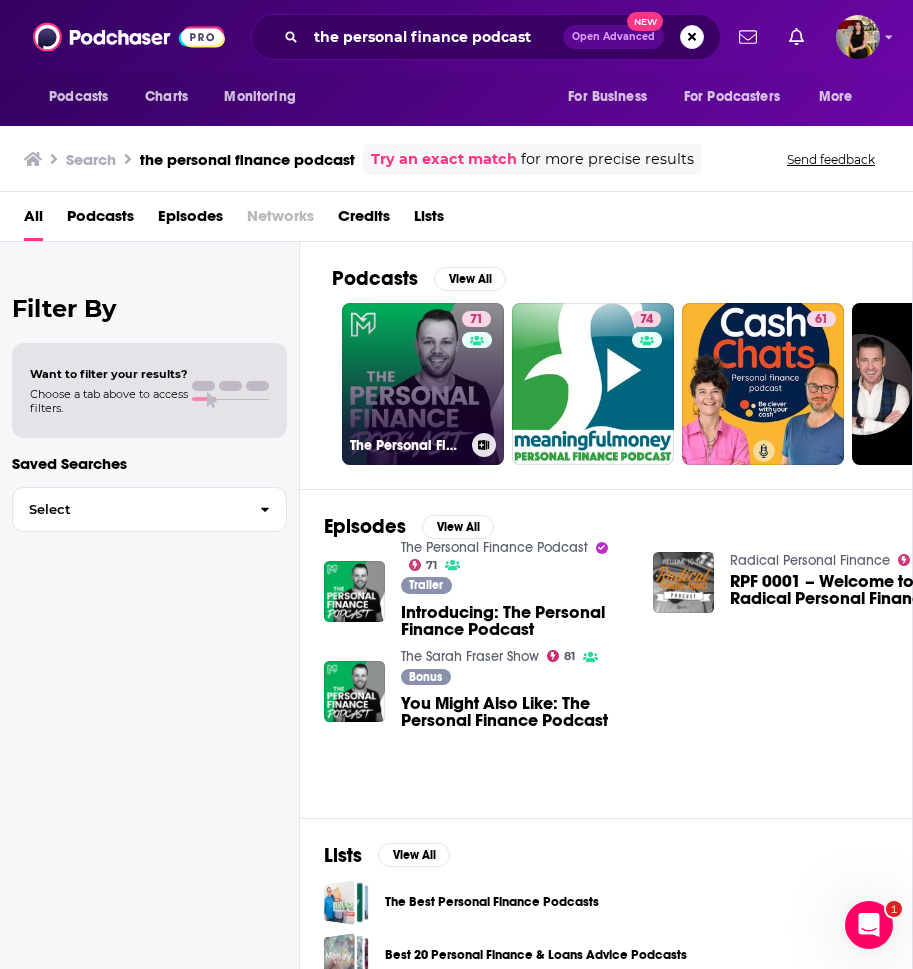 click on "71 The Personal Finance Podcast" at bounding box center (423, 384) 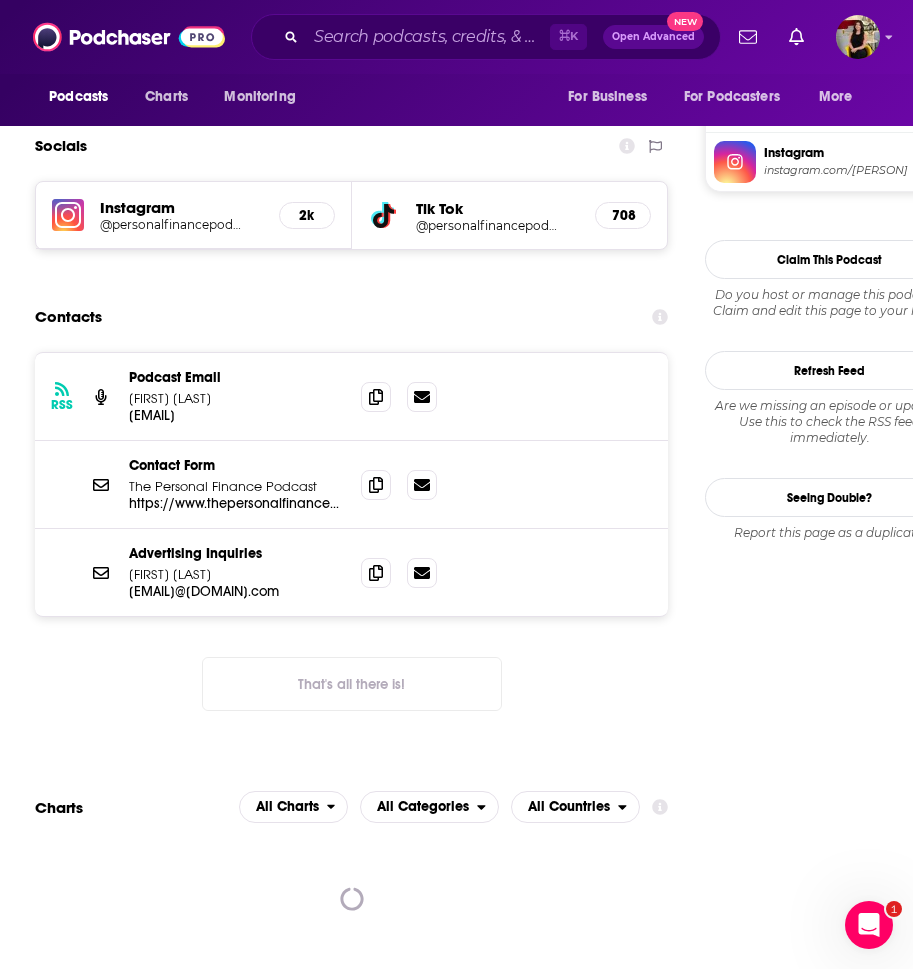 scroll, scrollTop: 1733, scrollLeft: 0, axis: vertical 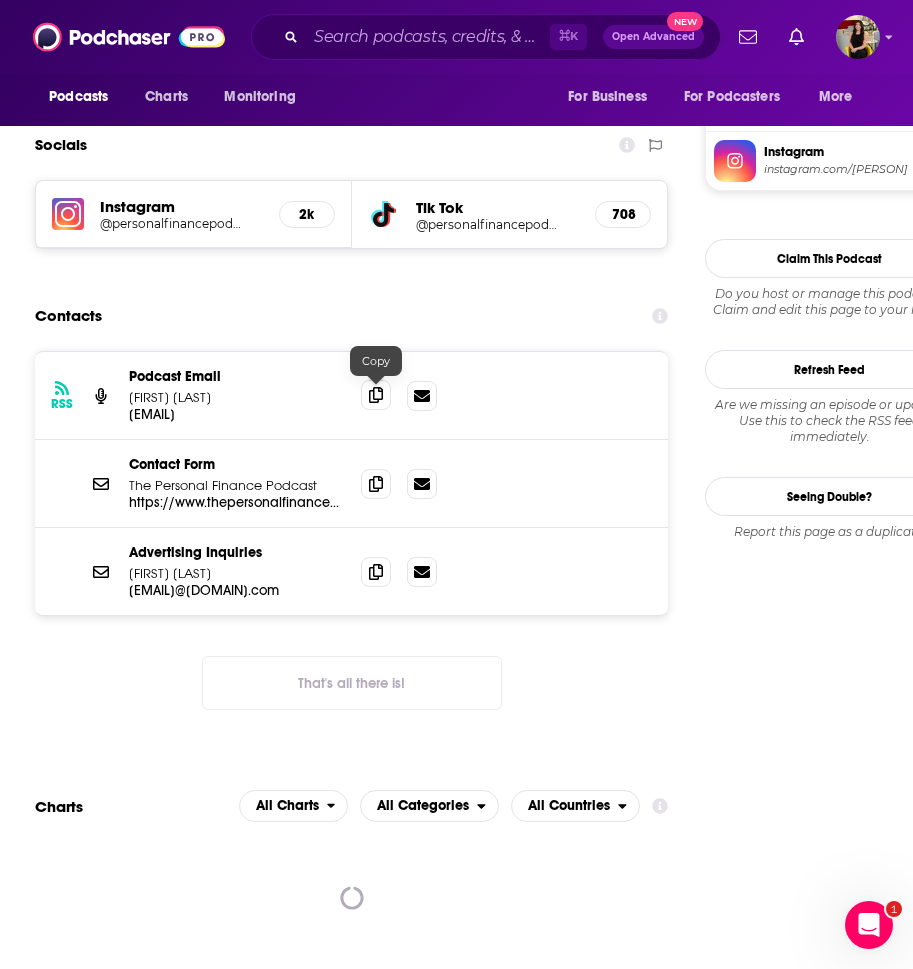 click 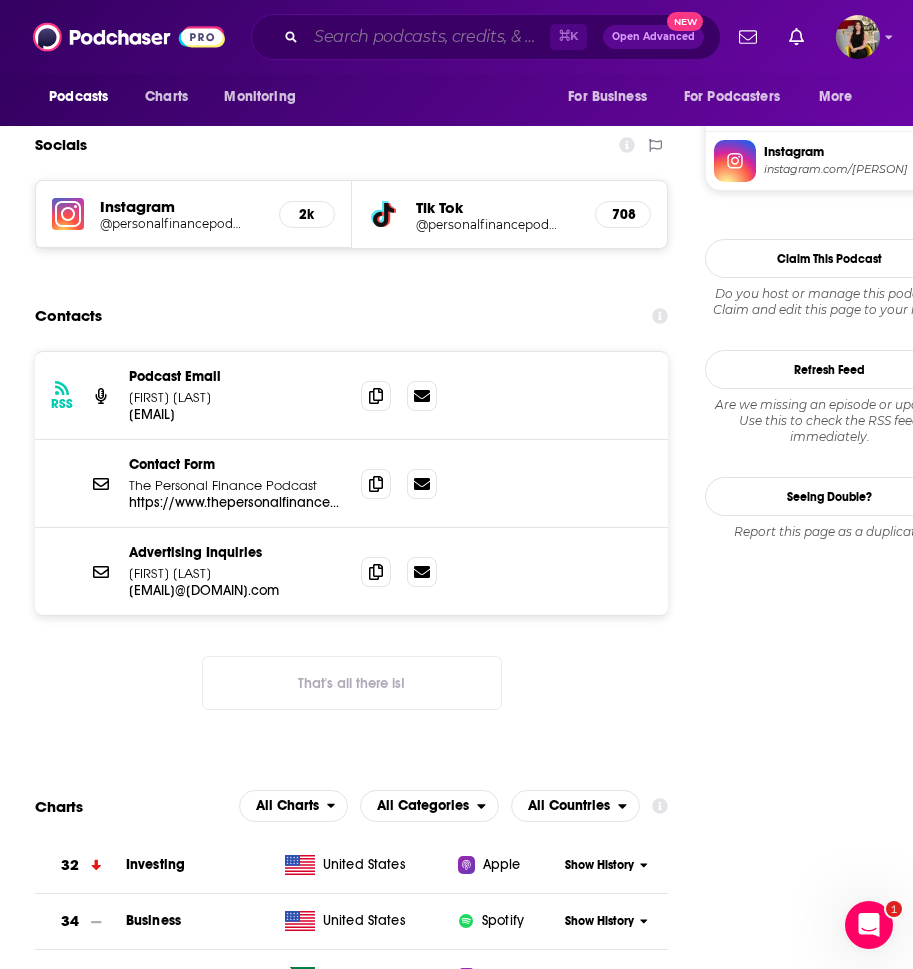 click at bounding box center [428, 37] 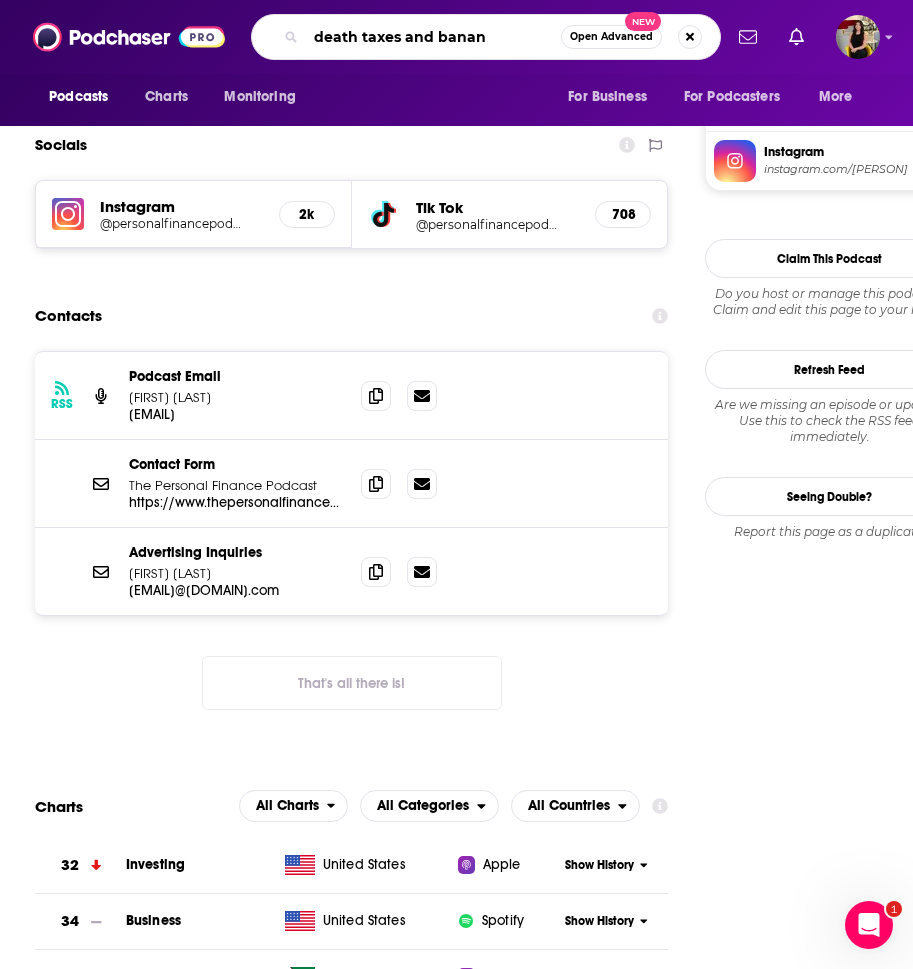 type on "death taxes and banana" 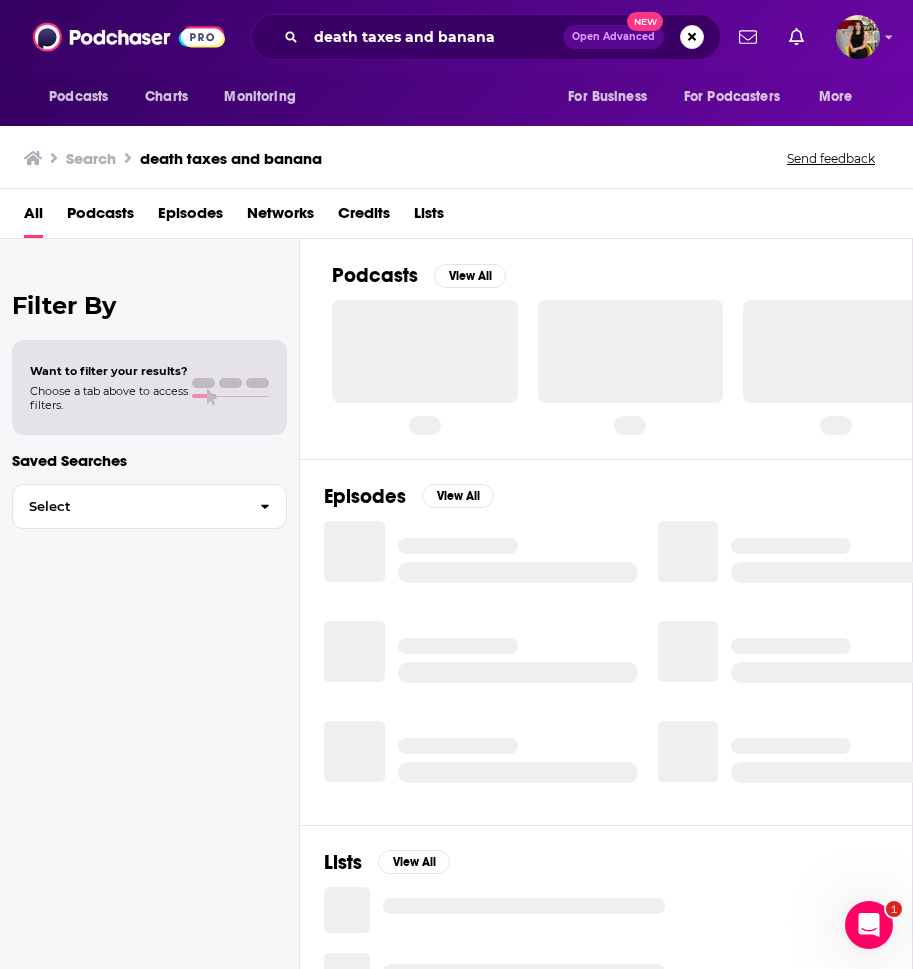 scroll, scrollTop: 0, scrollLeft: 0, axis: both 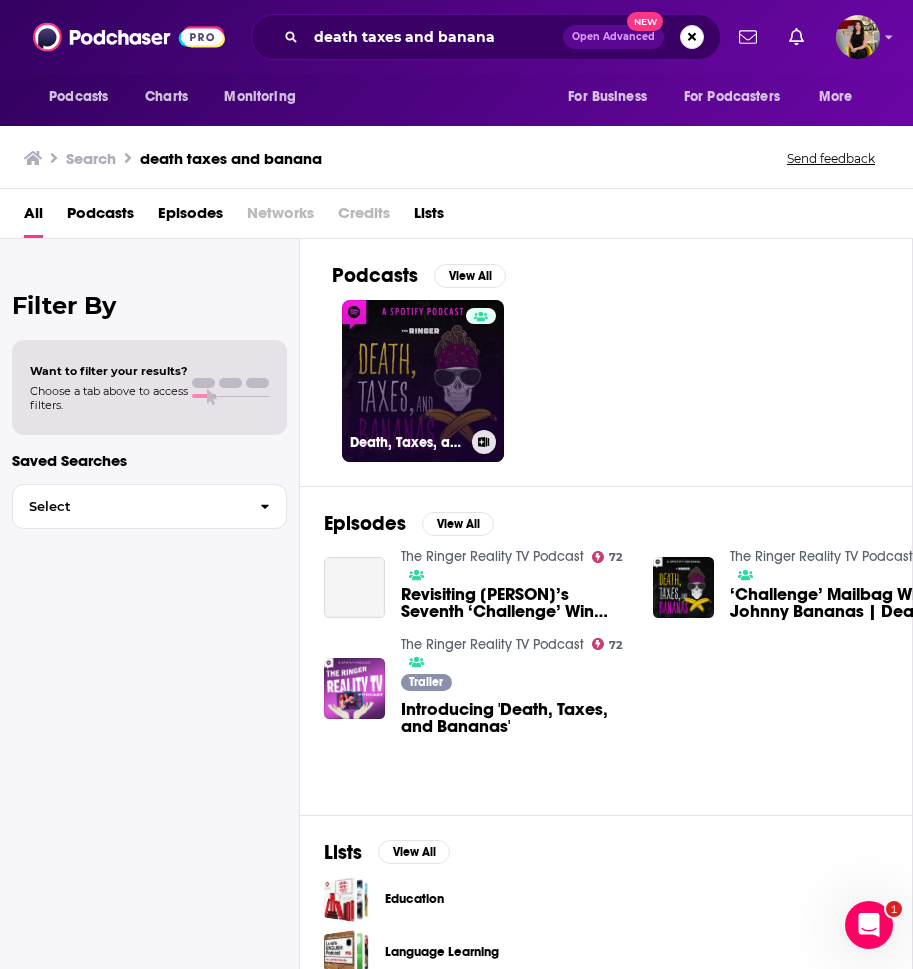 click on "Death, Taxes, and Bananas with Johnny Bananas" at bounding box center [423, 381] 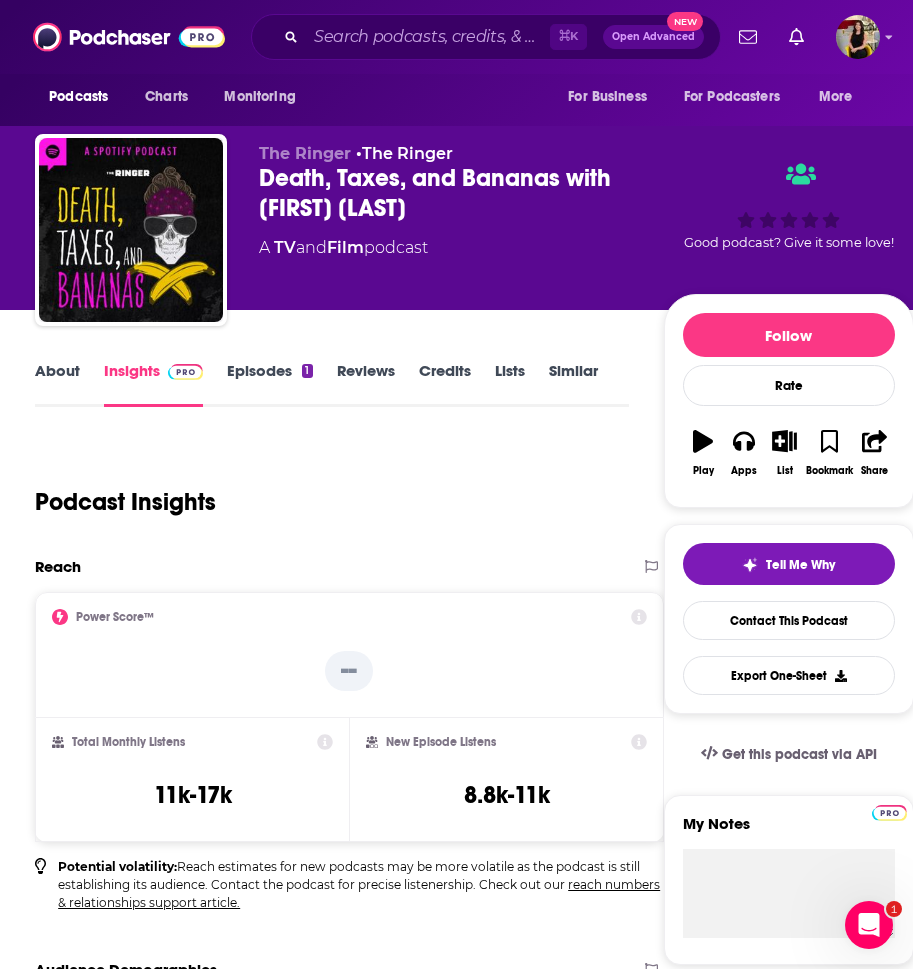 click on "Episodes 1" at bounding box center (269, 384) 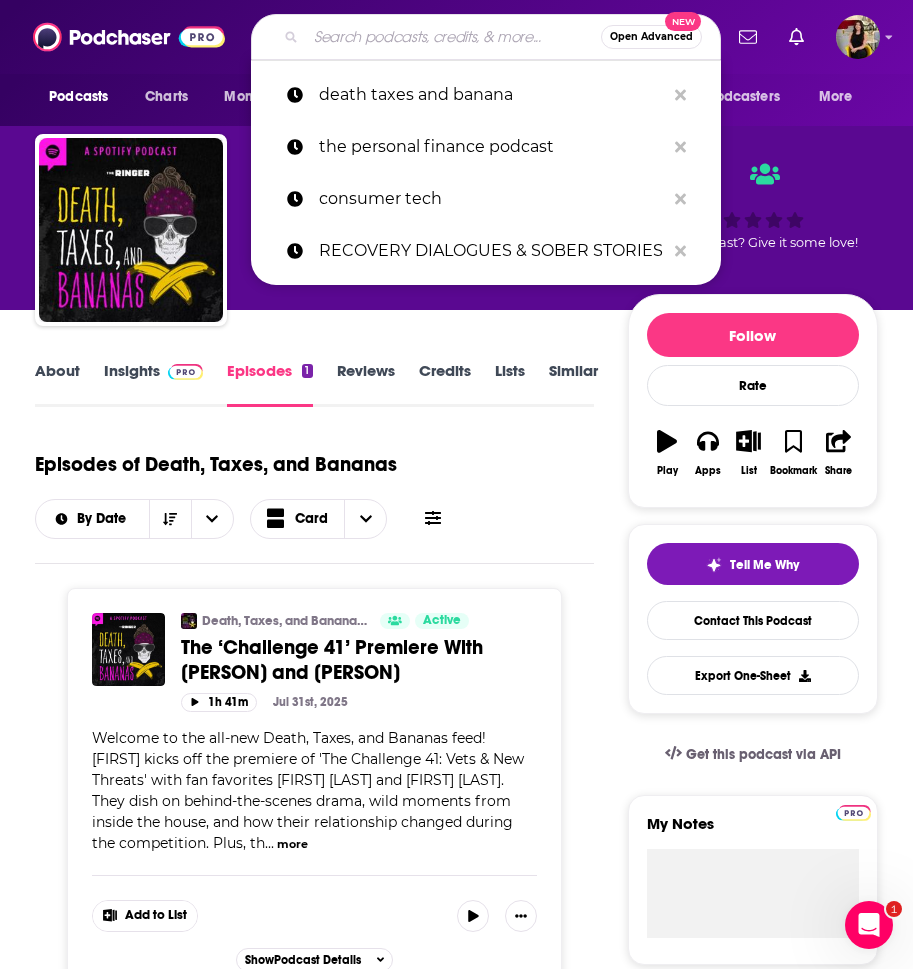 click at bounding box center (453, 37) 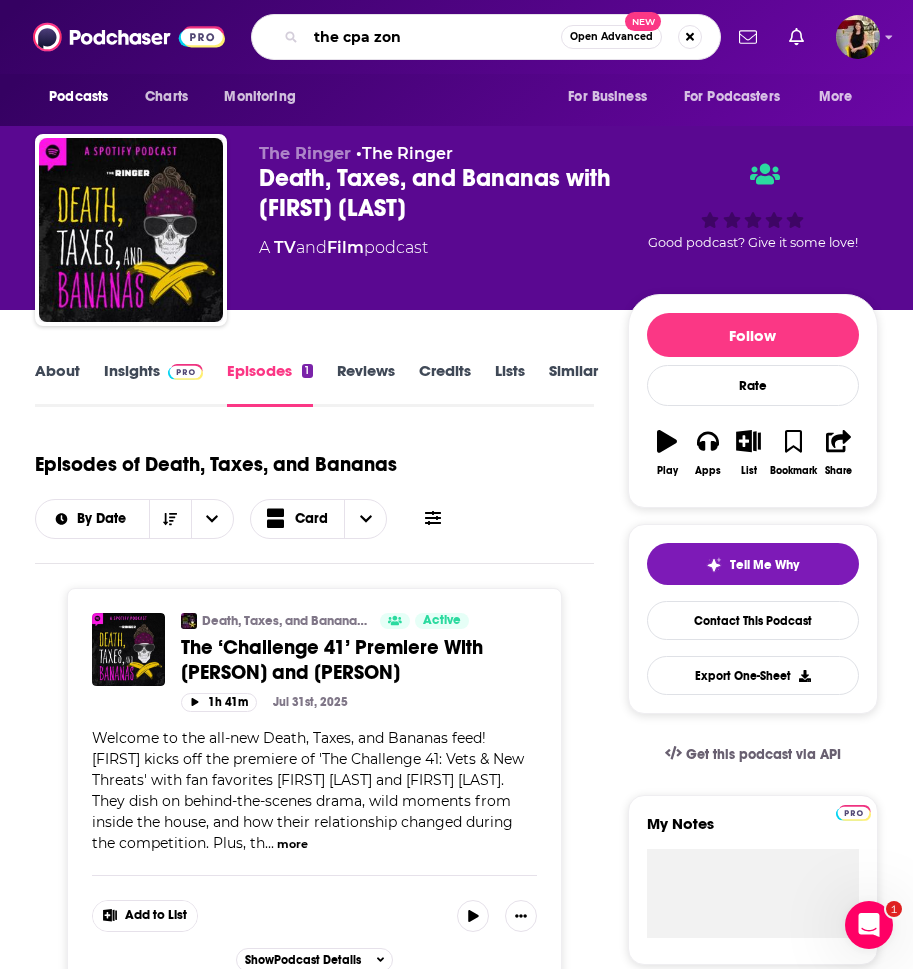 type on "the cpa zone" 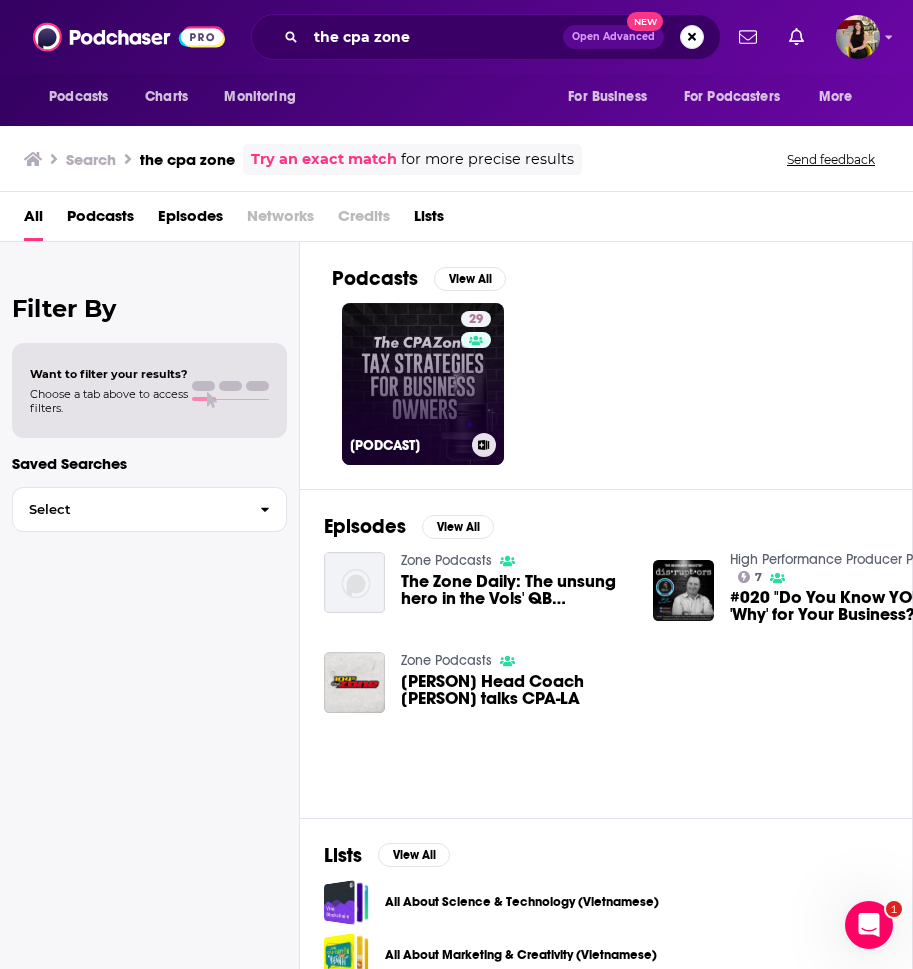 click on "29 The CPA Zone: Tax Strategies for Small Businesses" at bounding box center [423, 384] 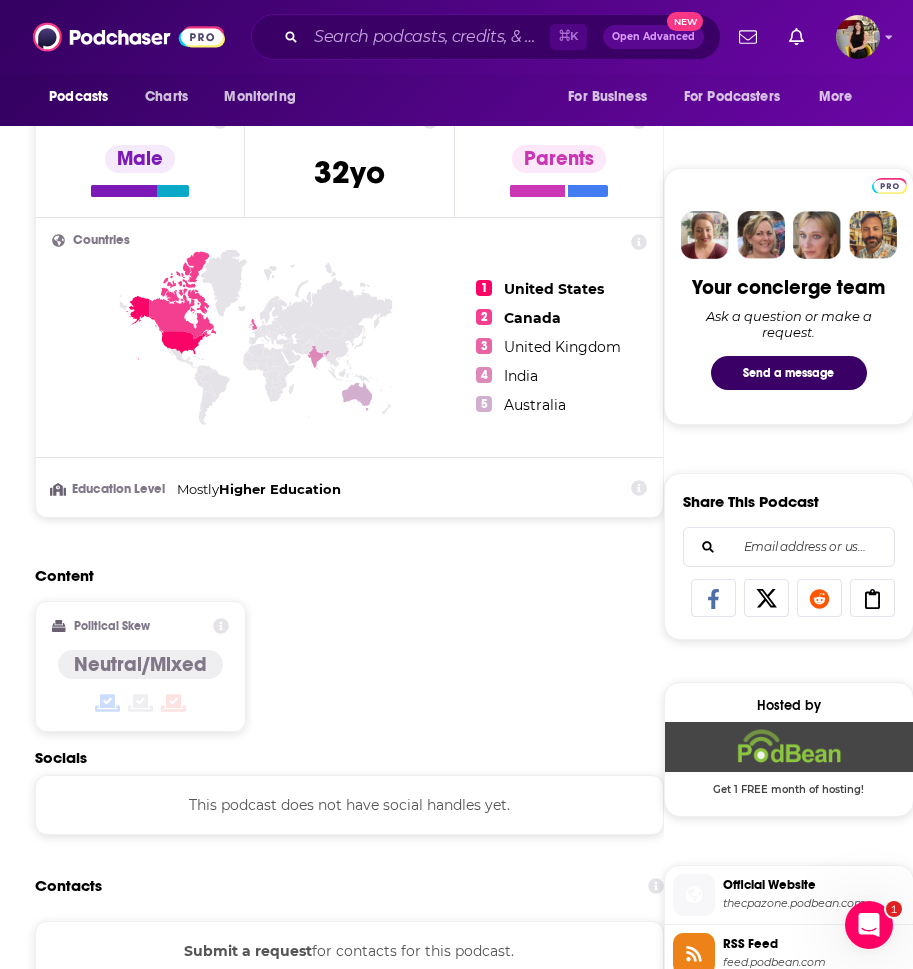 scroll, scrollTop: 844, scrollLeft: 0, axis: vertical 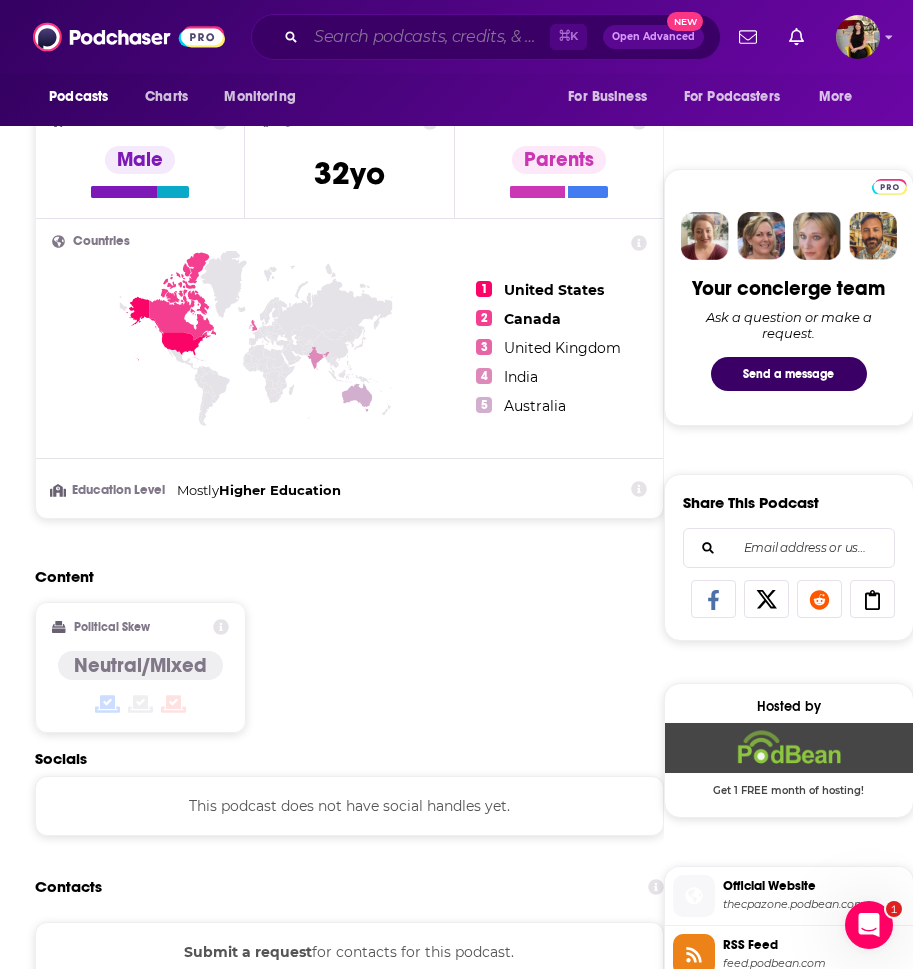 click at bounding box center (428, 37) 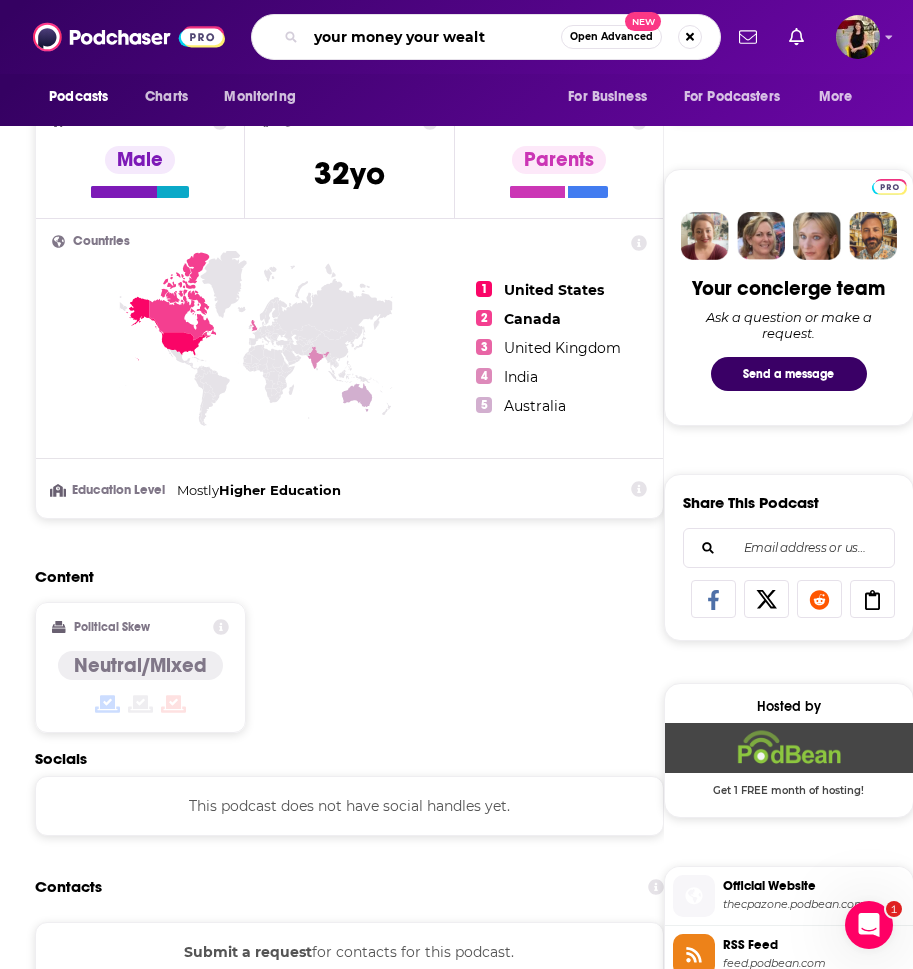 type on "your money your wealth" 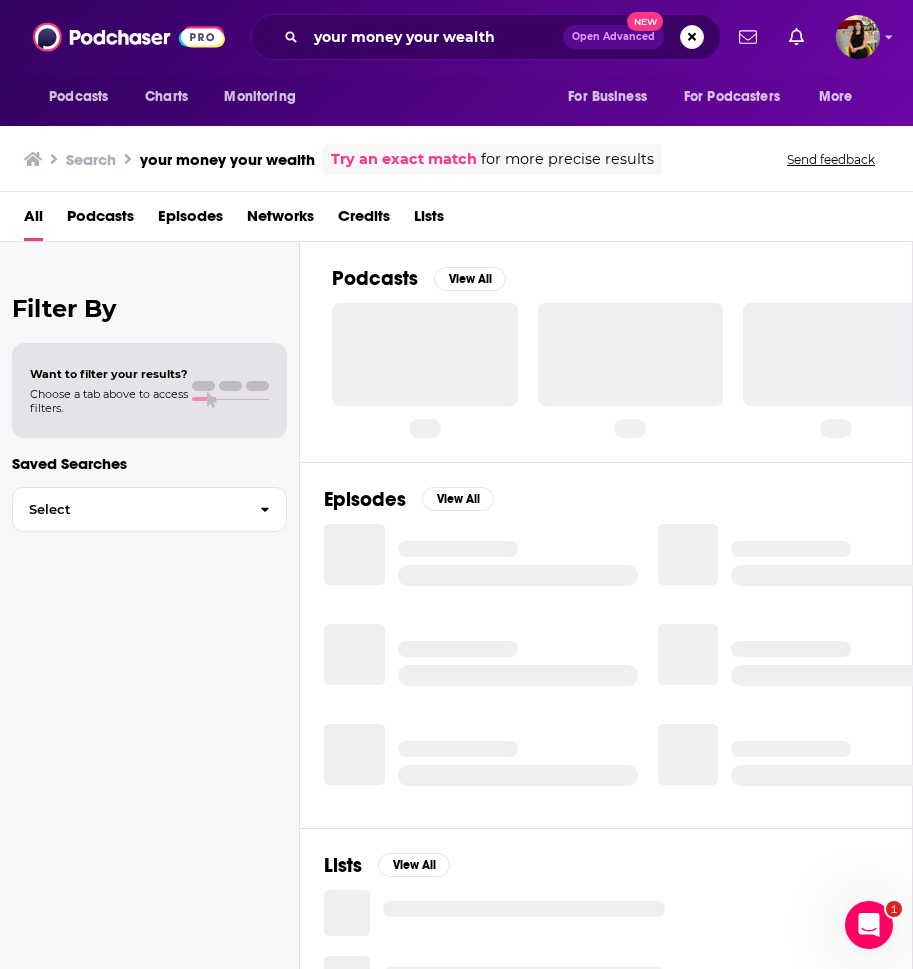 scroll, scrollTop: 0, scrollLeft: 0, axis: both 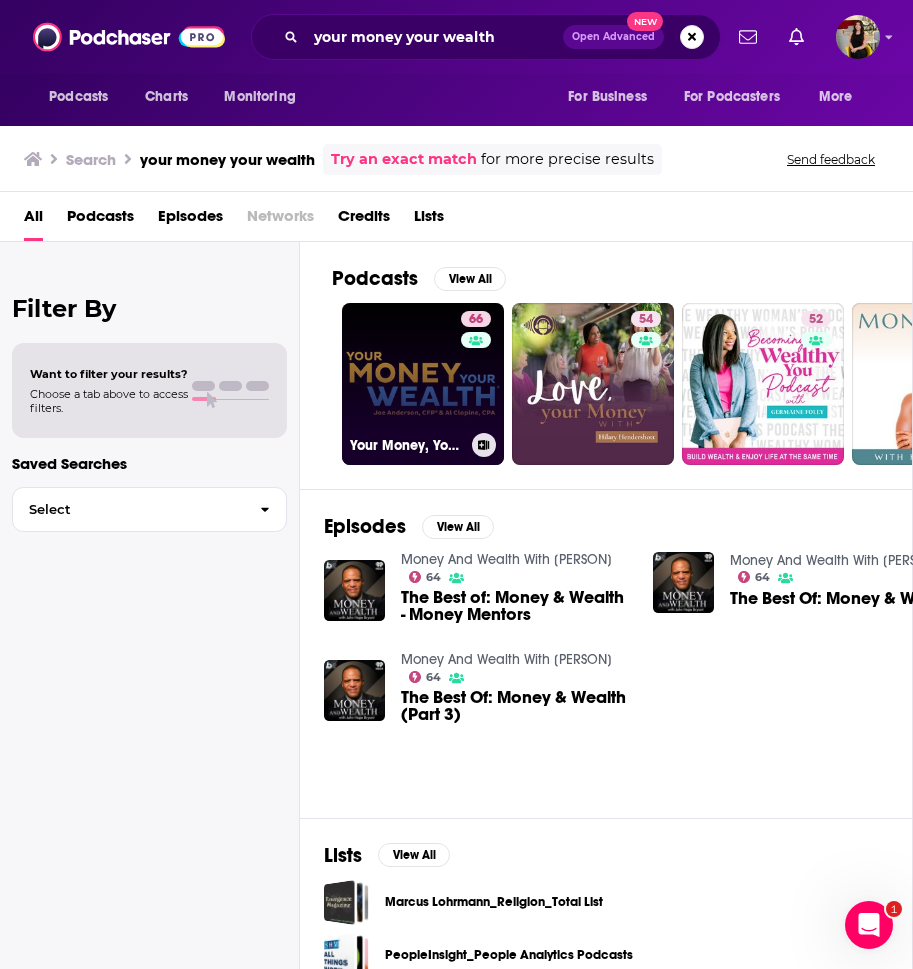 click on "66 Your Money, Your Wealth" at bounding box center [423, 384] 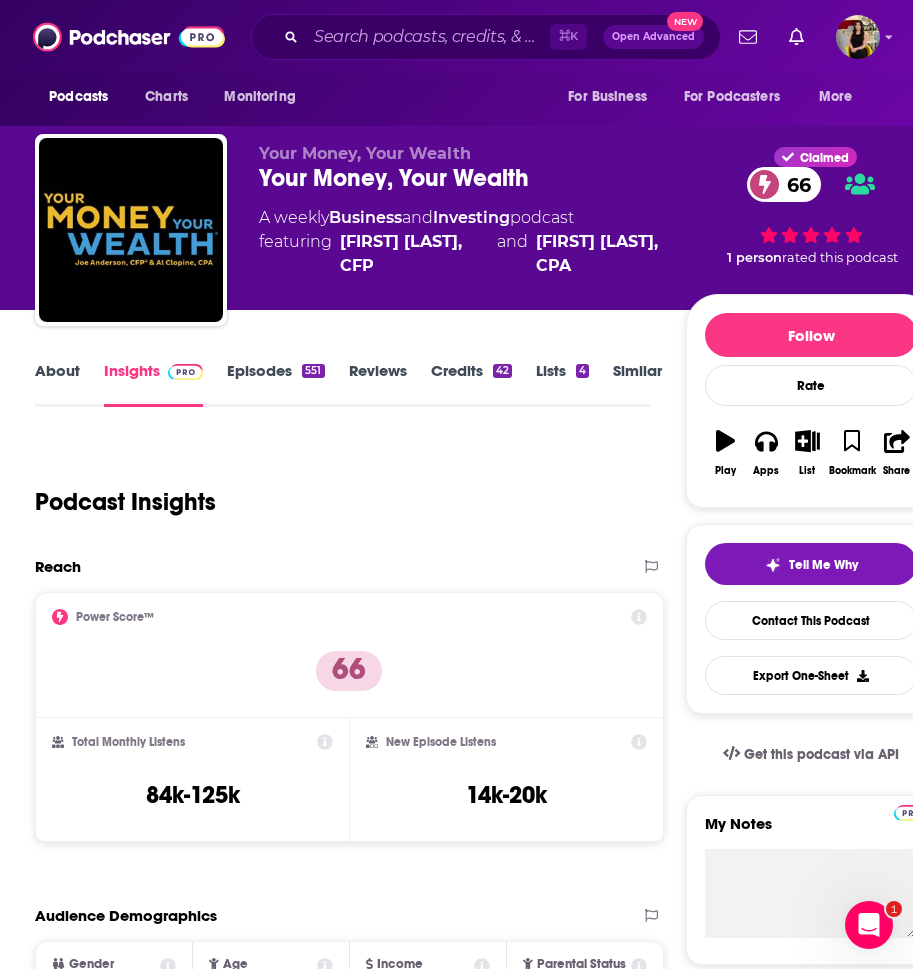 click on "Similar" at bounding box center (637, 384) 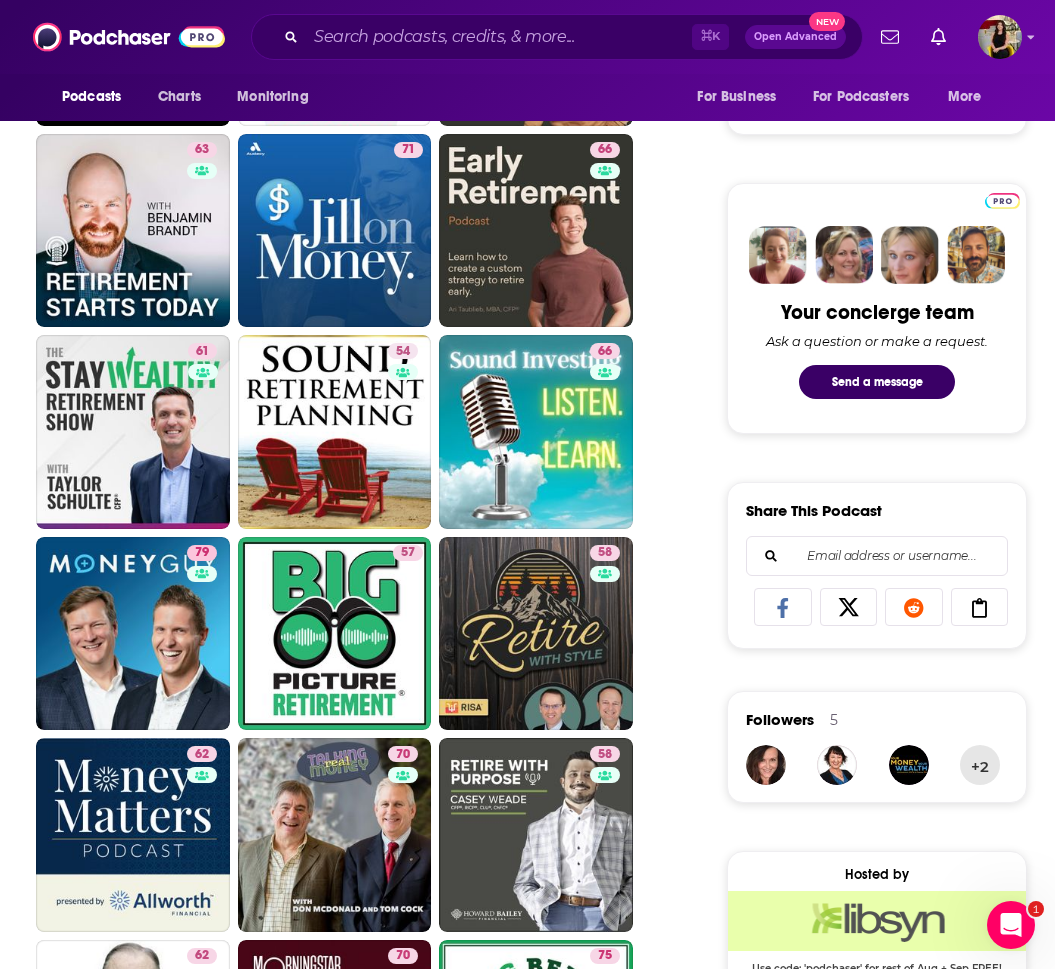 scroll, scrollTop: 853, scrollLeft: 0, axis: vertical 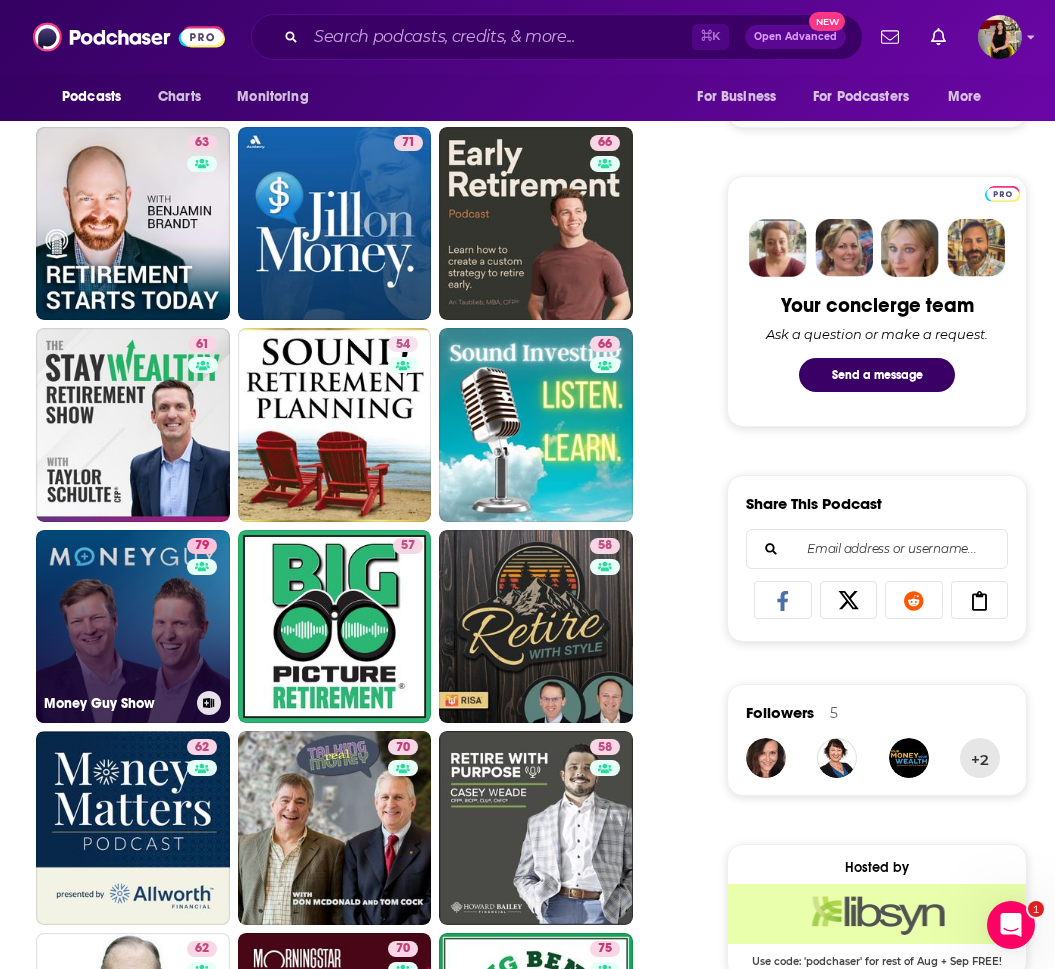 click on "79 Money Guy Show" at bounding box center [133, 627] 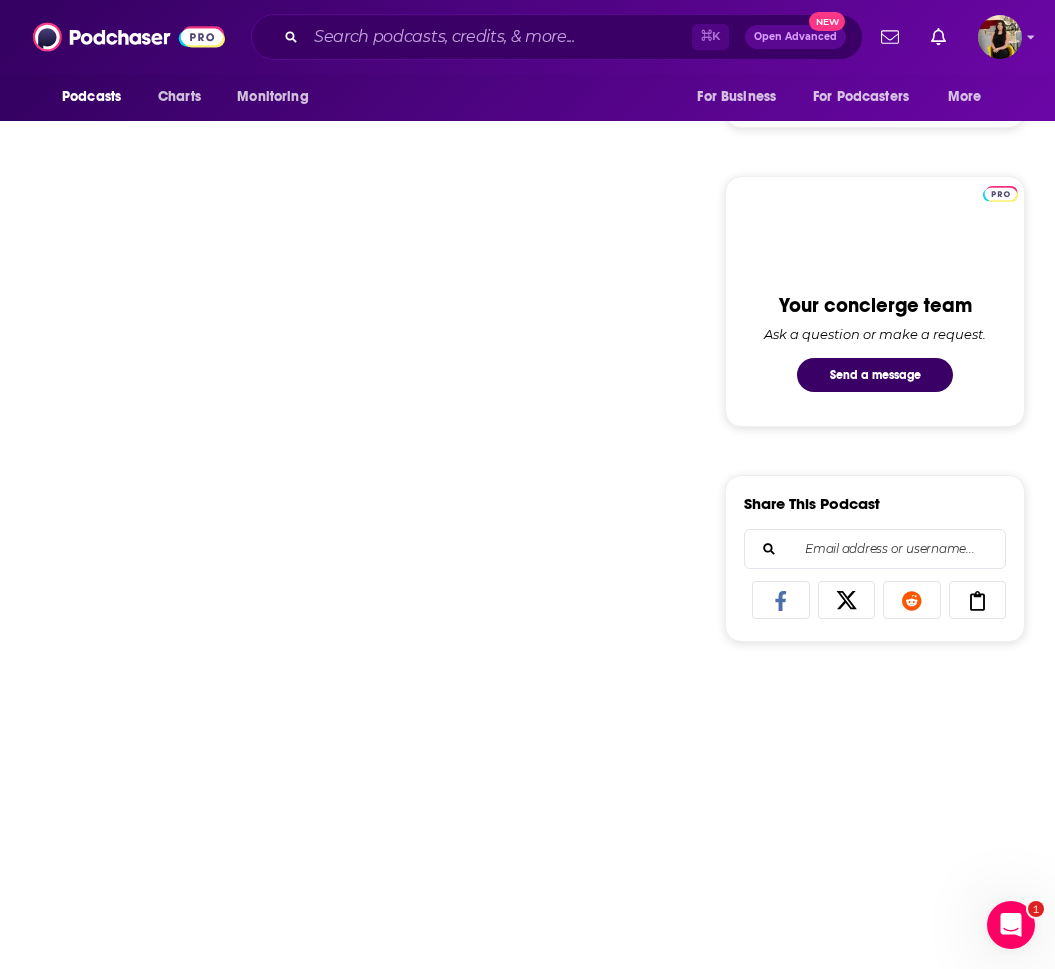 scroll, scrollTop: 0, scrollLeft: 0, axis: both 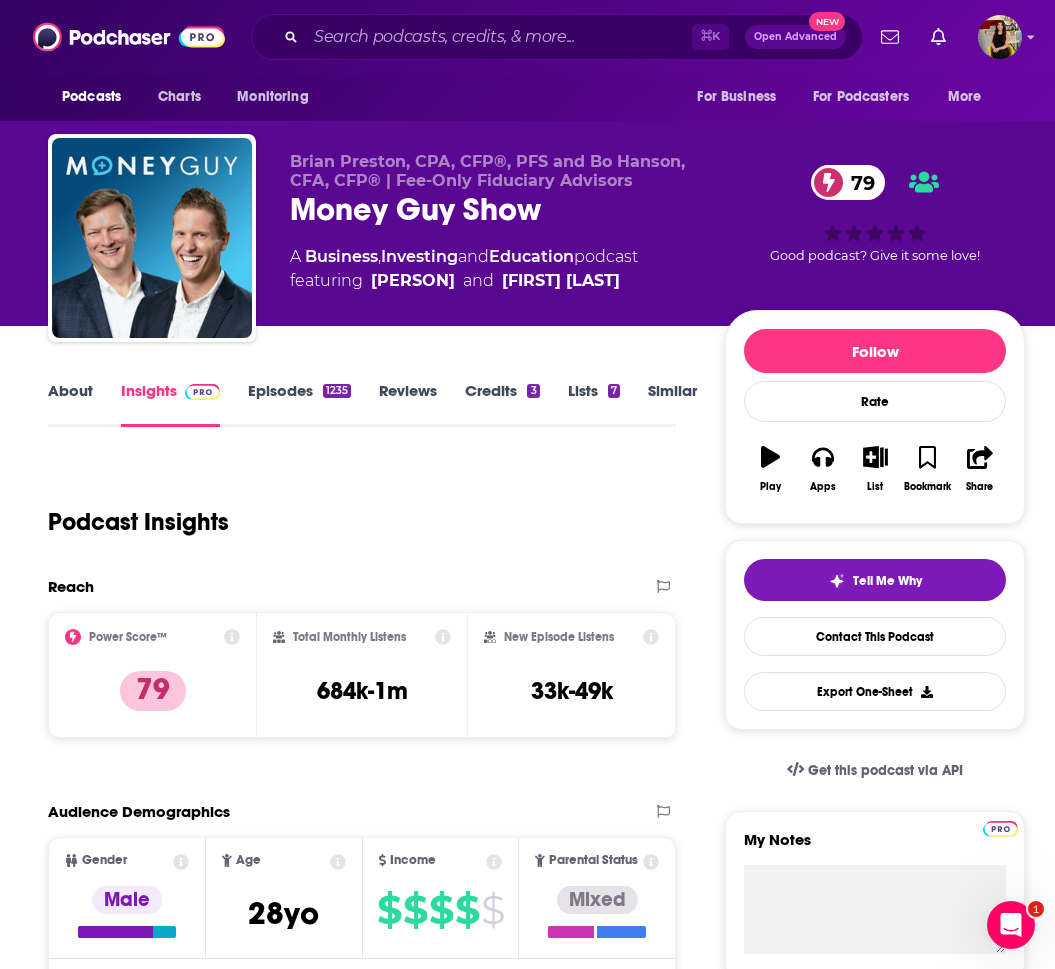 click on "Episodes 1235" at bounding box center (299, 404) 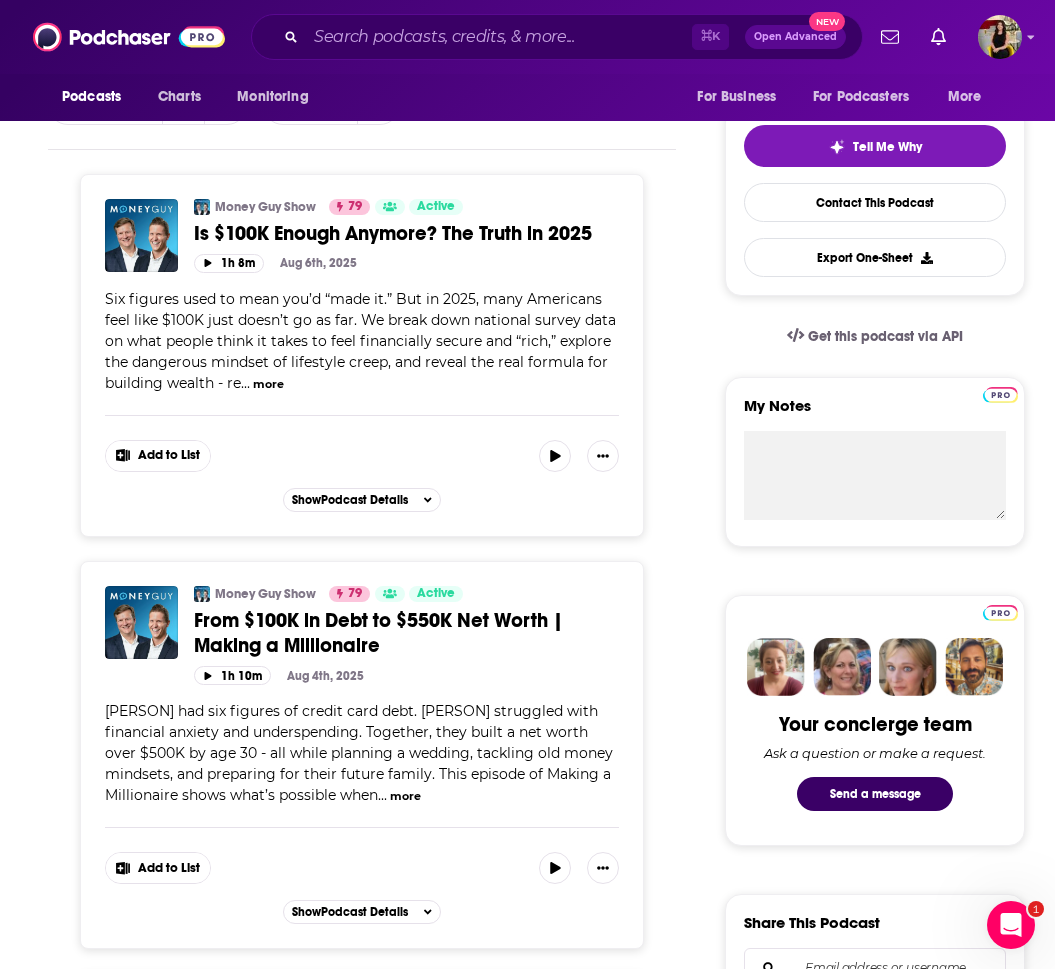 scroll, scrollTop: 0, scrollLeft: 0, axis: both 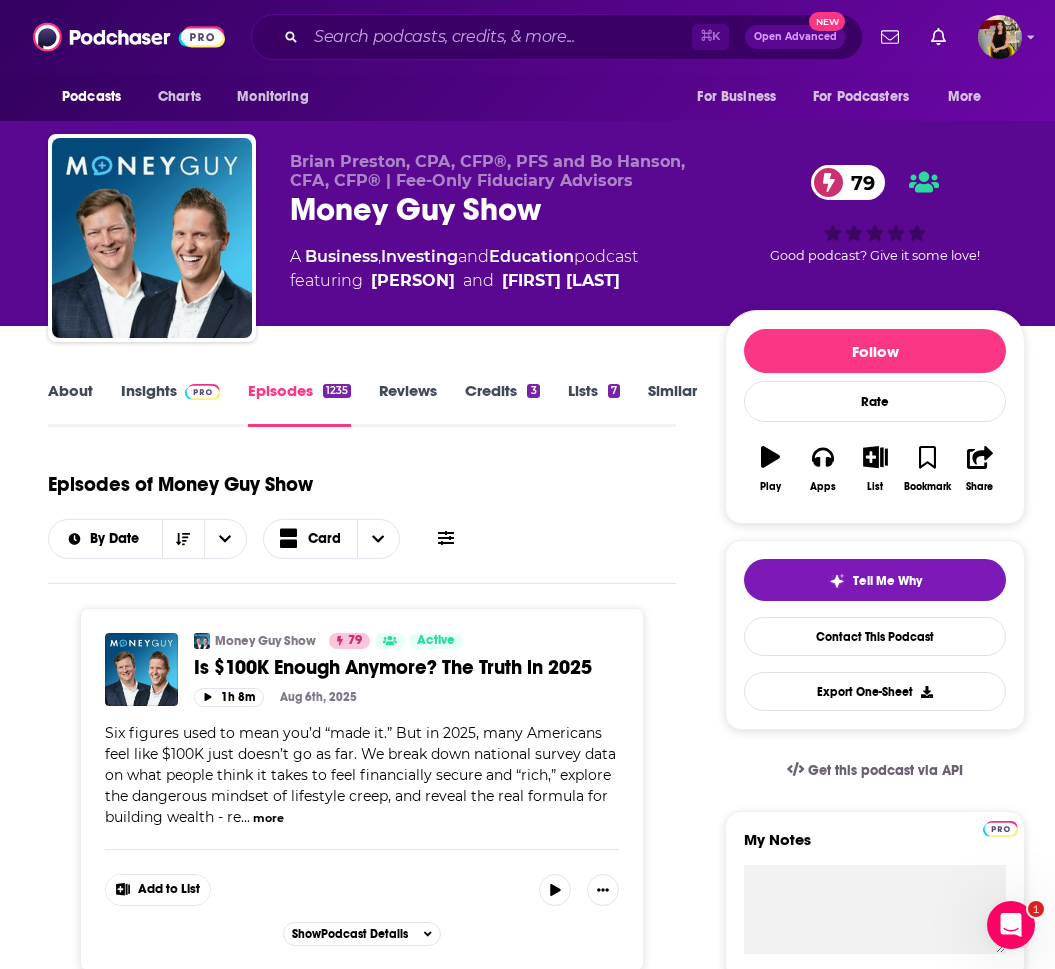 click on "Insights" at bounding box center [170, 404] 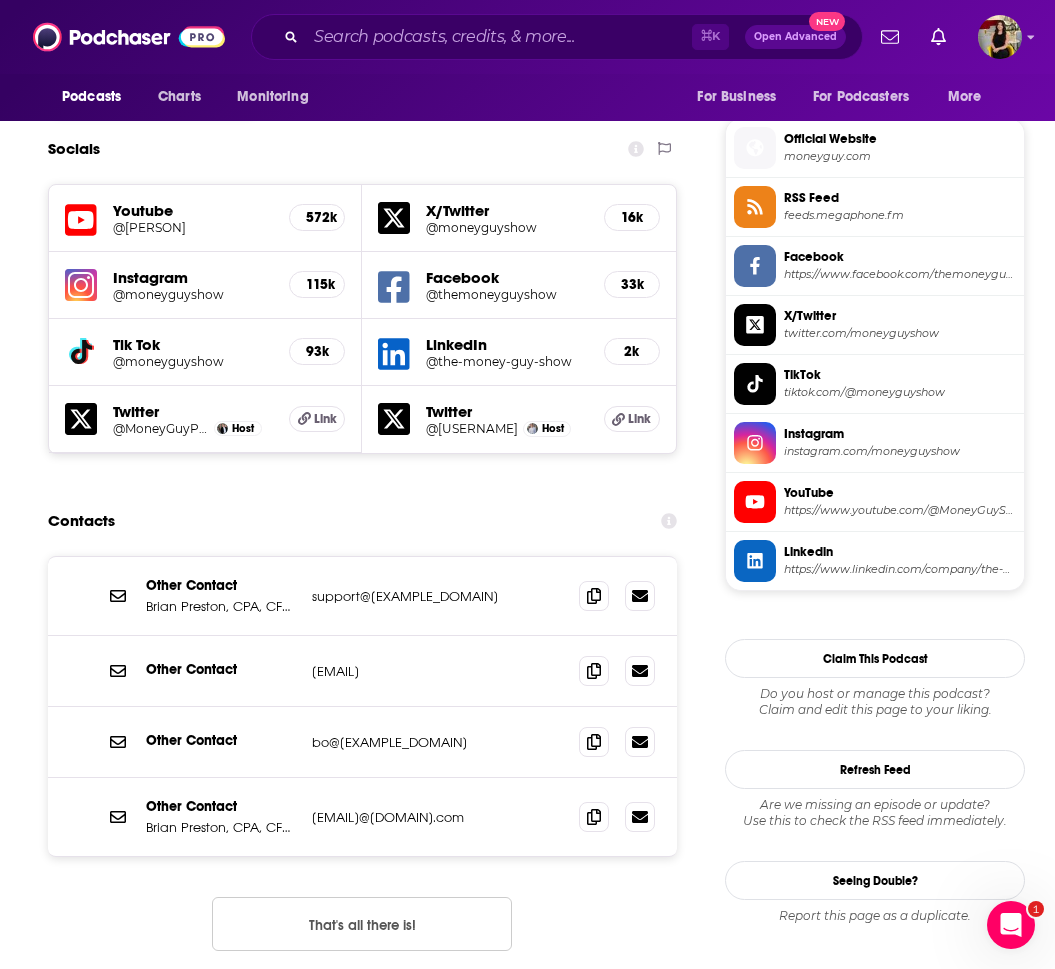 scroll, scrollTop: 1583, scrollLeft: 0, axis: vertical 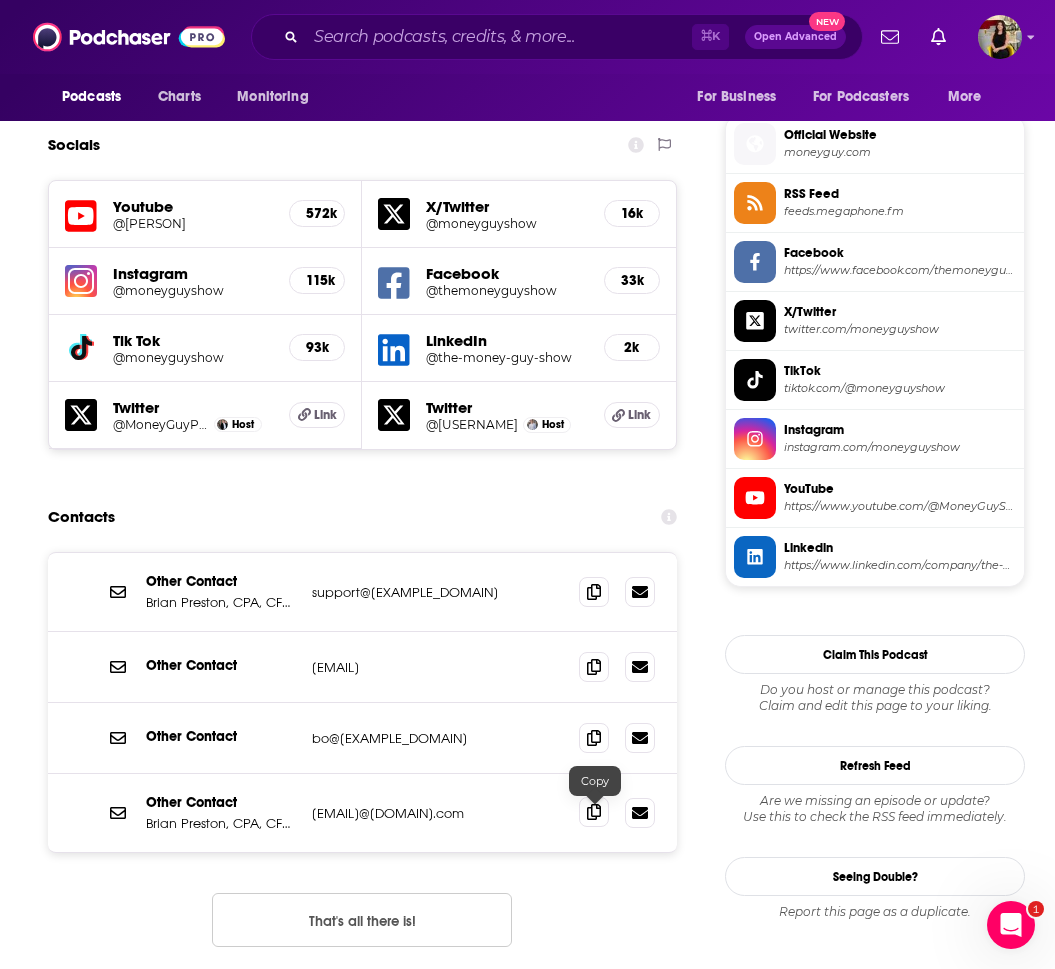 click 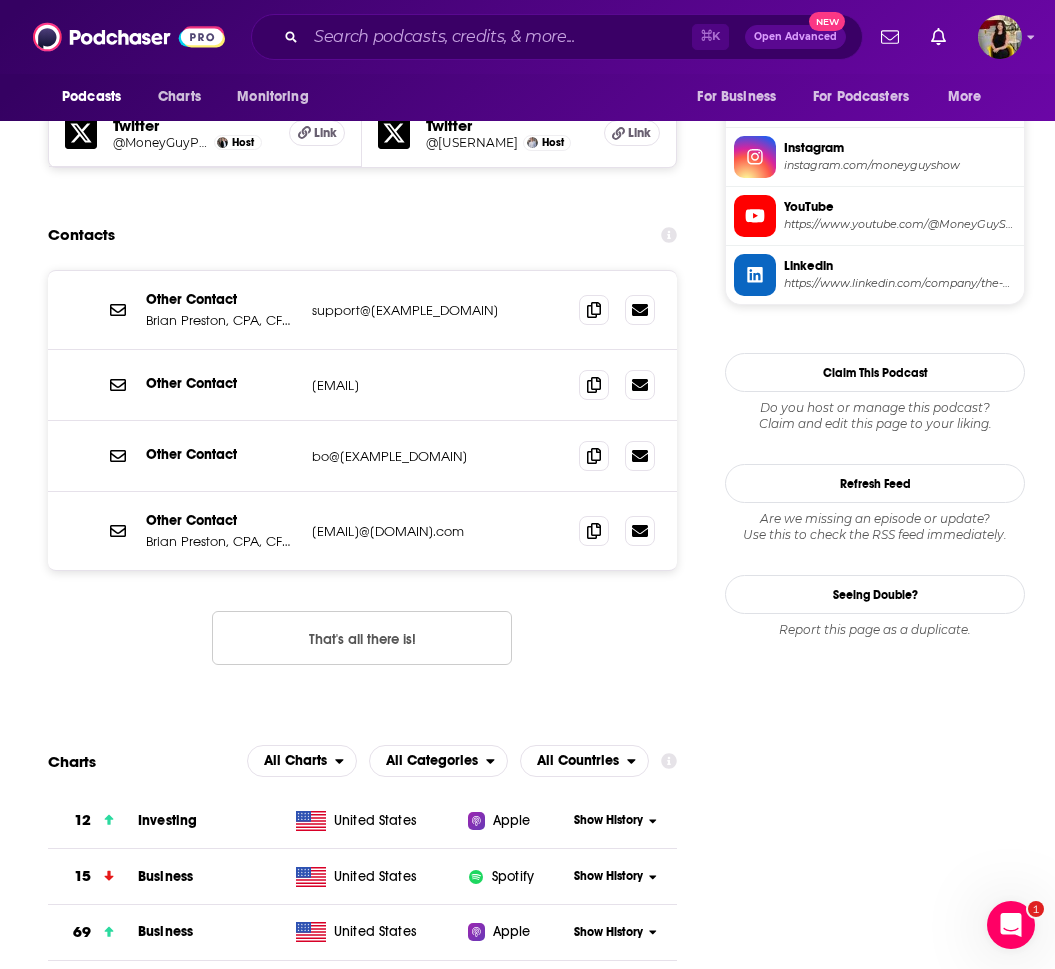 scroll, scrollTop: 1864, scrollLeft: 0, axis: vertical 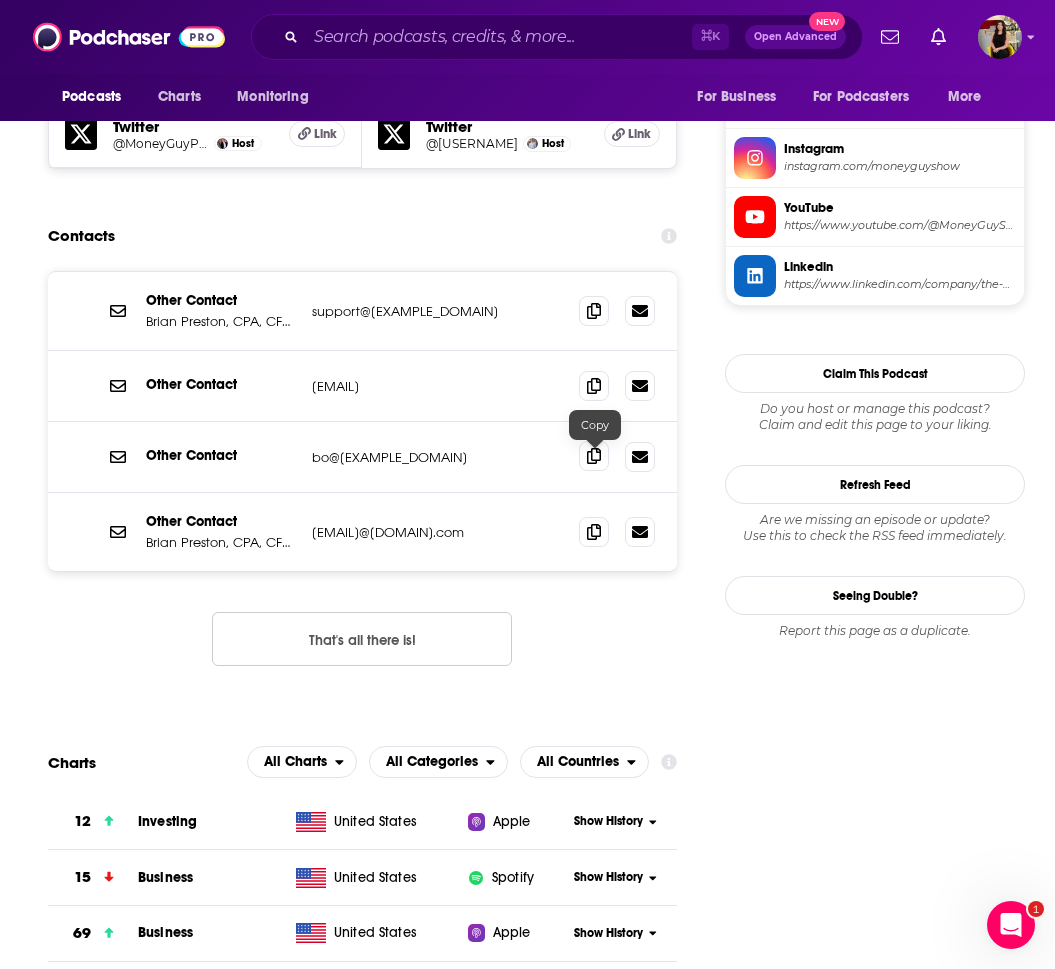 click 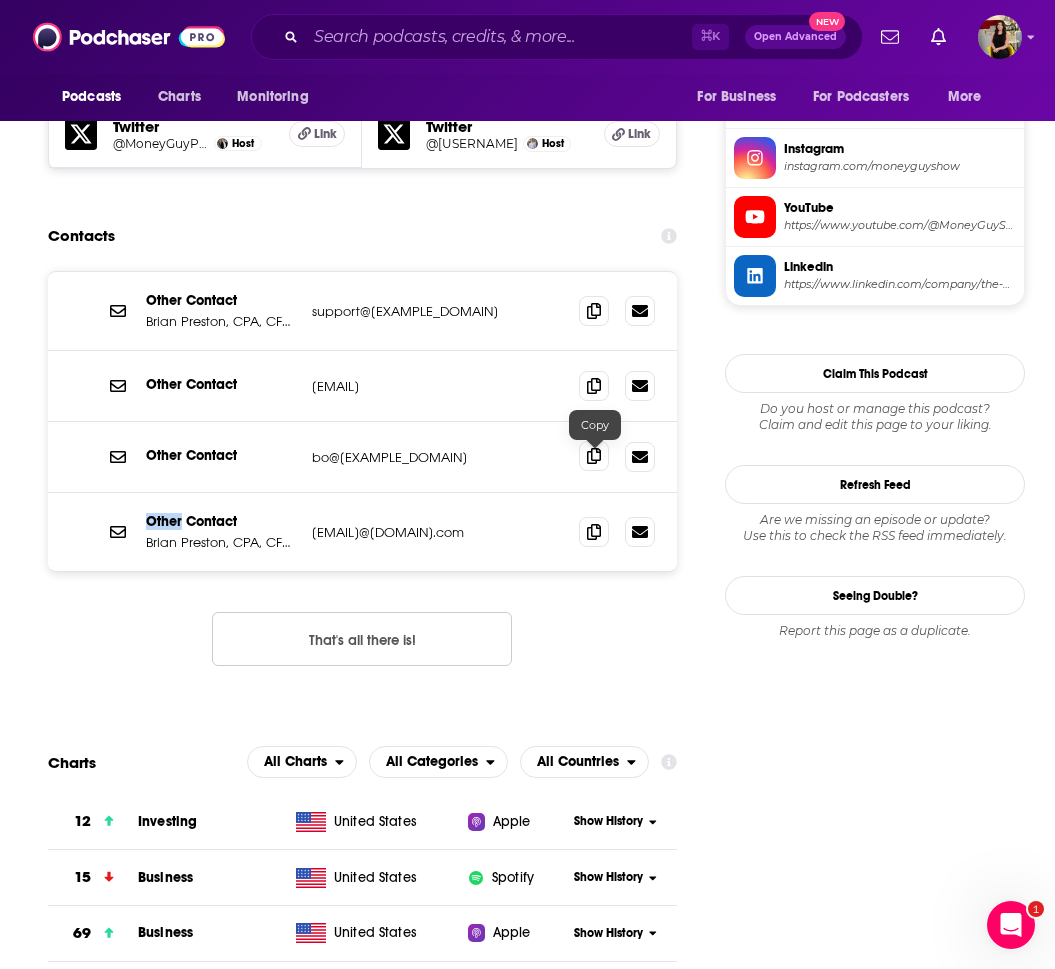 click 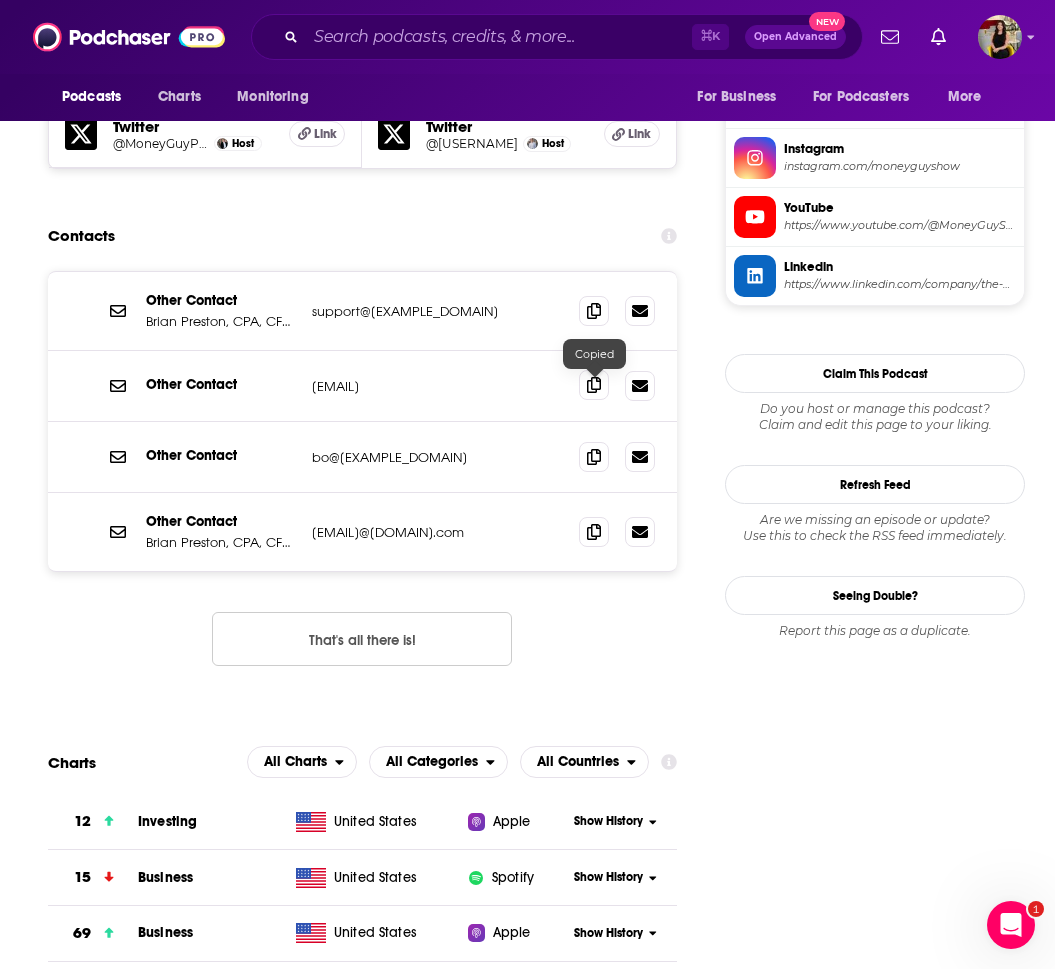 click 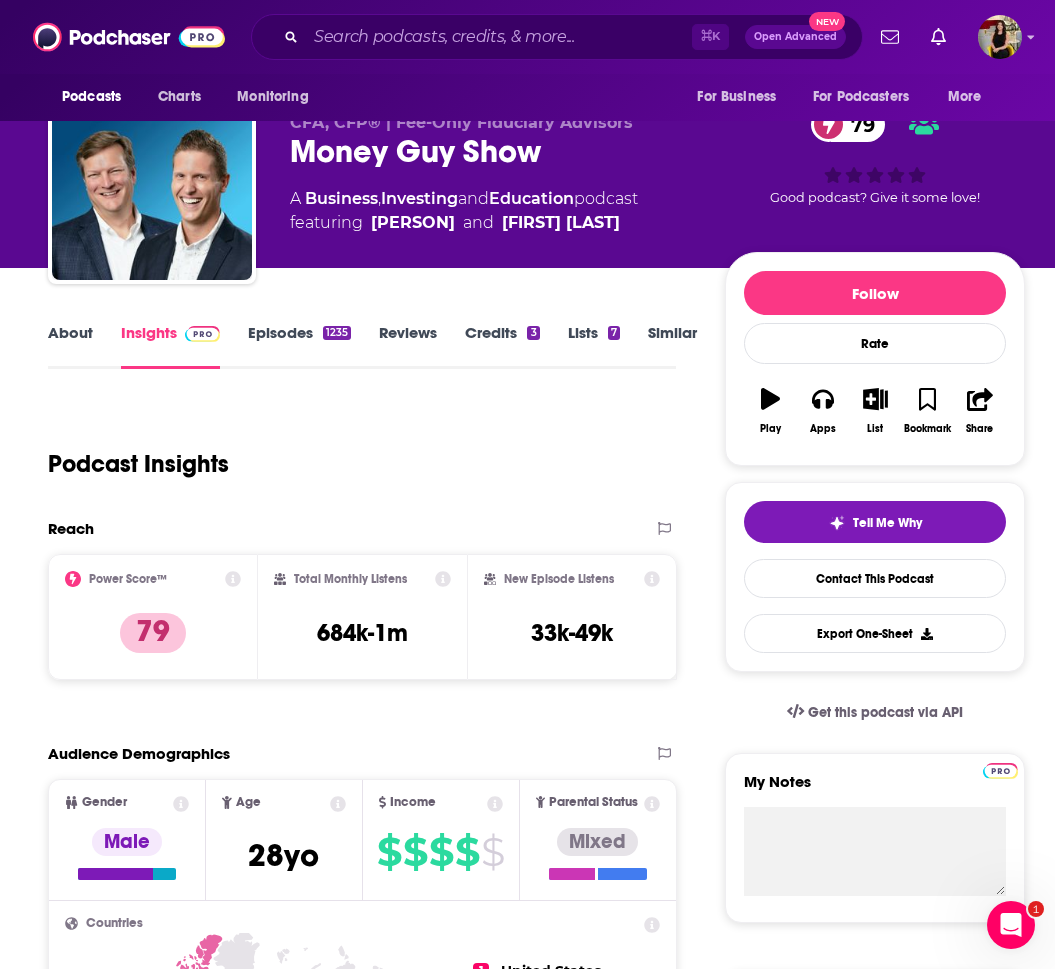 scroll, scrollTop: 0, scrollLeft: 0, axis: both 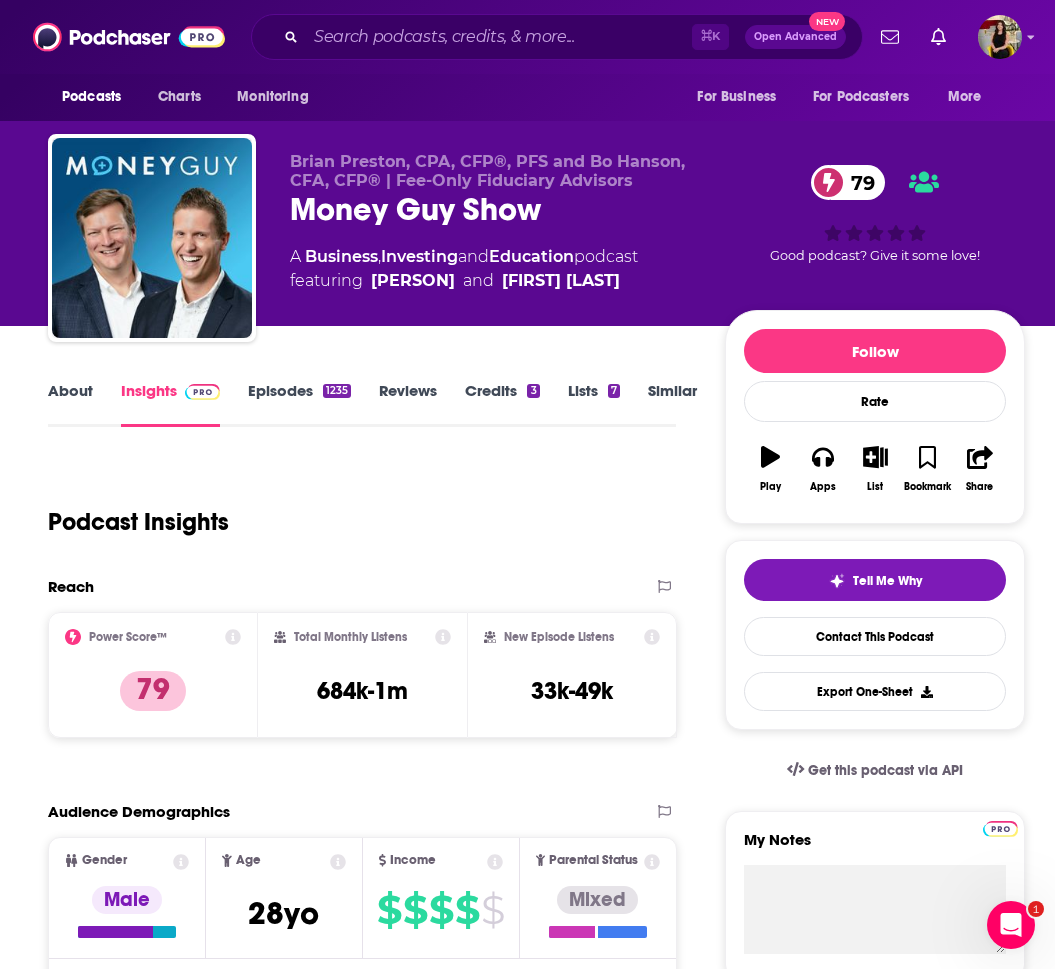 click on "Similar" at bounding box center [672, 404] 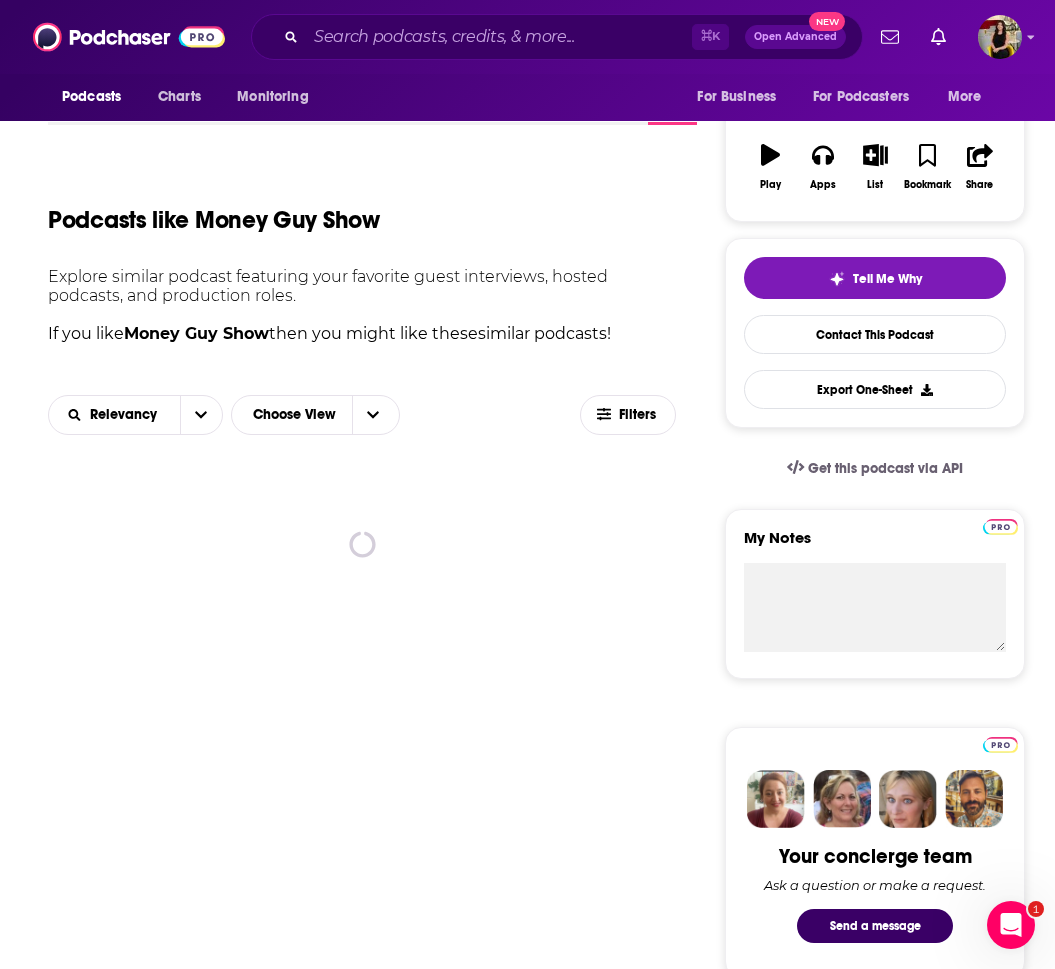 scroll, scrollTop: 323, scrollLeft: 0, axis: vertical 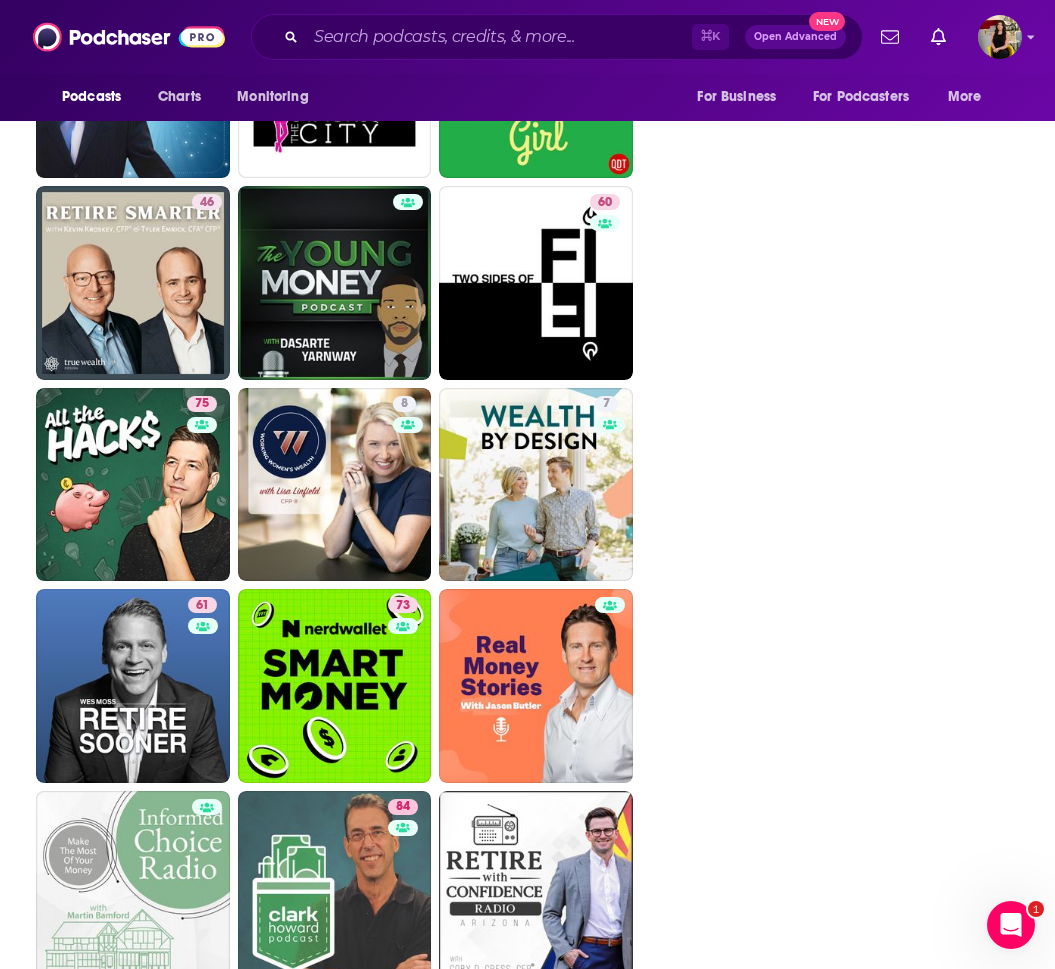 drag, startPoint x: 170, startPoint y: 791, endPoint x: 258, endPoint y: 5, distance: 790.9109 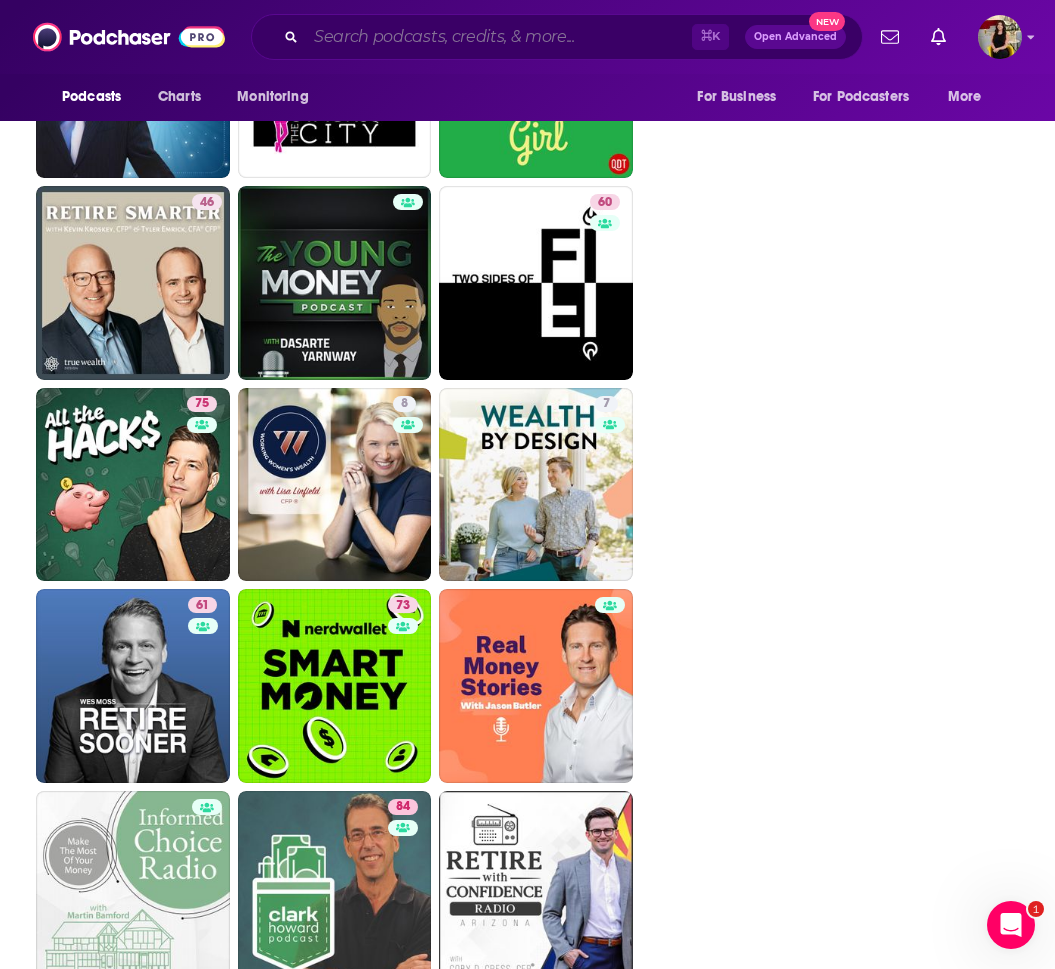 click at bounding box center [499, 37] 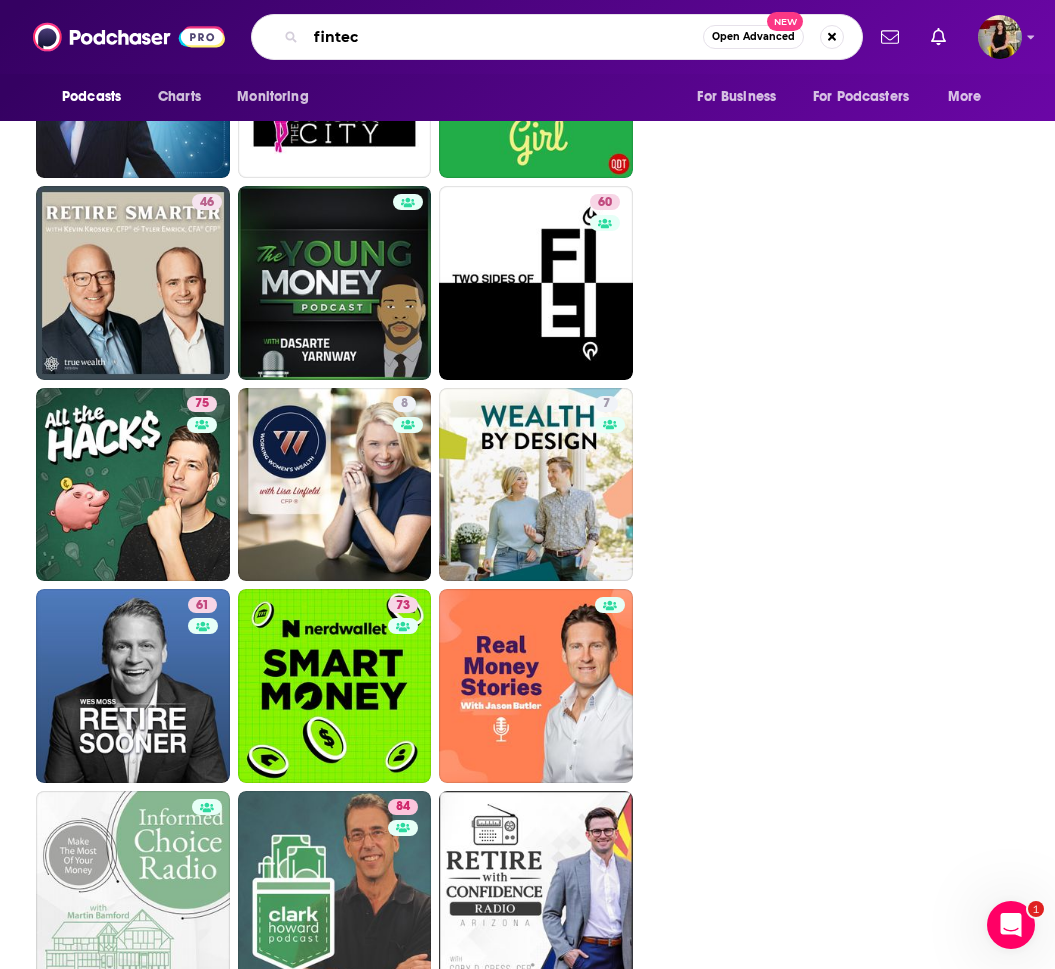 type on "fintech" 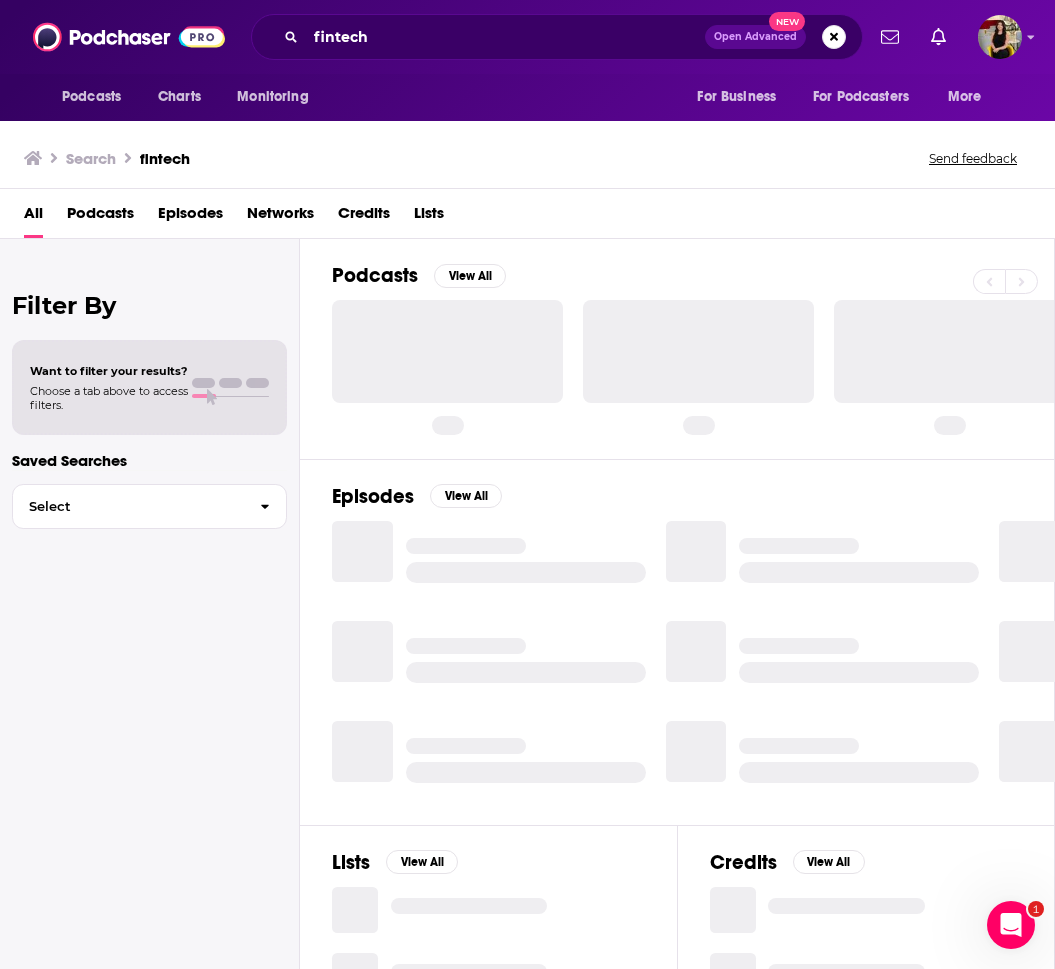 scroll, scrollTop: 0, scrollLeft: 0, axis: both 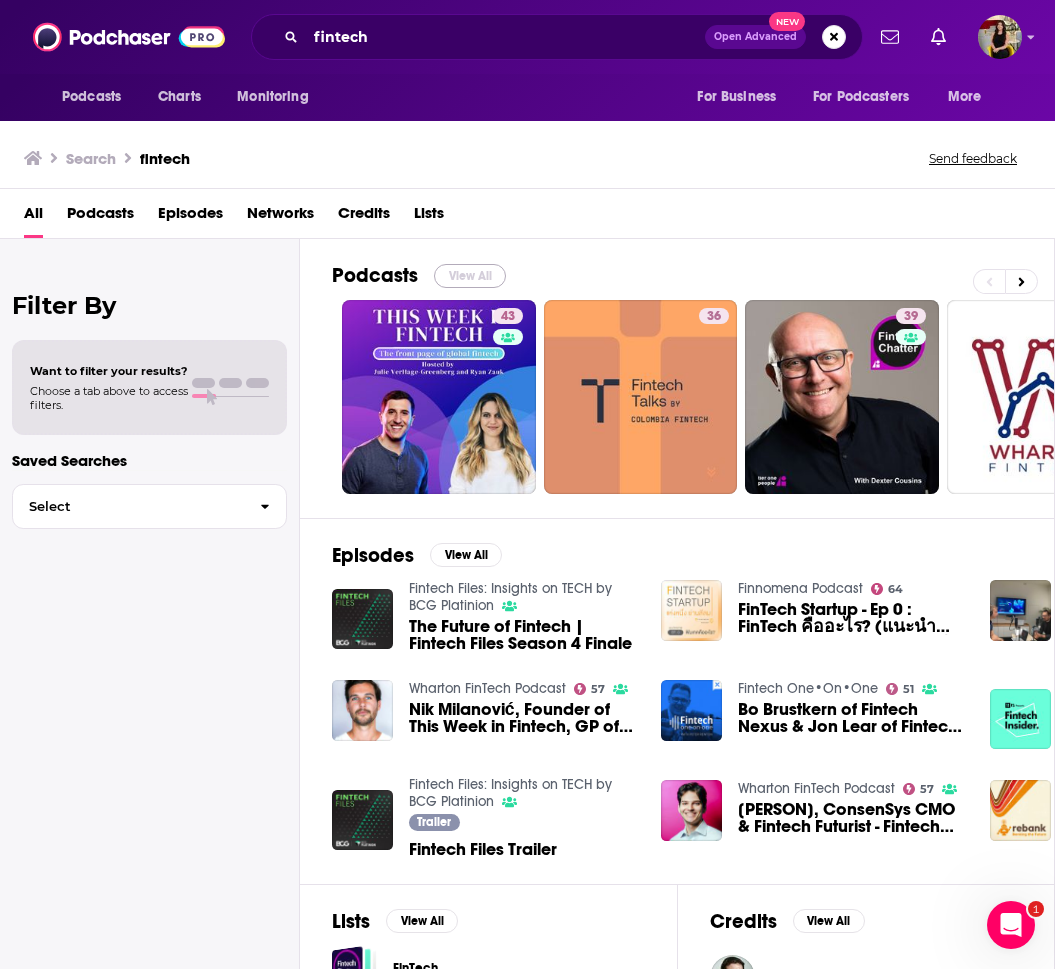 click on "View All" at bounding box center [470, 276] 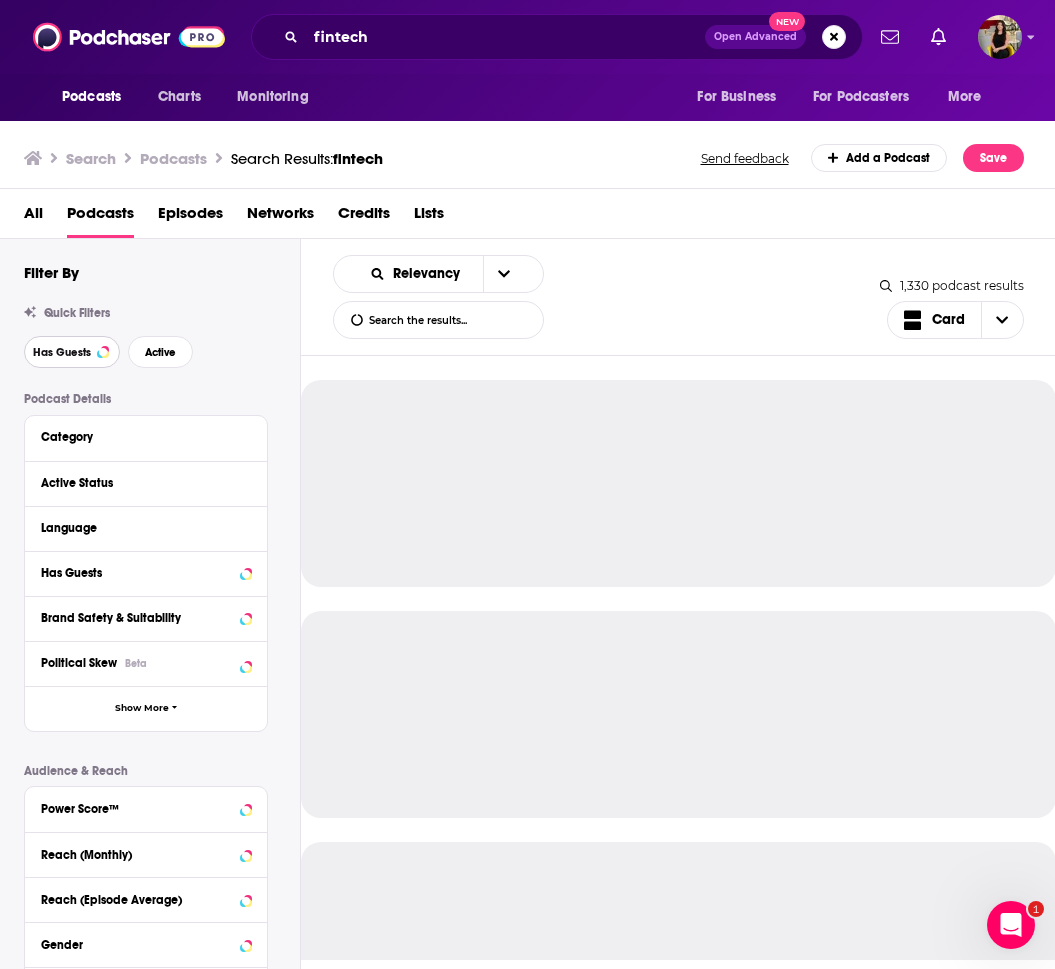 click on "Has Guests" at bounding box center (62, 352) 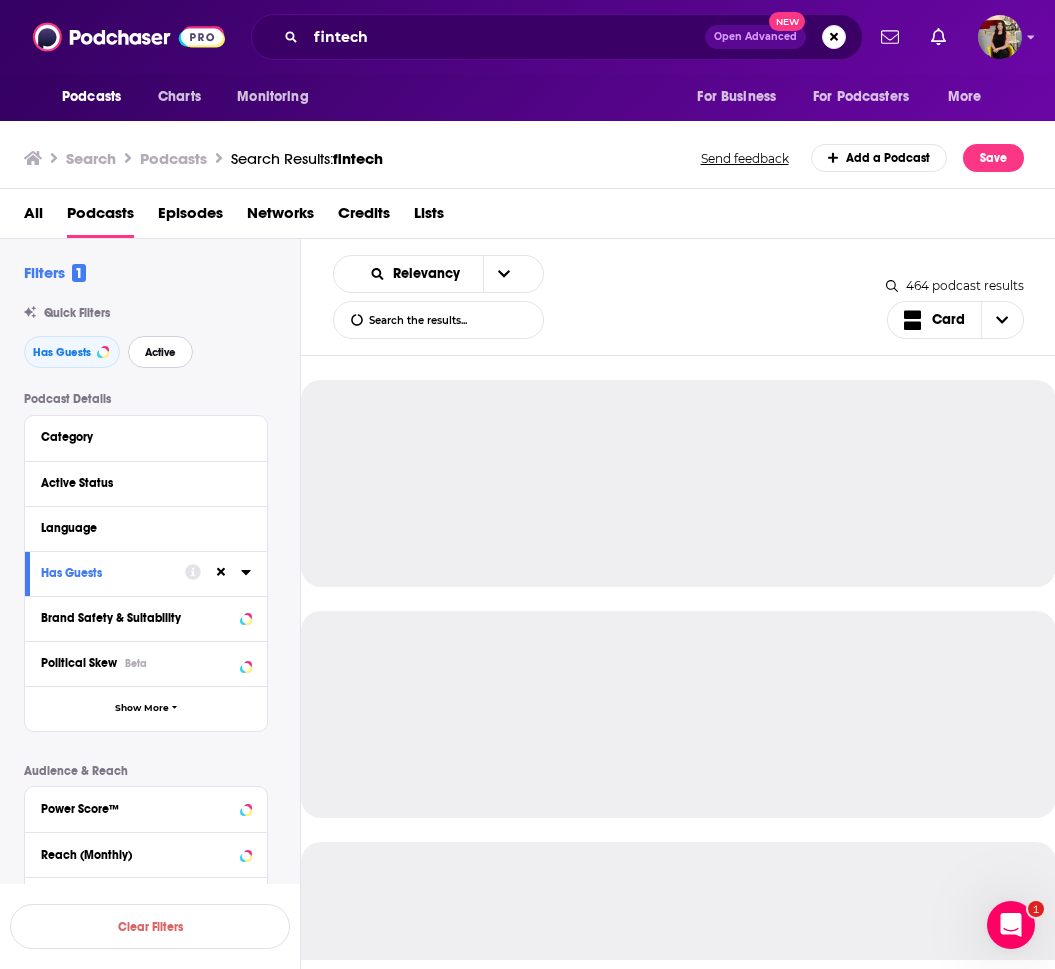 click on "Active" at bounding box center (160, 352) 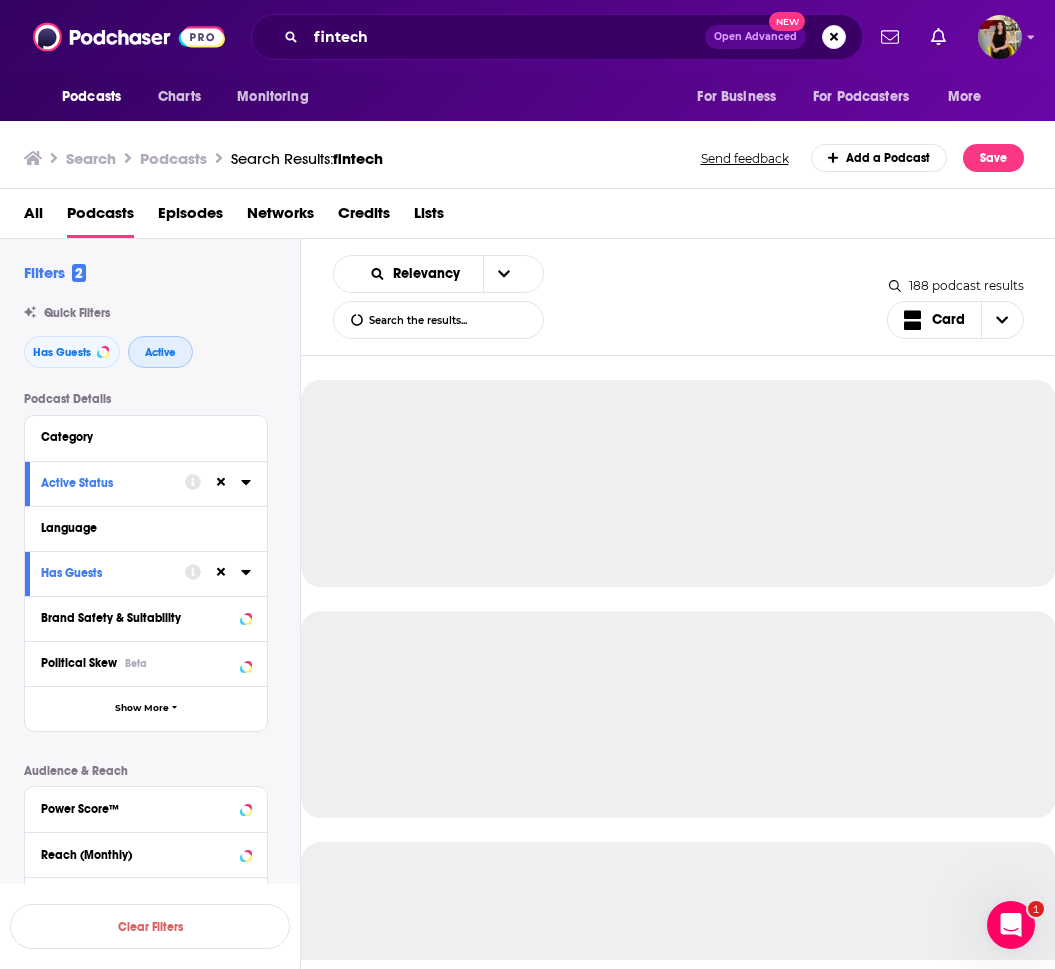 scroll, scrollTop: 293, scrollLeft: 0, axis: vertical 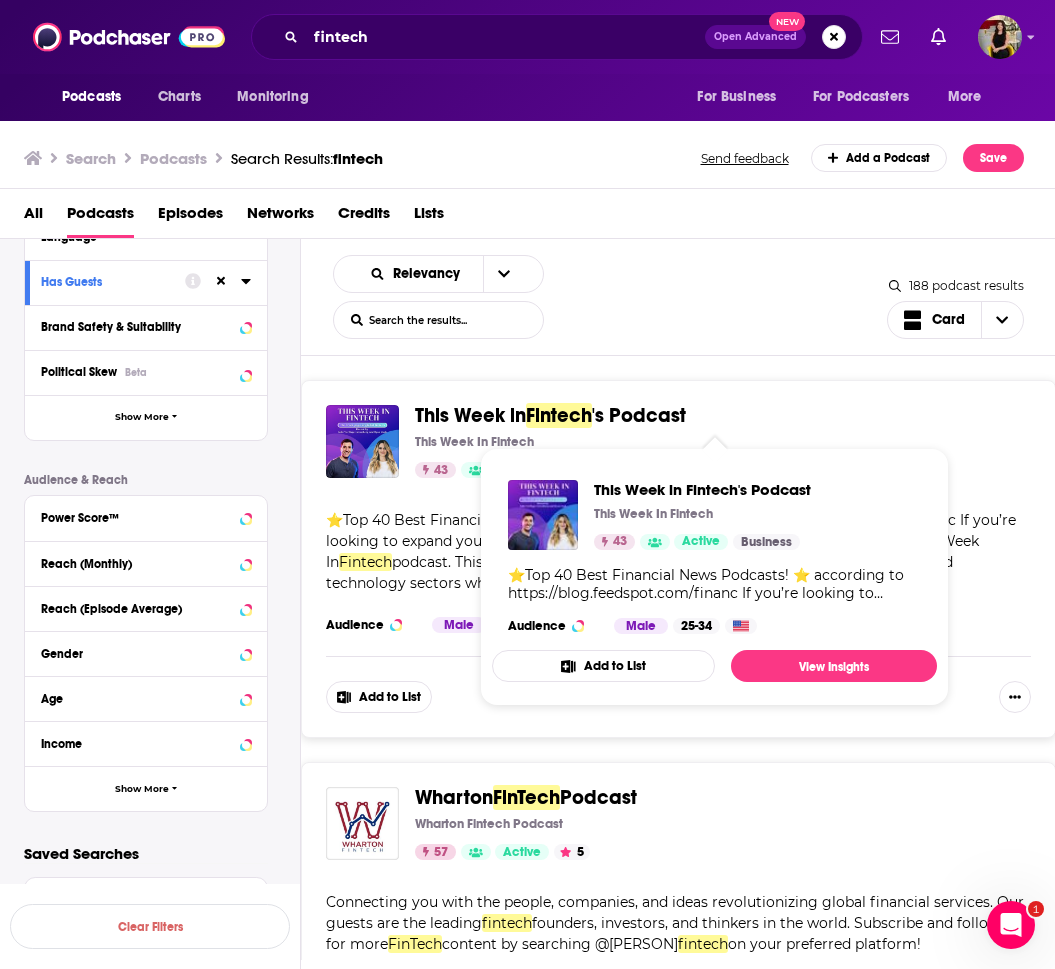 type 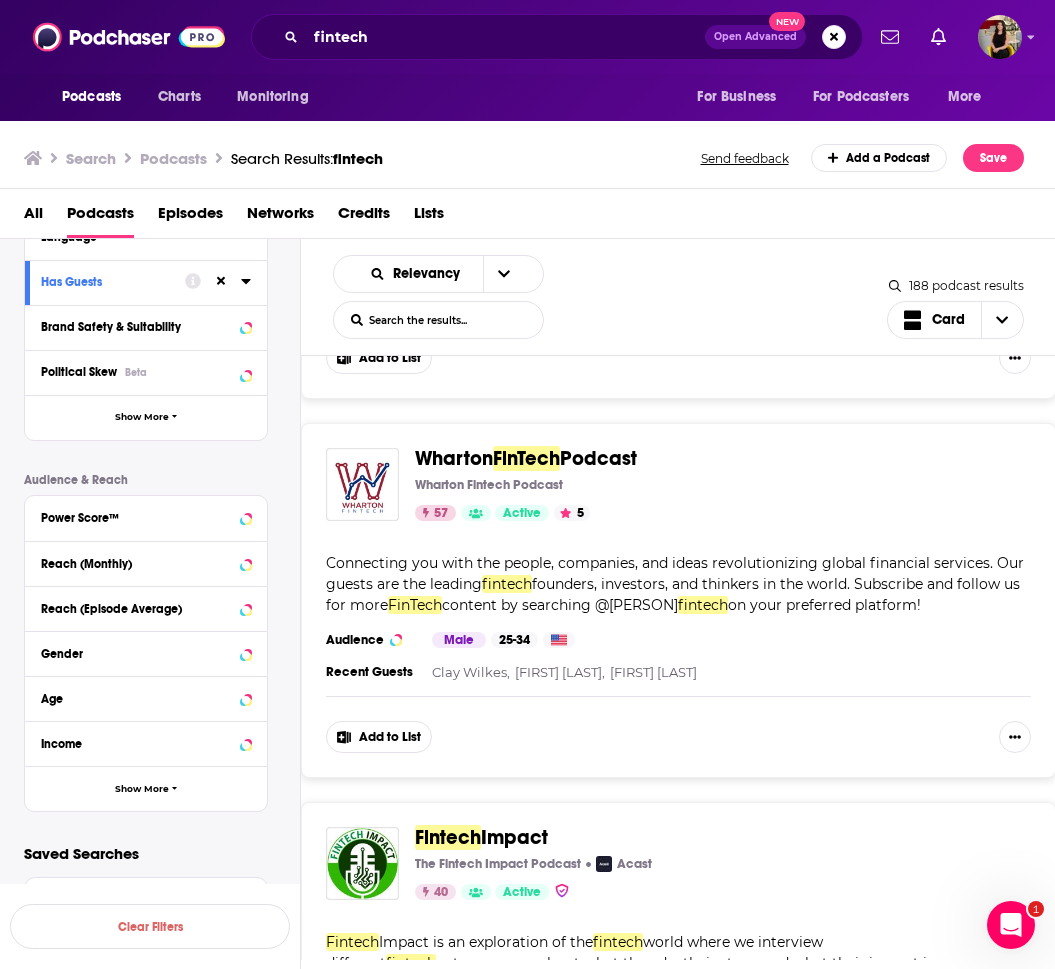 scroll, scrollTop: 346, scrollLeft: 0, axis: vertical 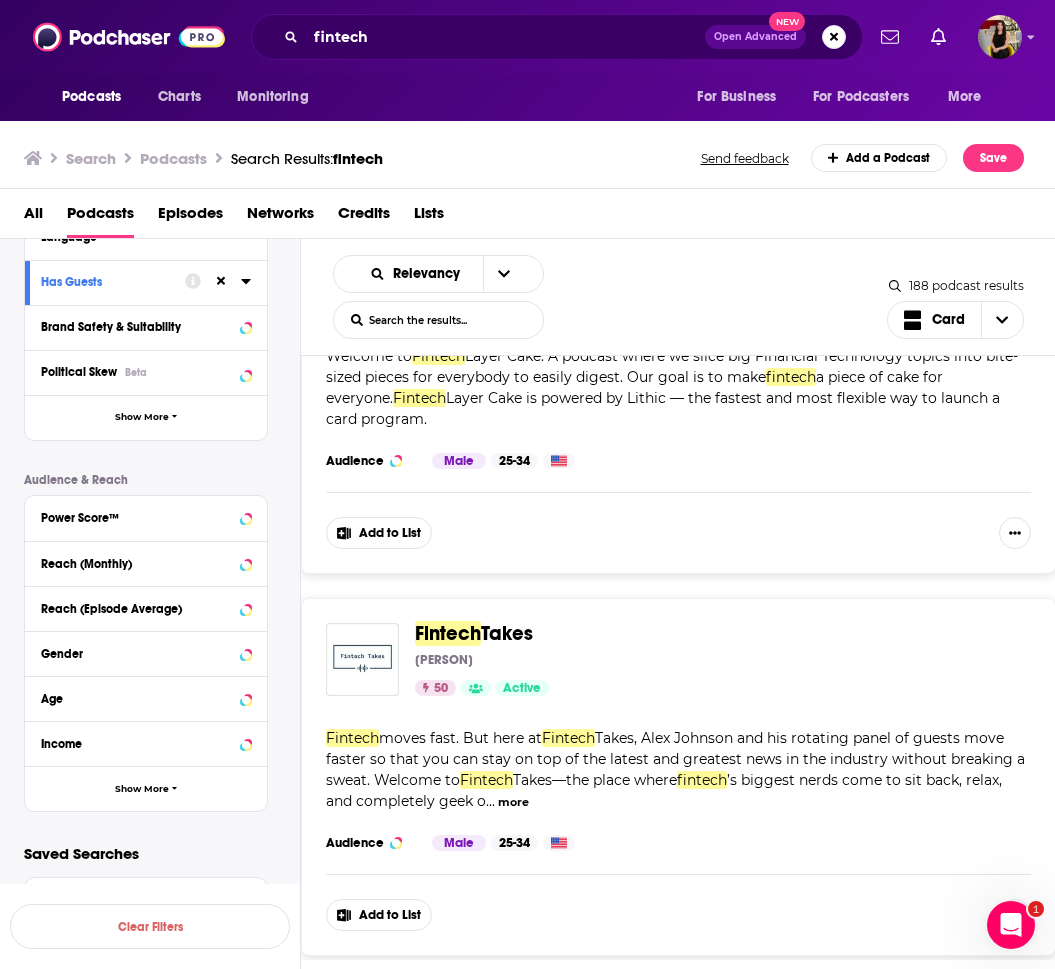 drag, startPoint x: 477, startPoint y: 614, endPoint x: 323, endPoint y: 13, distance: 620.4168 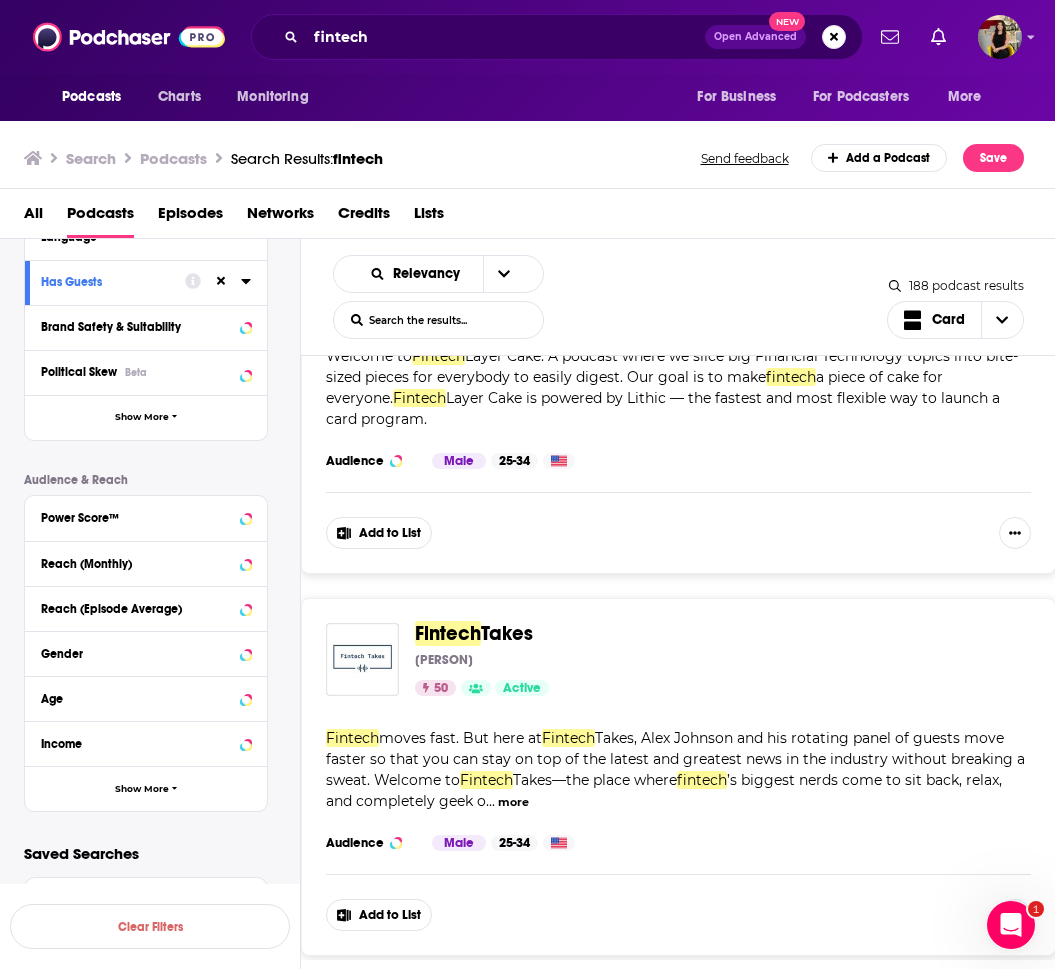 click on "Podcasts Charts Monitoring fintech Open Advanced New For Business For Podcasters More Podcasts Charts Monitoring For Business For Podcasters More Search Podcasts Search Results:   fintech Send feedback Add a Podcast Save All Podcasts Episodes Networks Credits Lists Filters 2 Quick Filters Has Guests Active Podcast Details Category Active Status Language Has Guests Brand Safety & Suitability Political Skew Beta Show More Audience & Reach Power Score™ Reach (Monthly) Reach (Episode Average) Gender Age Income Show More Saved Searches Select Clear Filters Relevancy List Search Input Search the results... Card 188   podcast   results List Search Input Search the results... Card This Week in  Fintech 's Podcast This Week In Fintech 43 Active Categories Business Add to List ⭐Top 40 Best Financial News Podcasts! ⭐ according to https://blog.feedspot.com/financ If you’re looking to expand your network and knowledge of  fintech , look no further than the This Week In  Fintech ... more Categories Business Male 5" at bounding box center [527, 484] 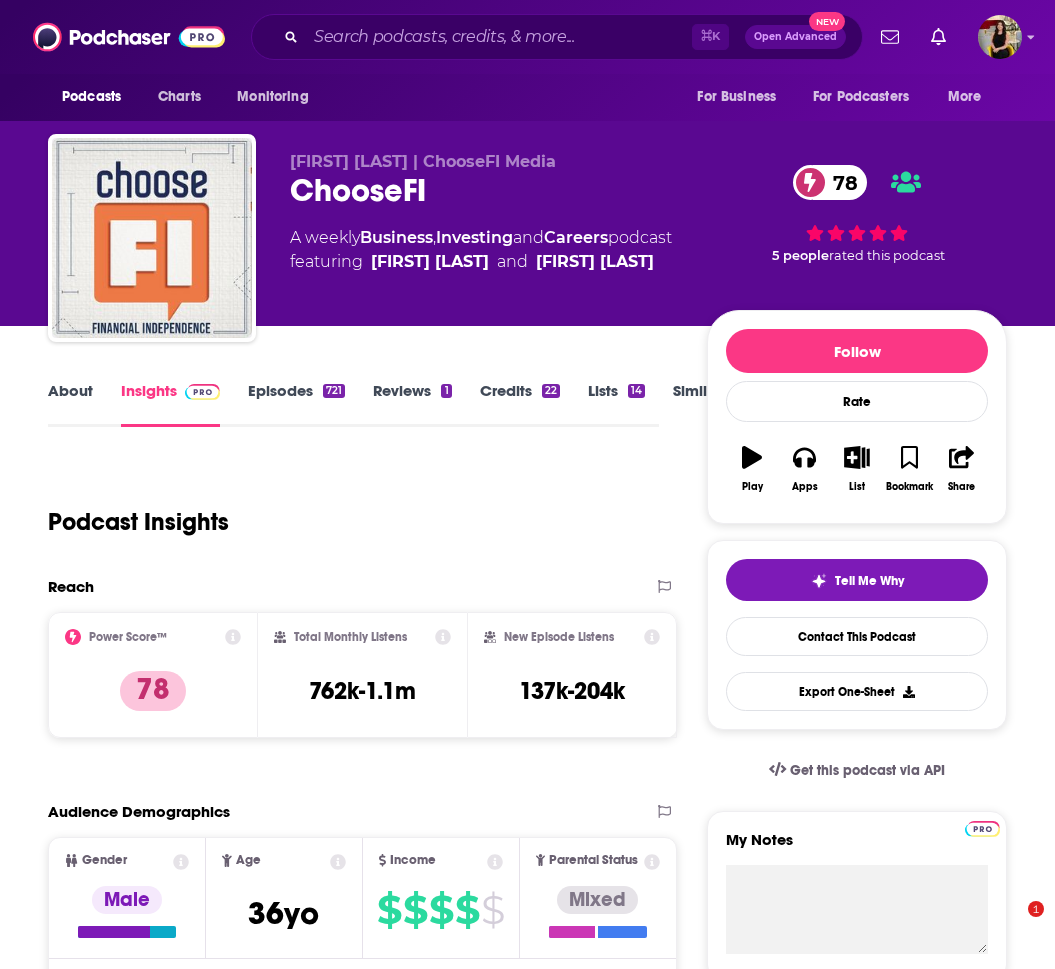 scroll, scrollTop: 0, scrollLeft: 0, axis: both 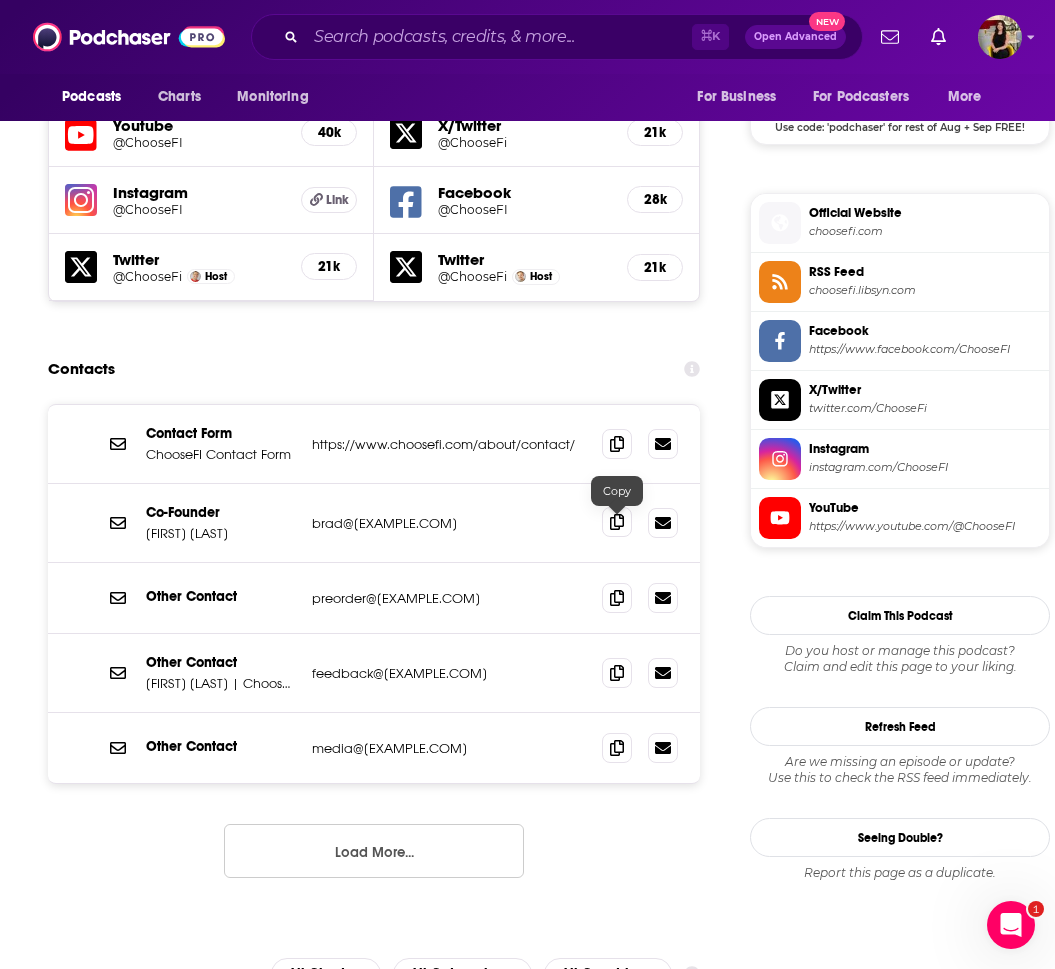 click 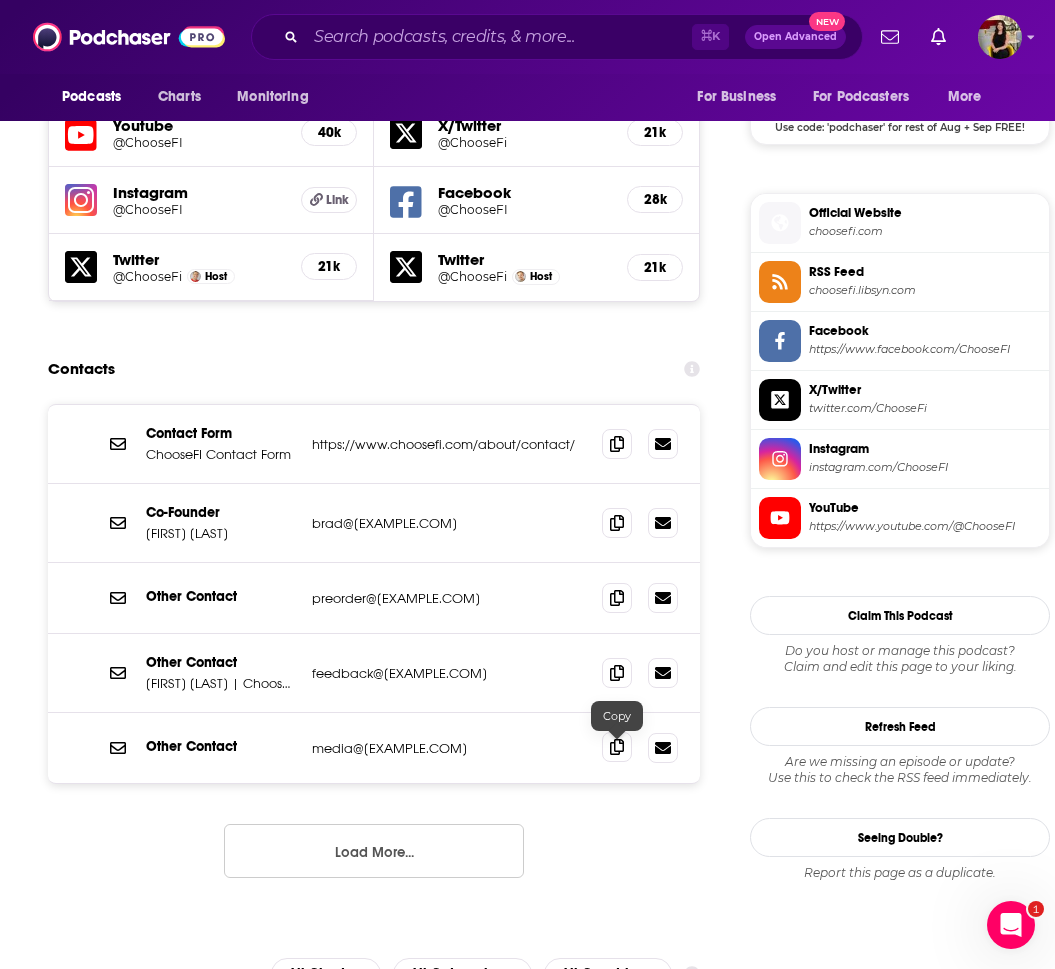 click 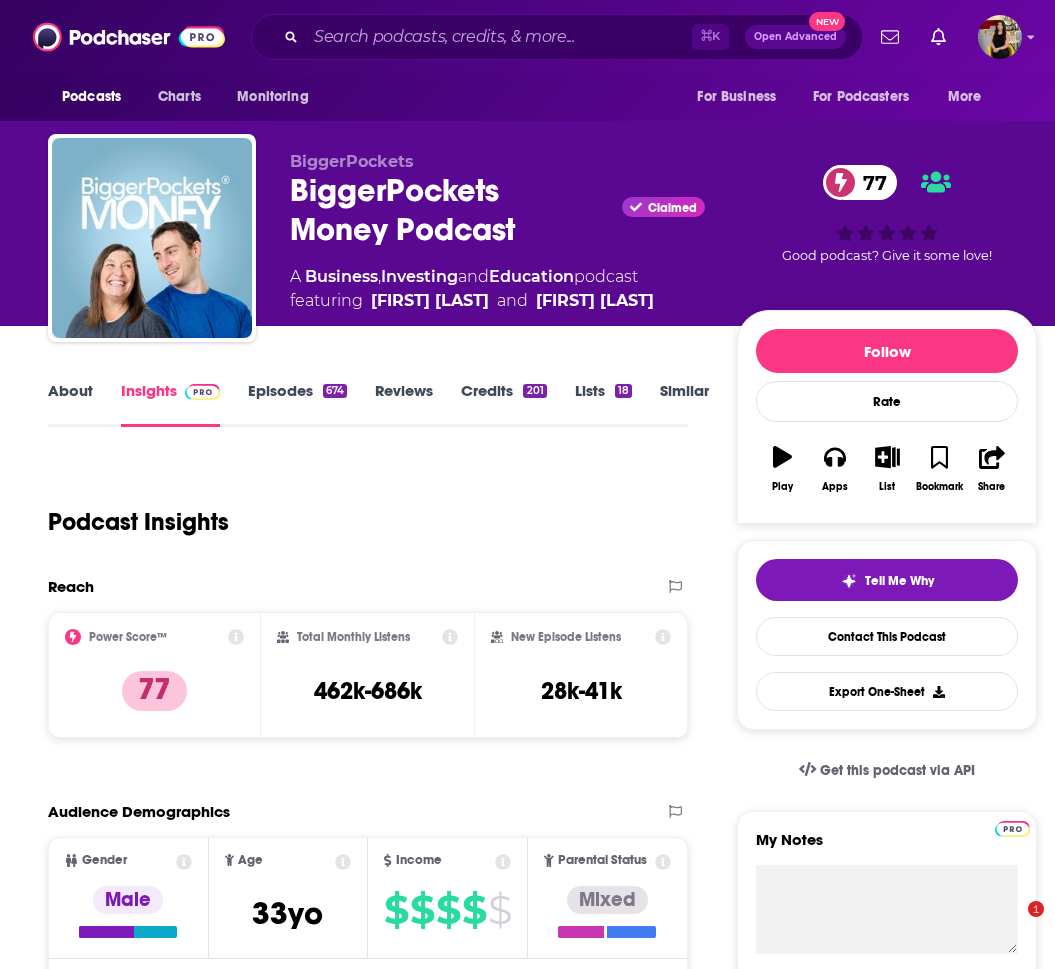 scroll, scrollTop: 0, scrollLeft: 0, axis: both 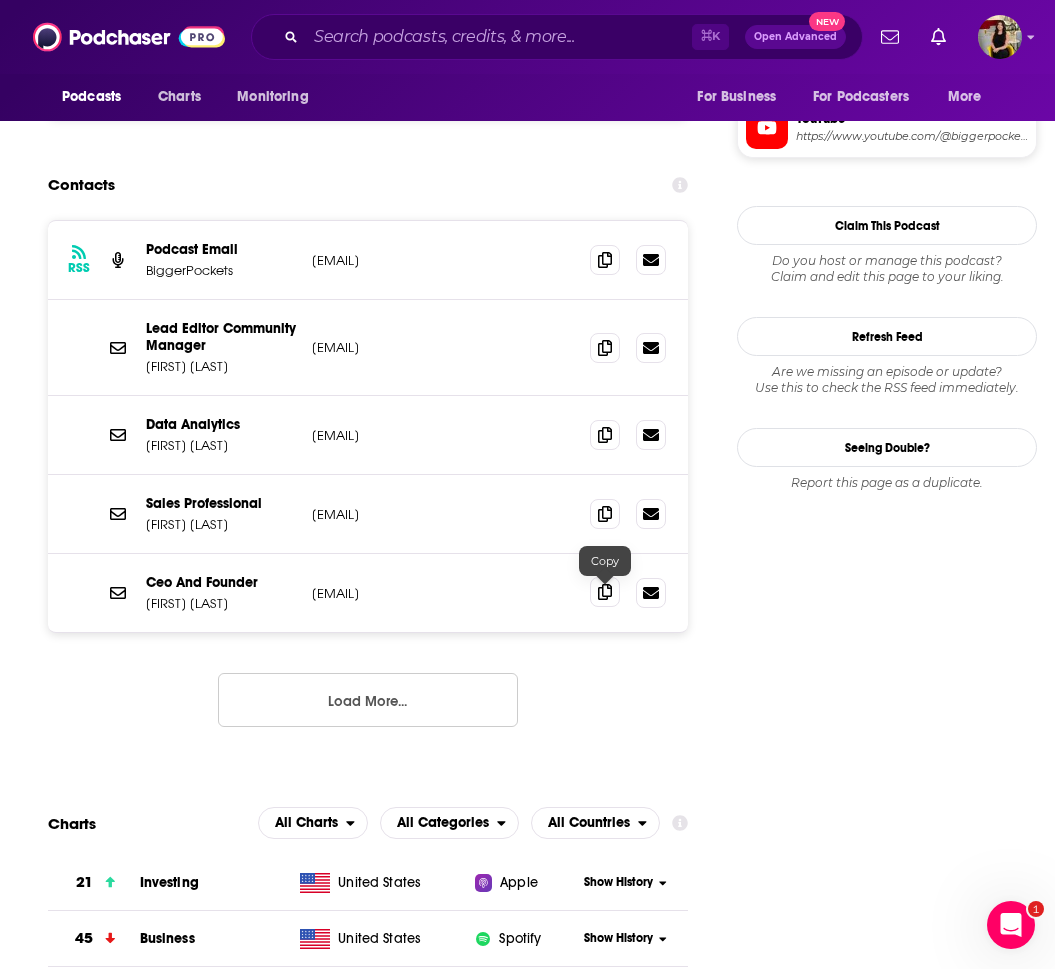 click 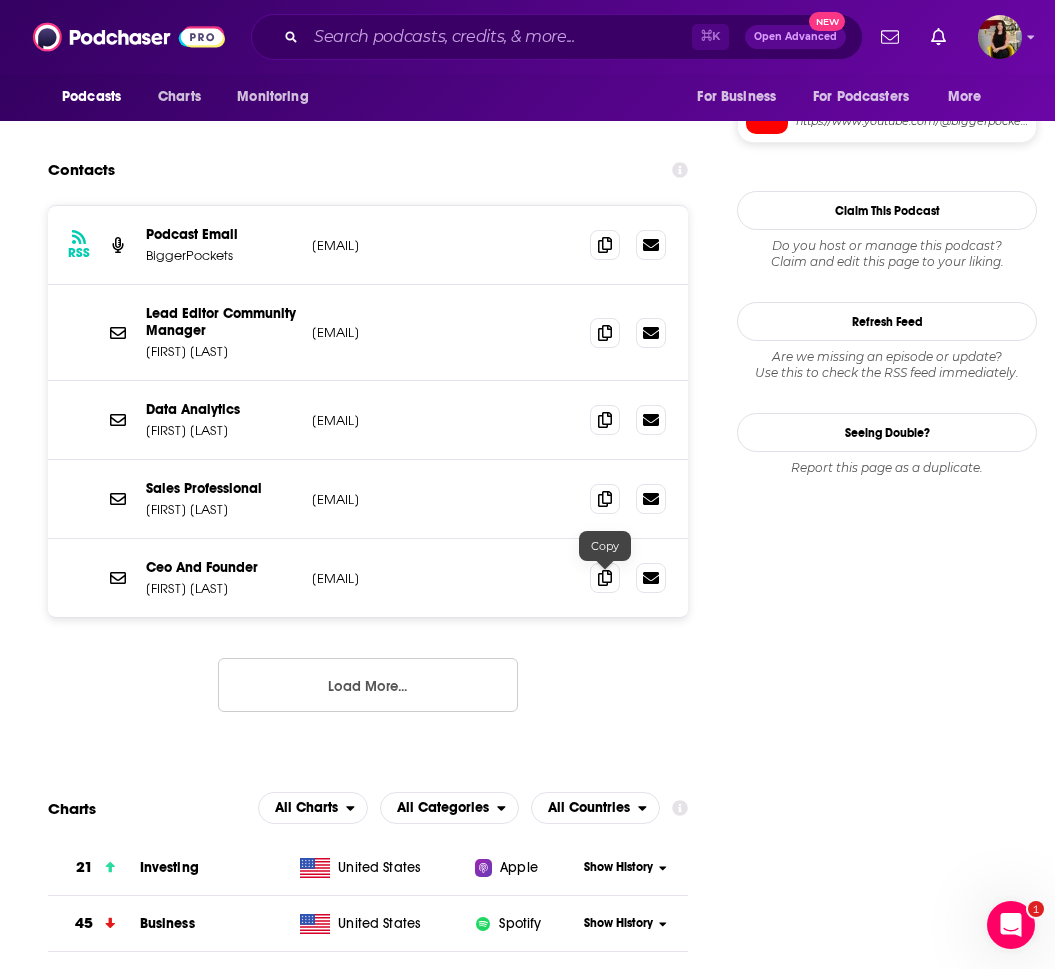scroll, scrollTop: 1881, scrollLeft: 0, axis: vertical 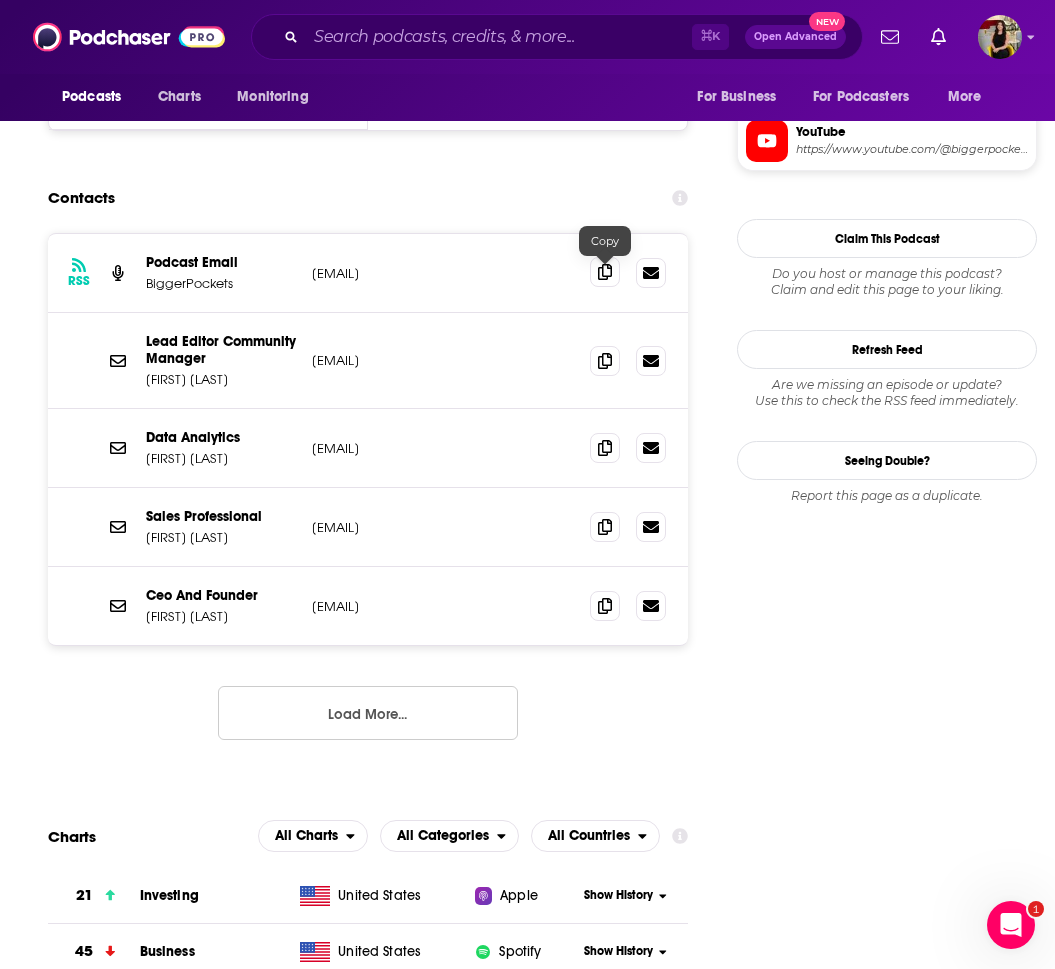 click 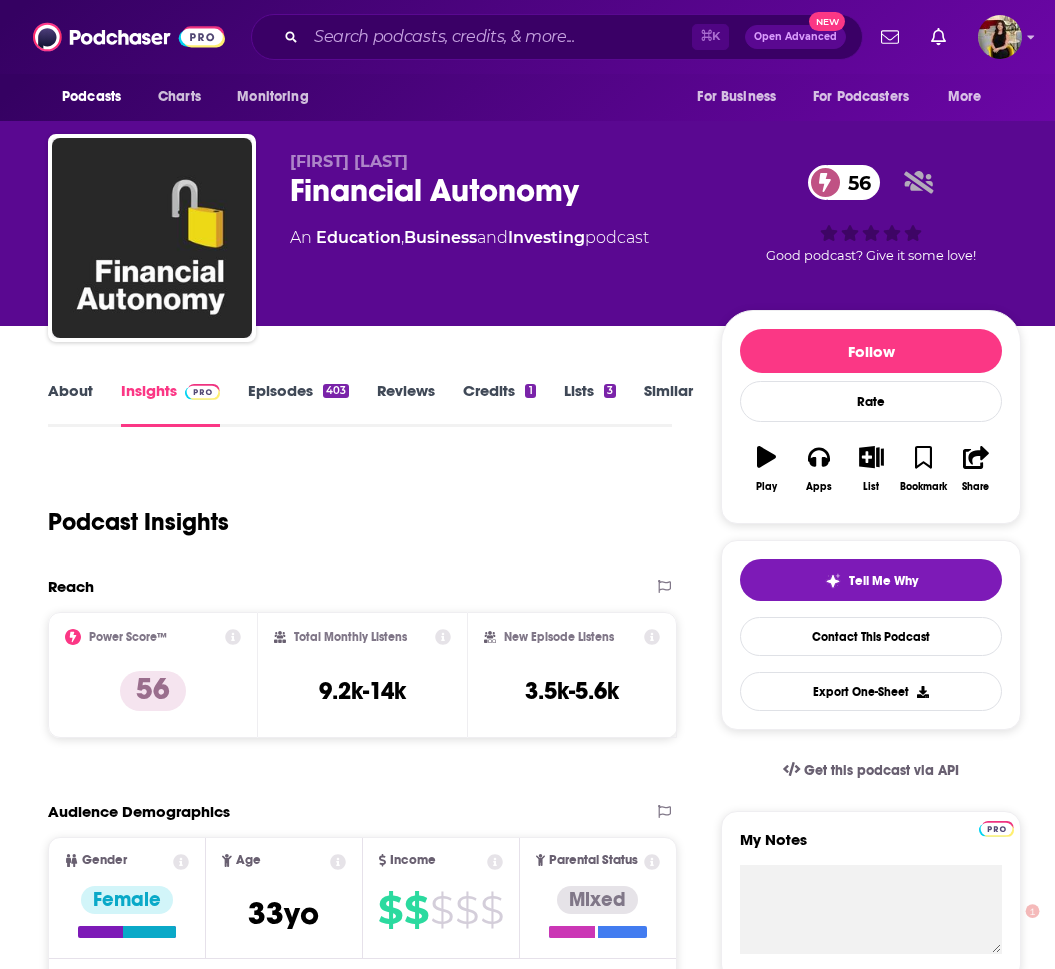 scroll, scrollTop: 0, scrollLeft: 0, axis: both 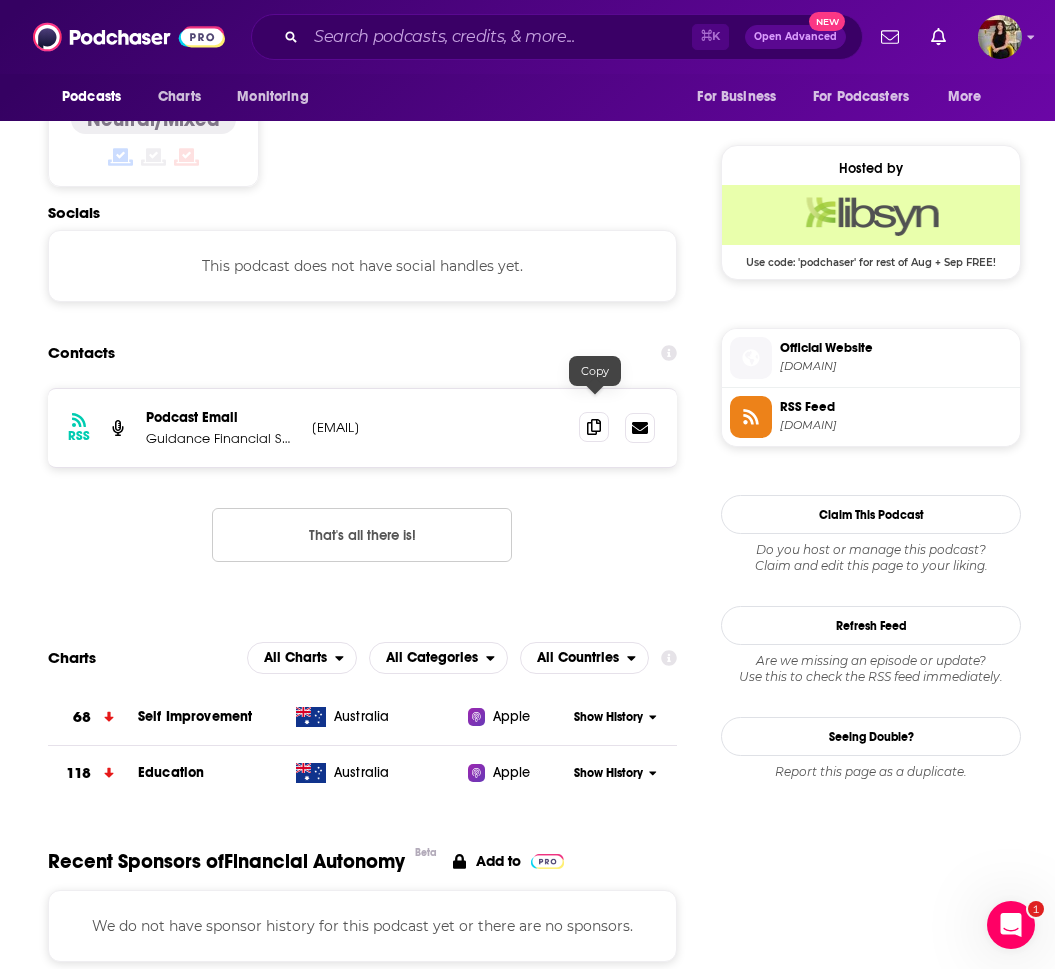 click 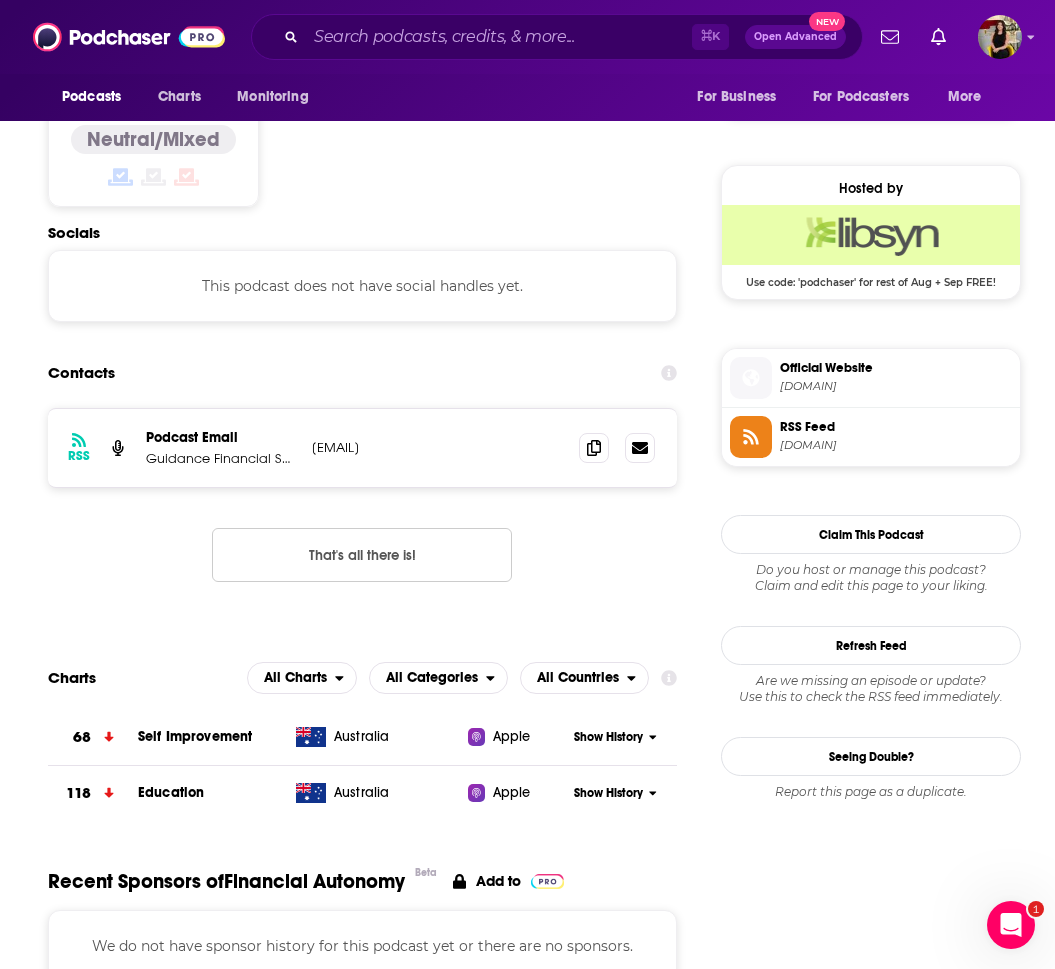 scroll, scrollTop: 1622, scrollLeft: 0, axis: vertical 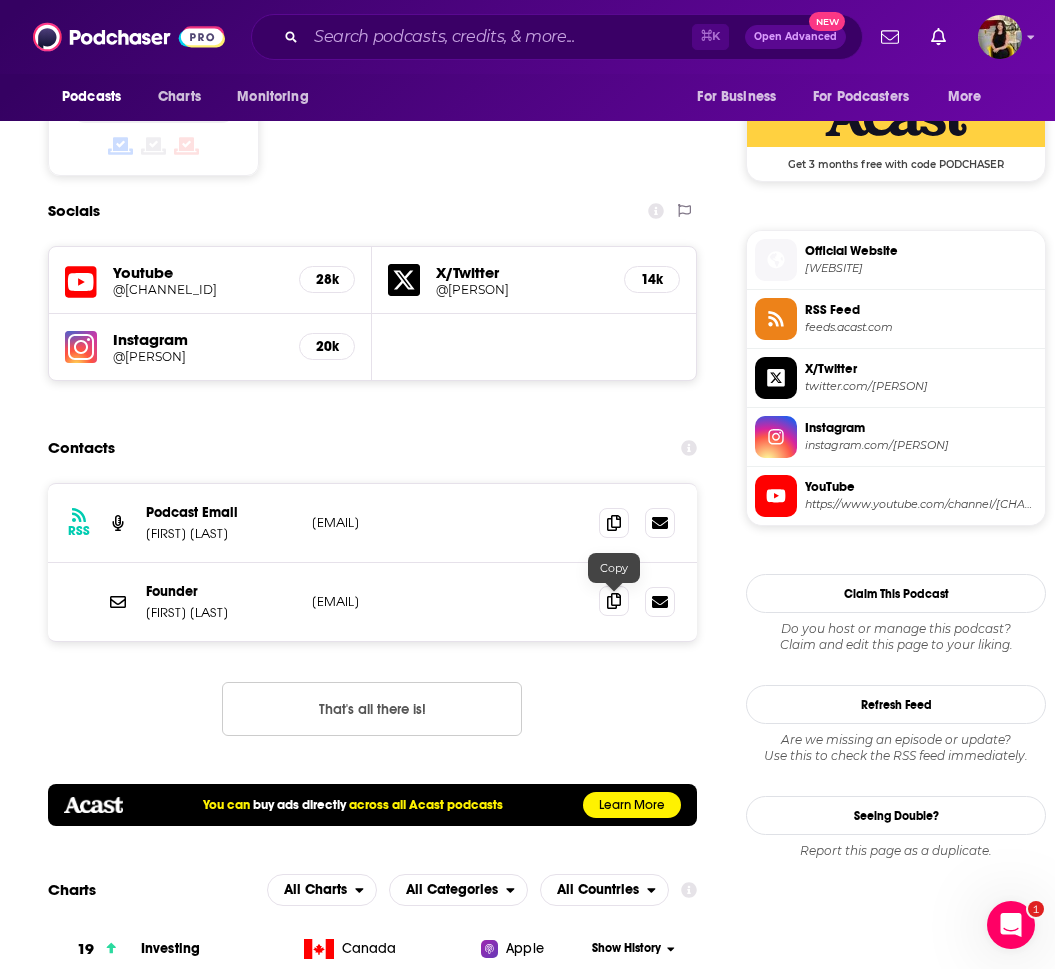 click 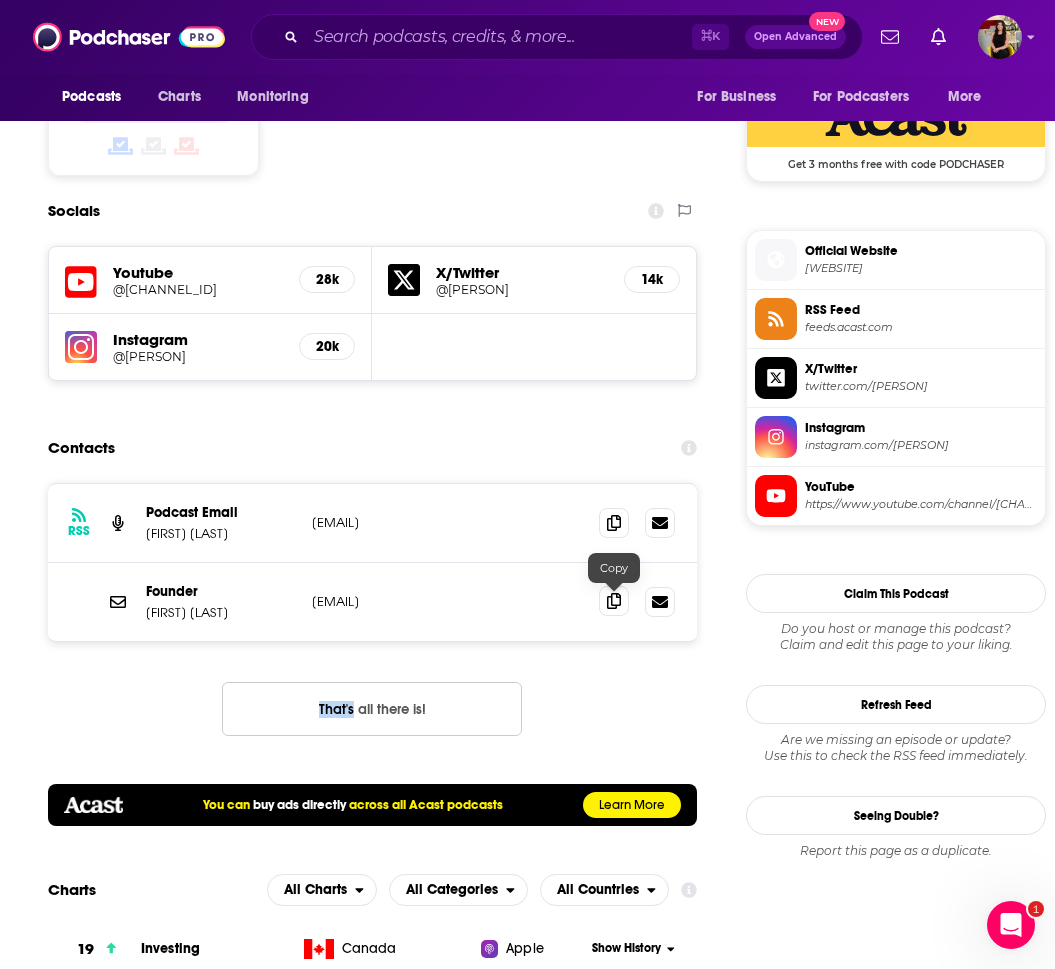 click 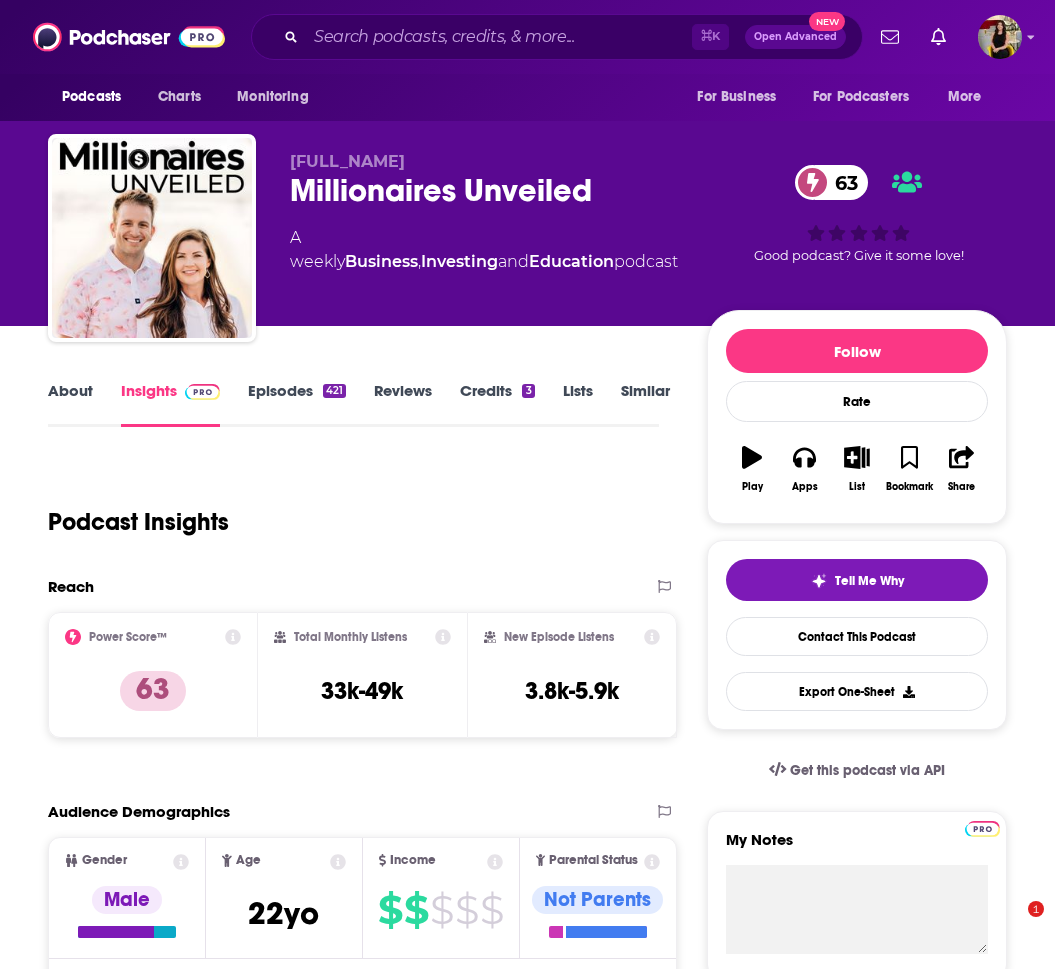 scroll, scrollTop: 0, scrollLeft: 0, axis: both 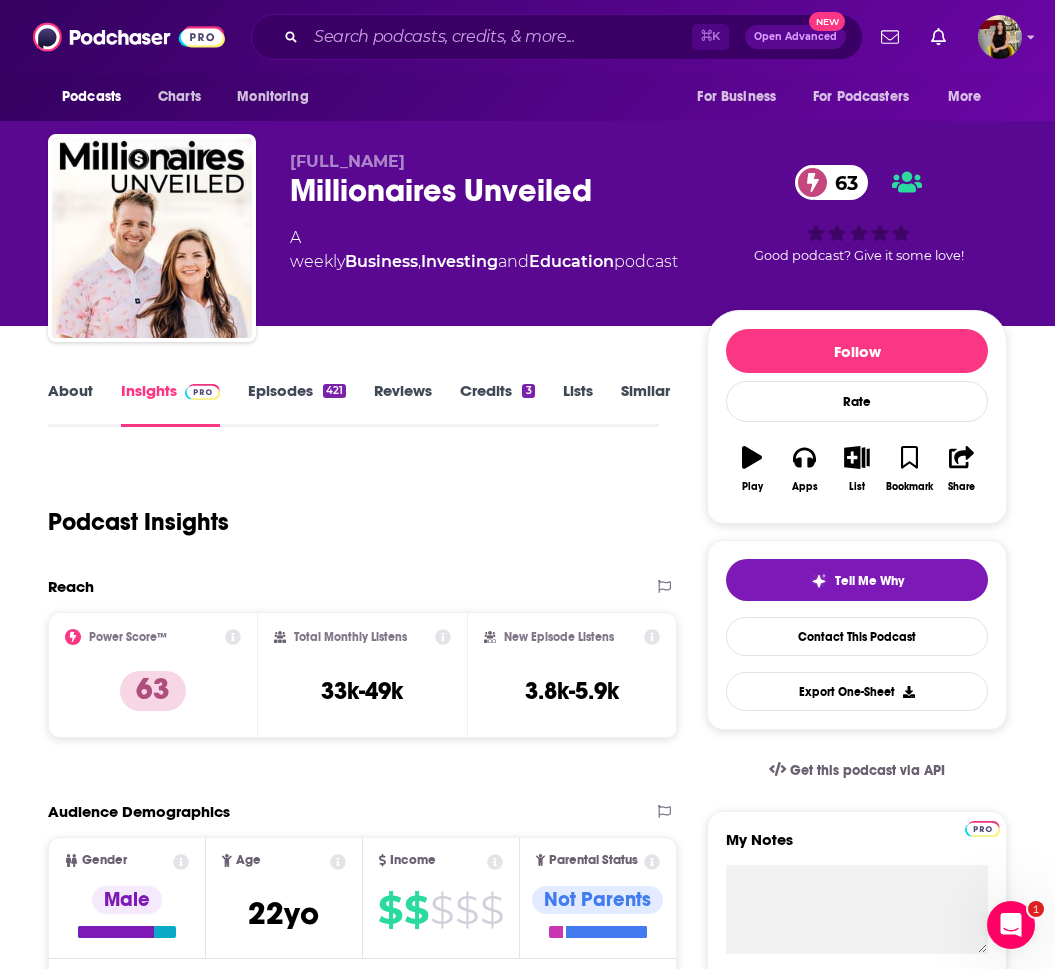 click on "Episodes 421" at bounding box center [297, 404] 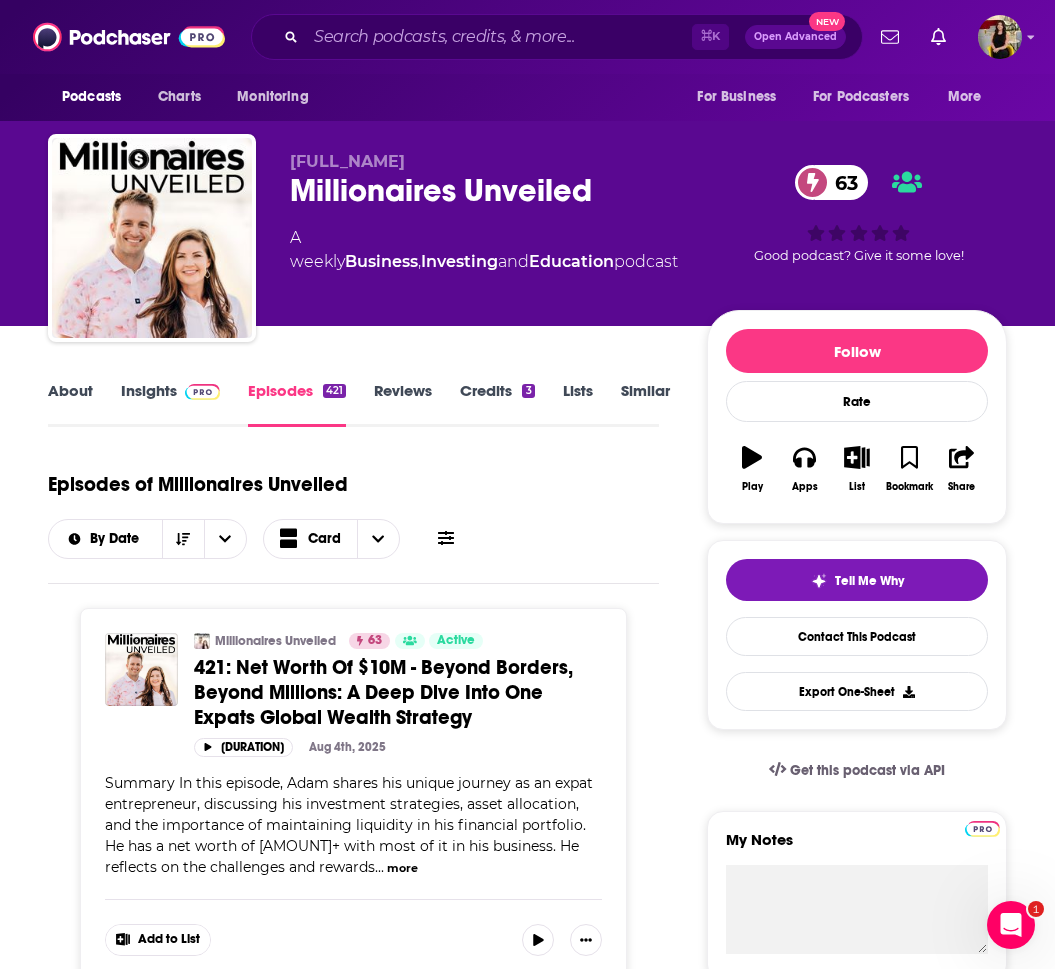 click on "Insights" at bounding box center [170, 404] 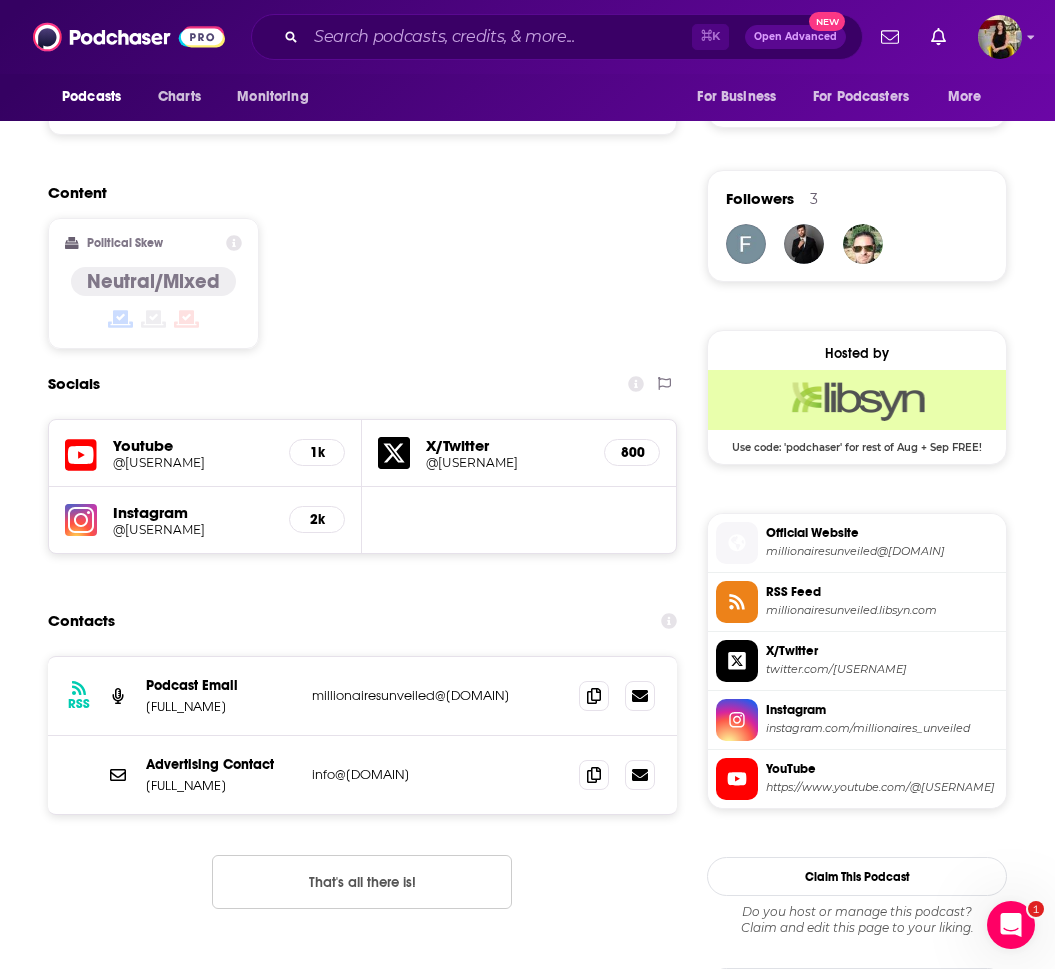 scroll, scrollTop: 1431, scrollLeft: 0, axis: vertical 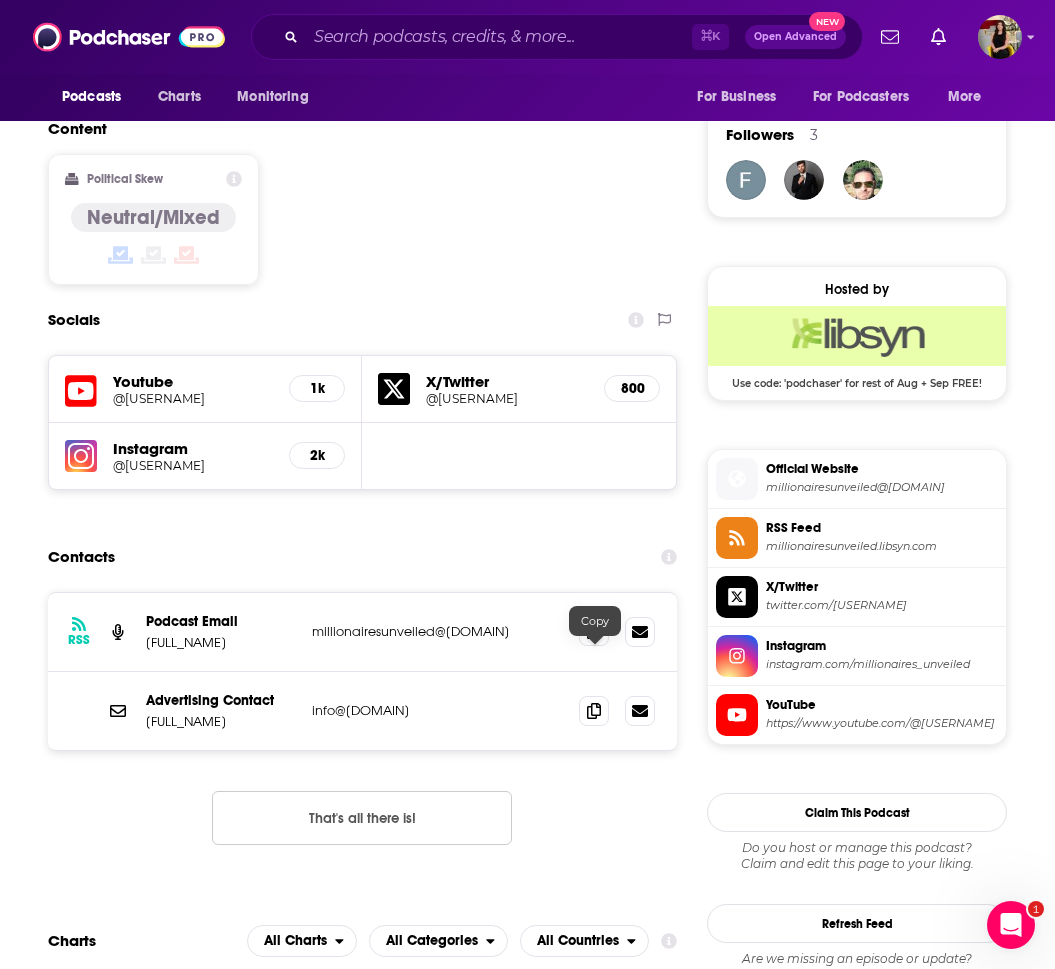 click 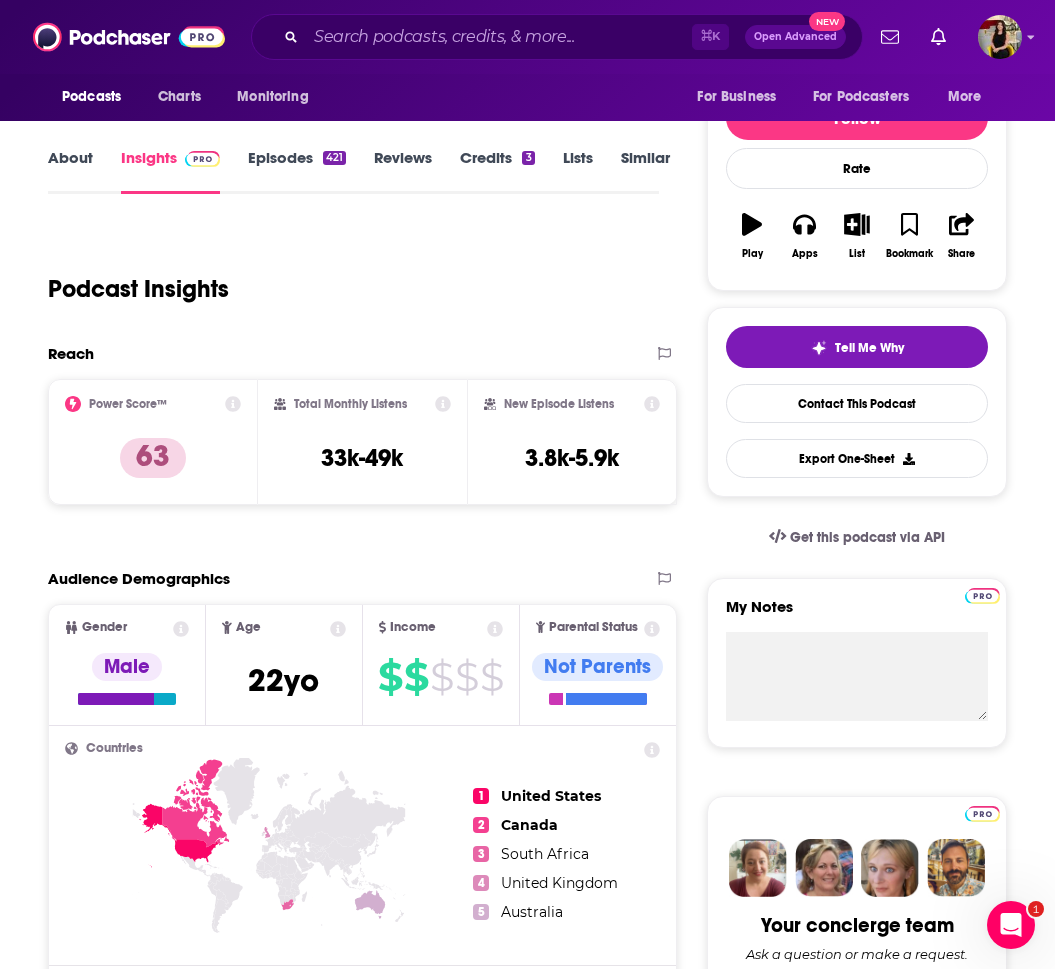 scroll, scrollTop: 0, scrollLeft: 0, axis: both 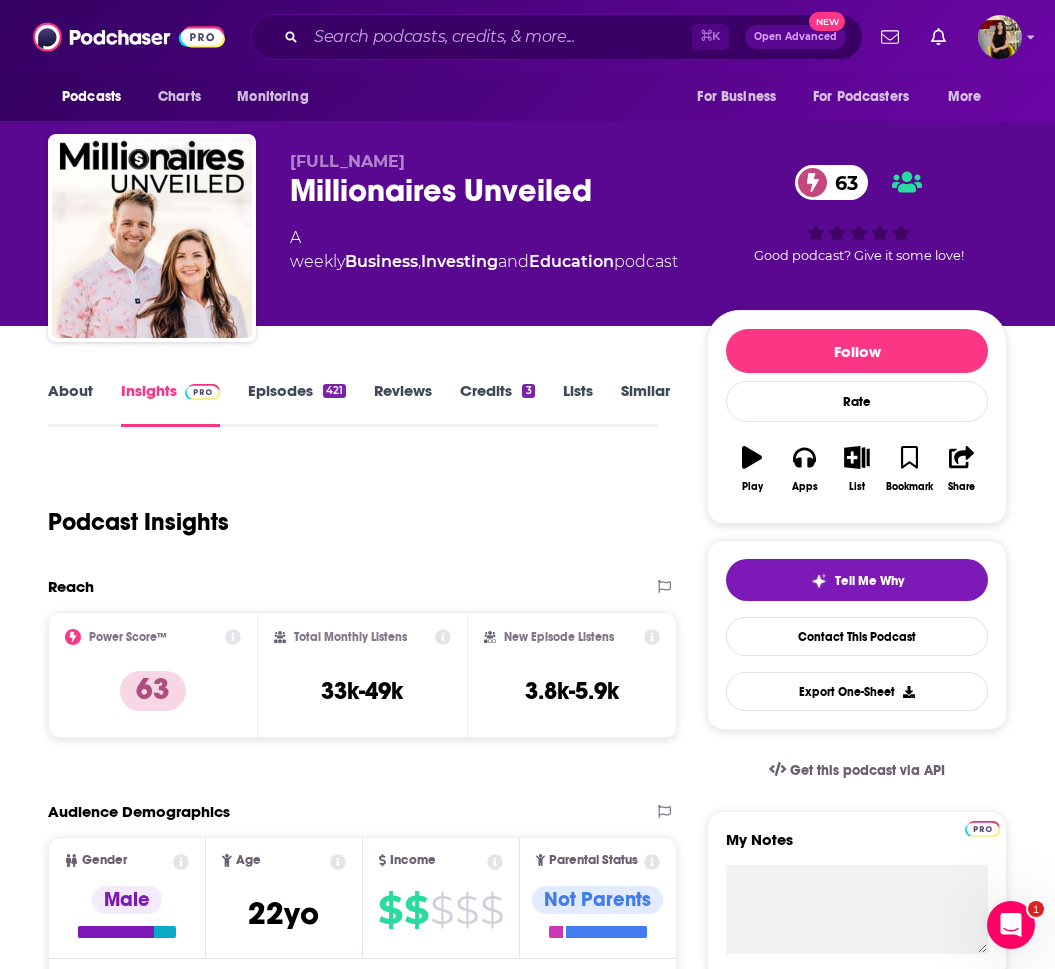 click on "Episodes 421" at bounding box center [297, 404] 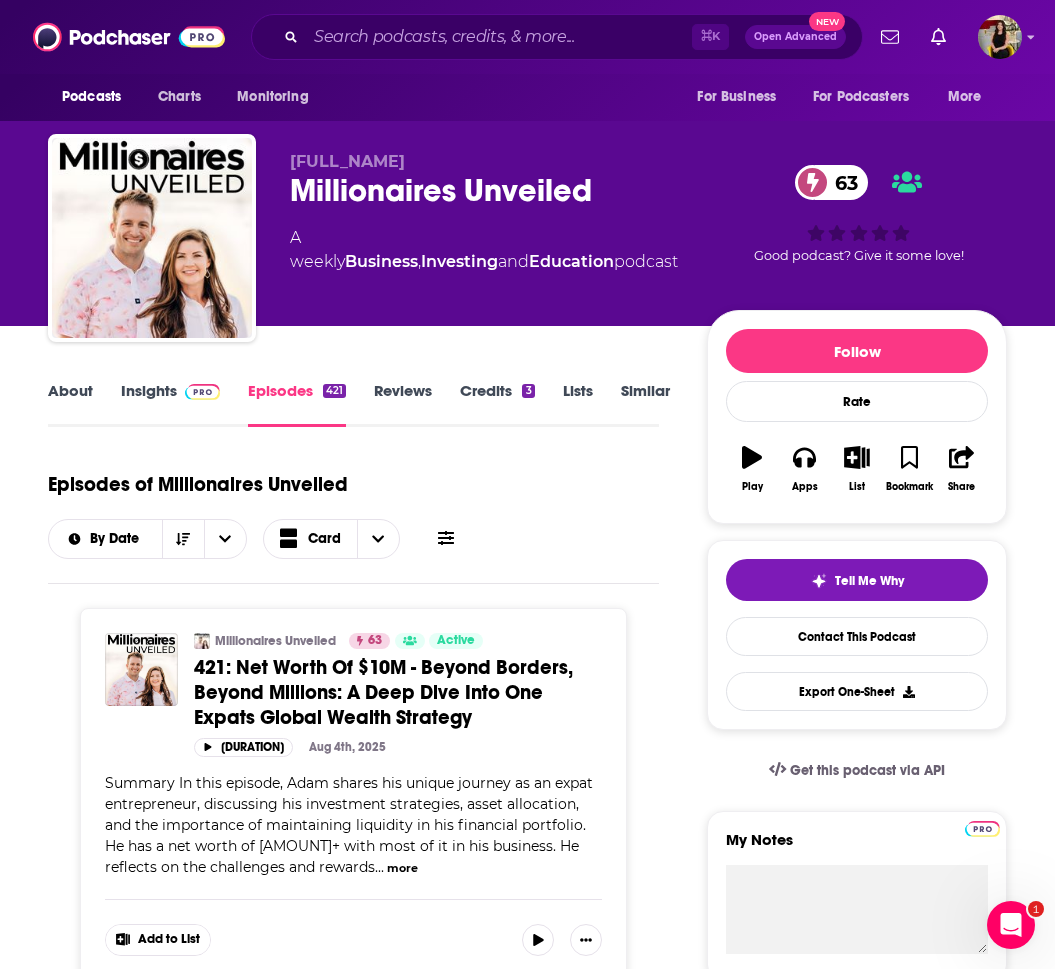 click on "more" at bounding box center (402, 868) 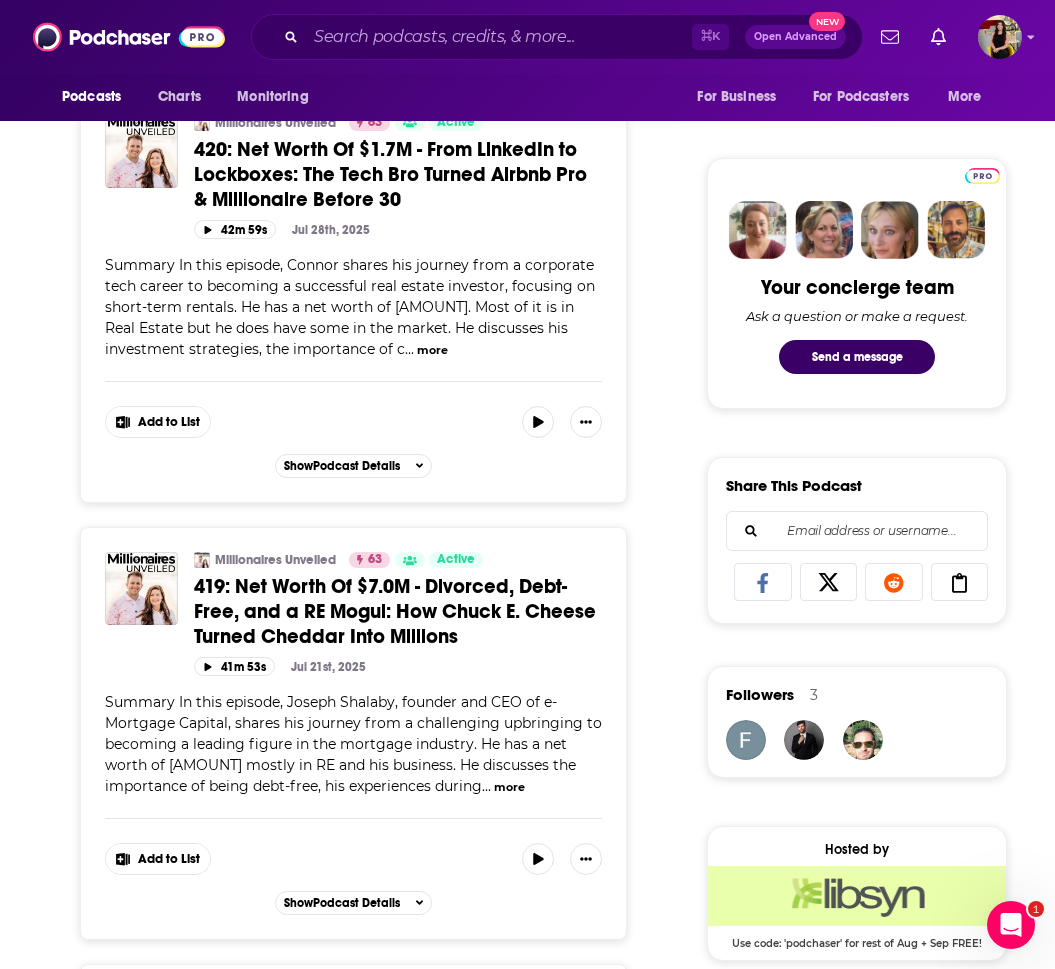 scroll, scrollTop: 0, scrollLeft: 0, axis: both 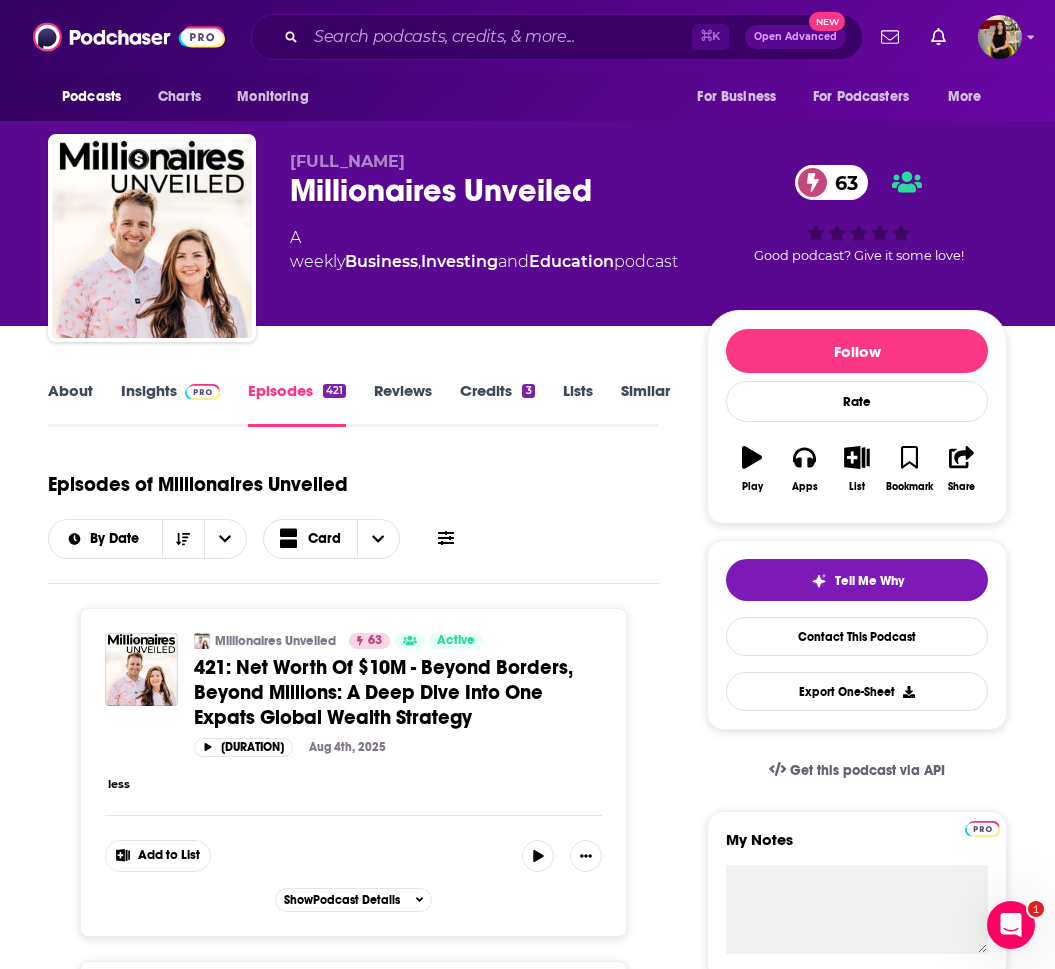 click on "Insights" at bounding box center (170, 404) 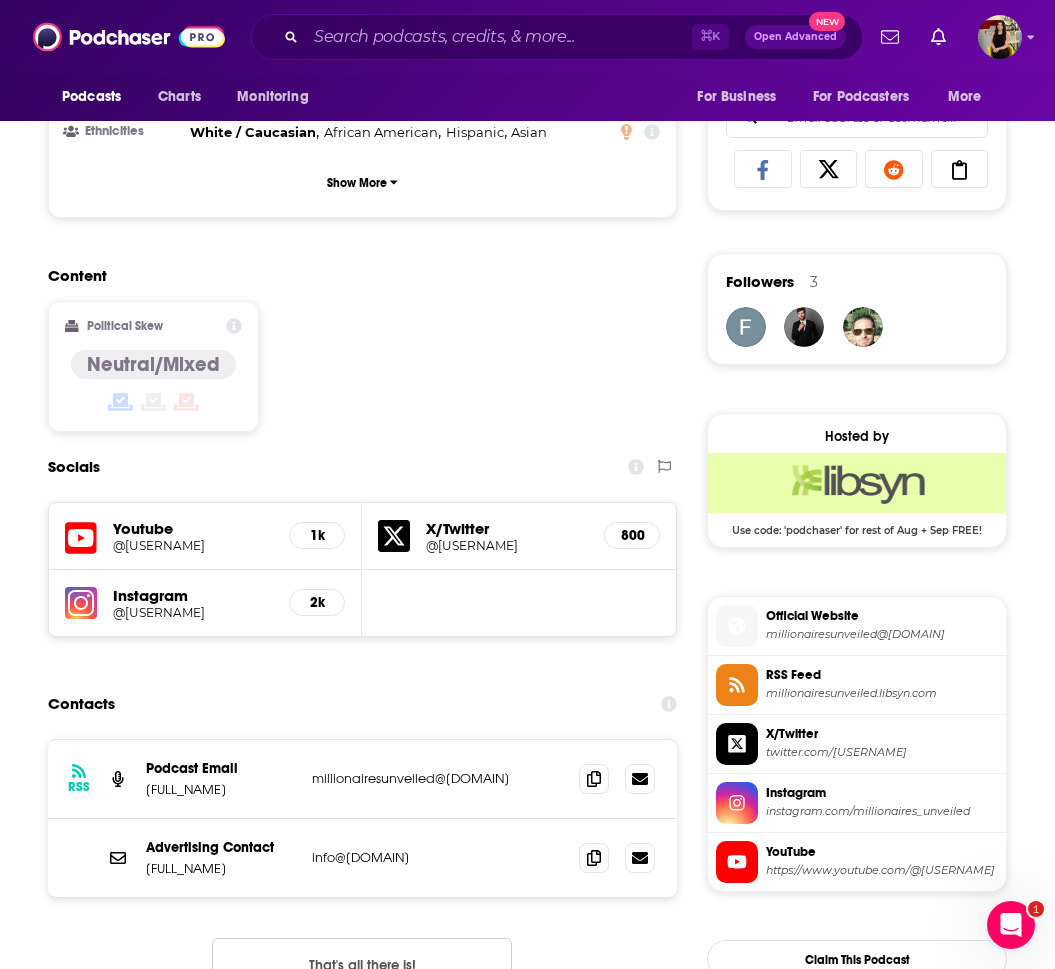 scroll, scrollTop: 1288, scrollLeft: 0, axis: vertical 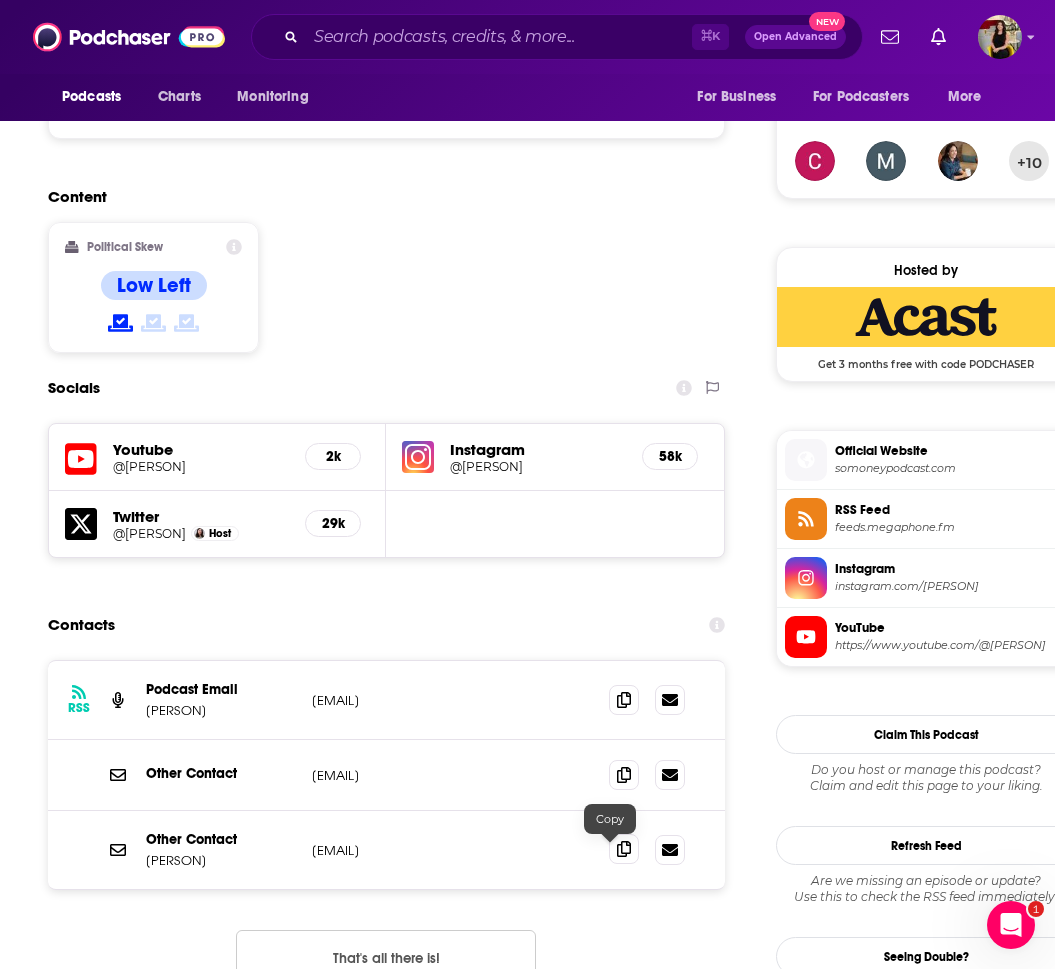 click 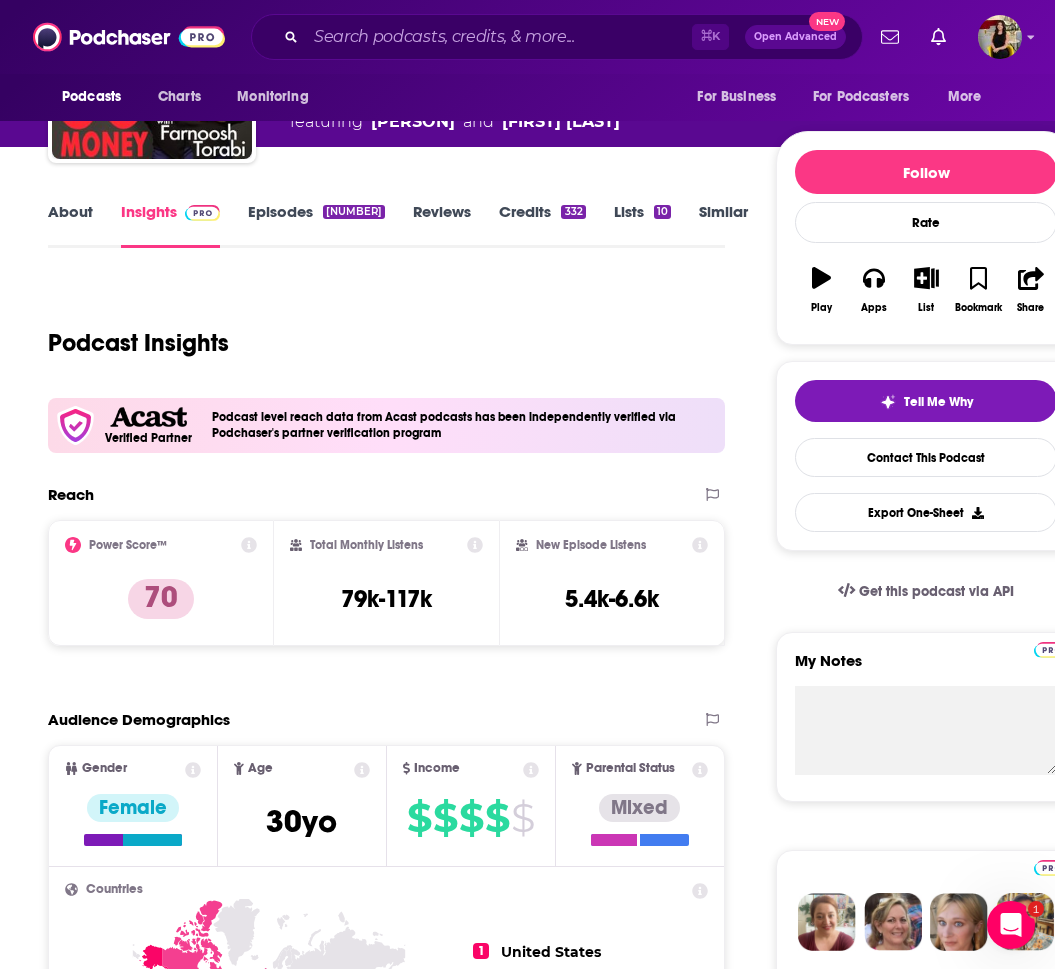 scroll, scrollTop: 0, scrollLeft: 0, axis: both 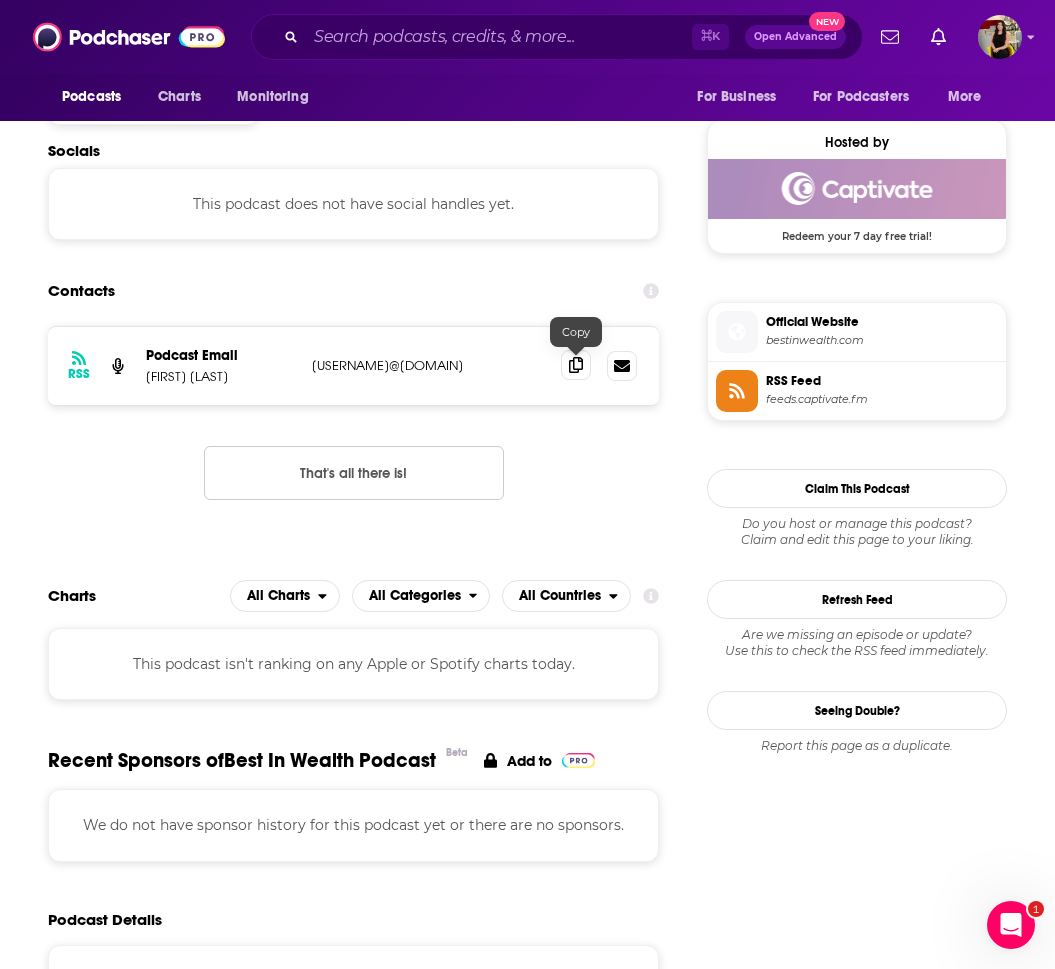click at bounding box center [576, 365] 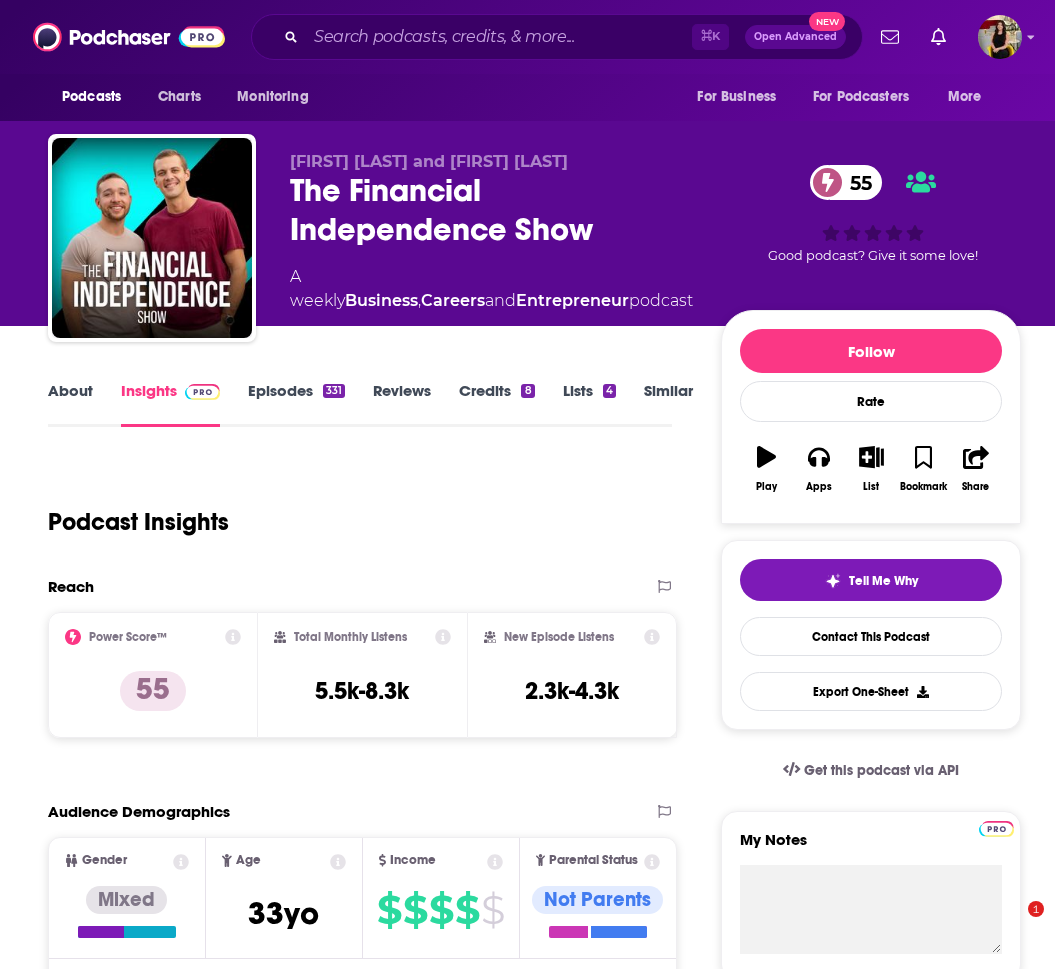scroll, scrollTop: 0, scrollLeft: 0, axis: both 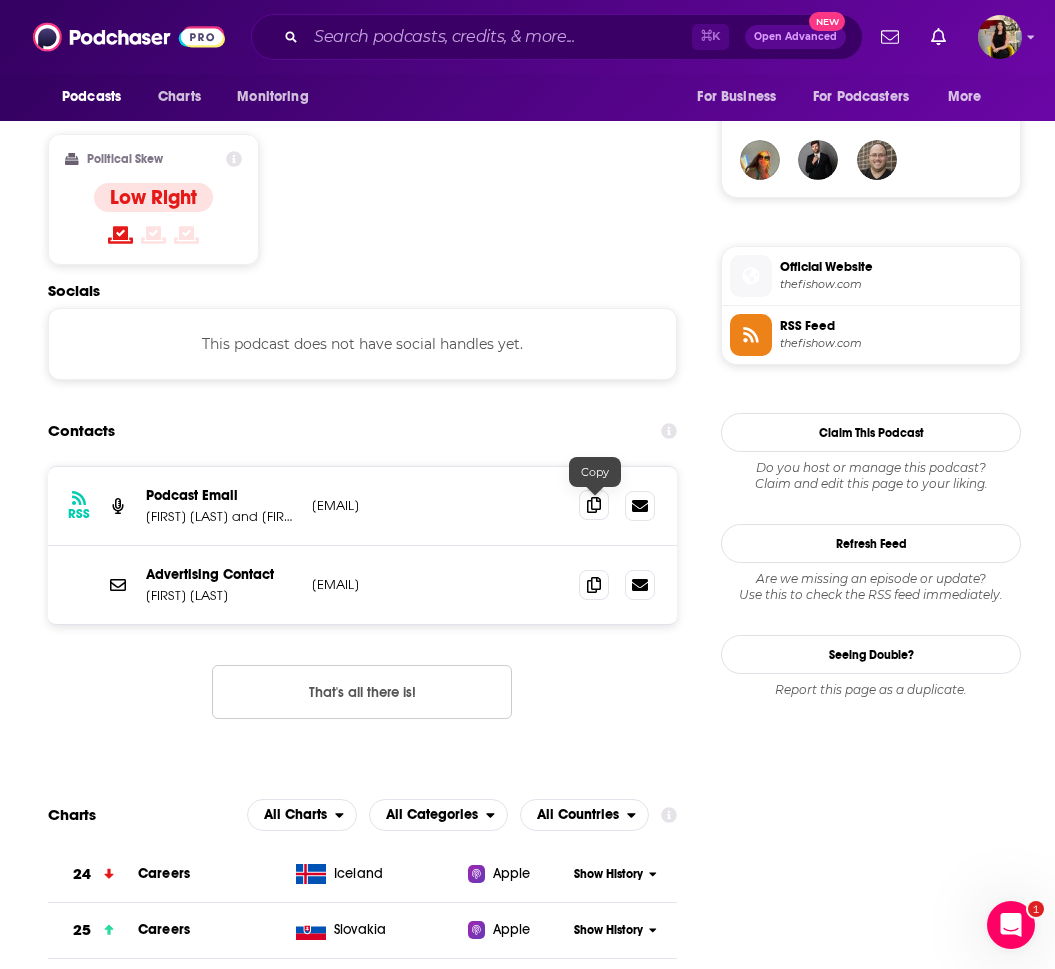 click at bounding box center (594, 505) 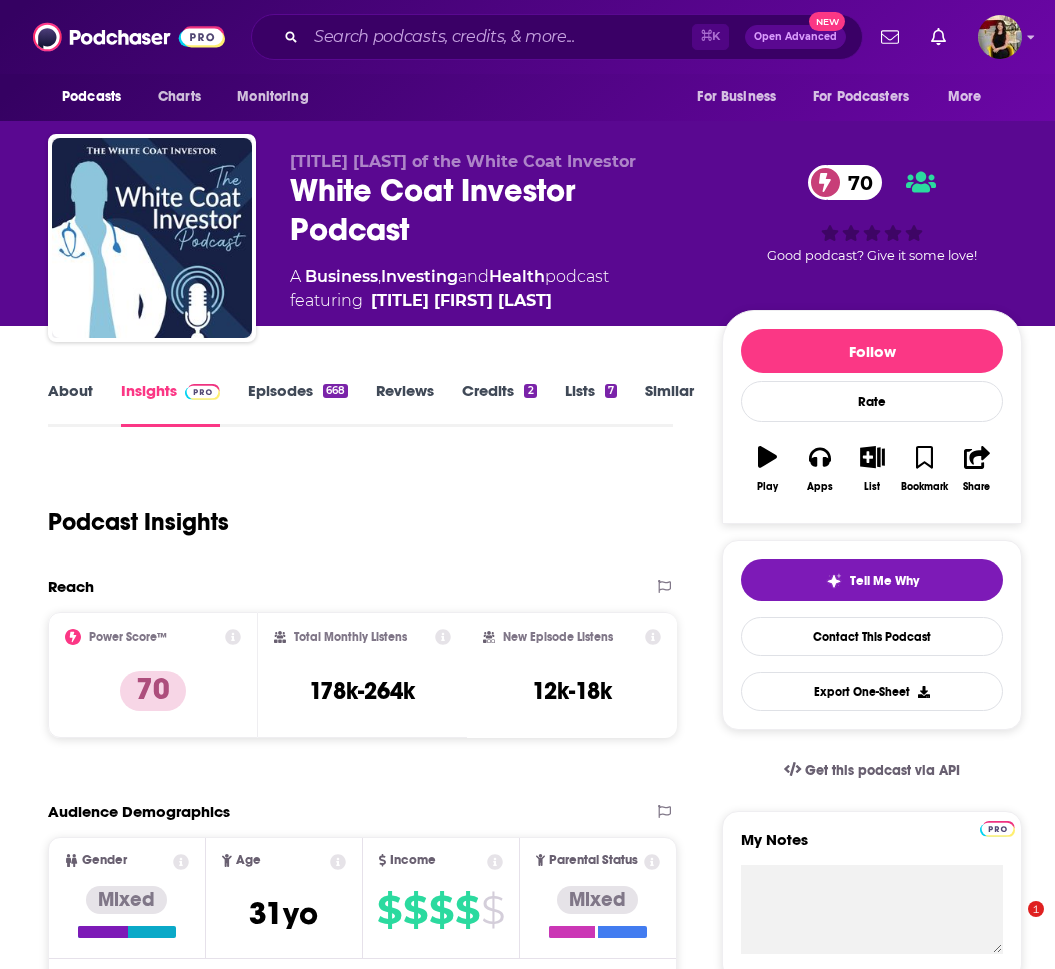 scroll, scrollTop: 0, scrollLeft: 0, axis: both 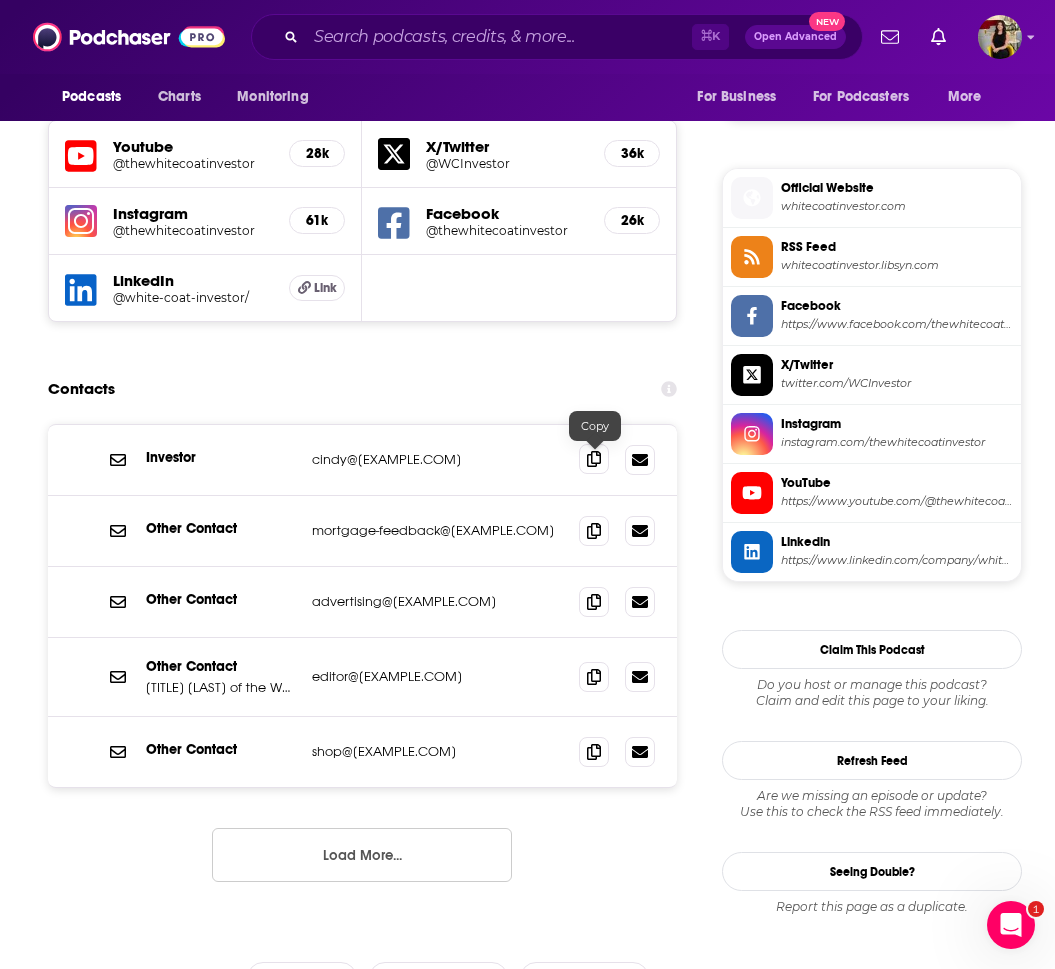 click 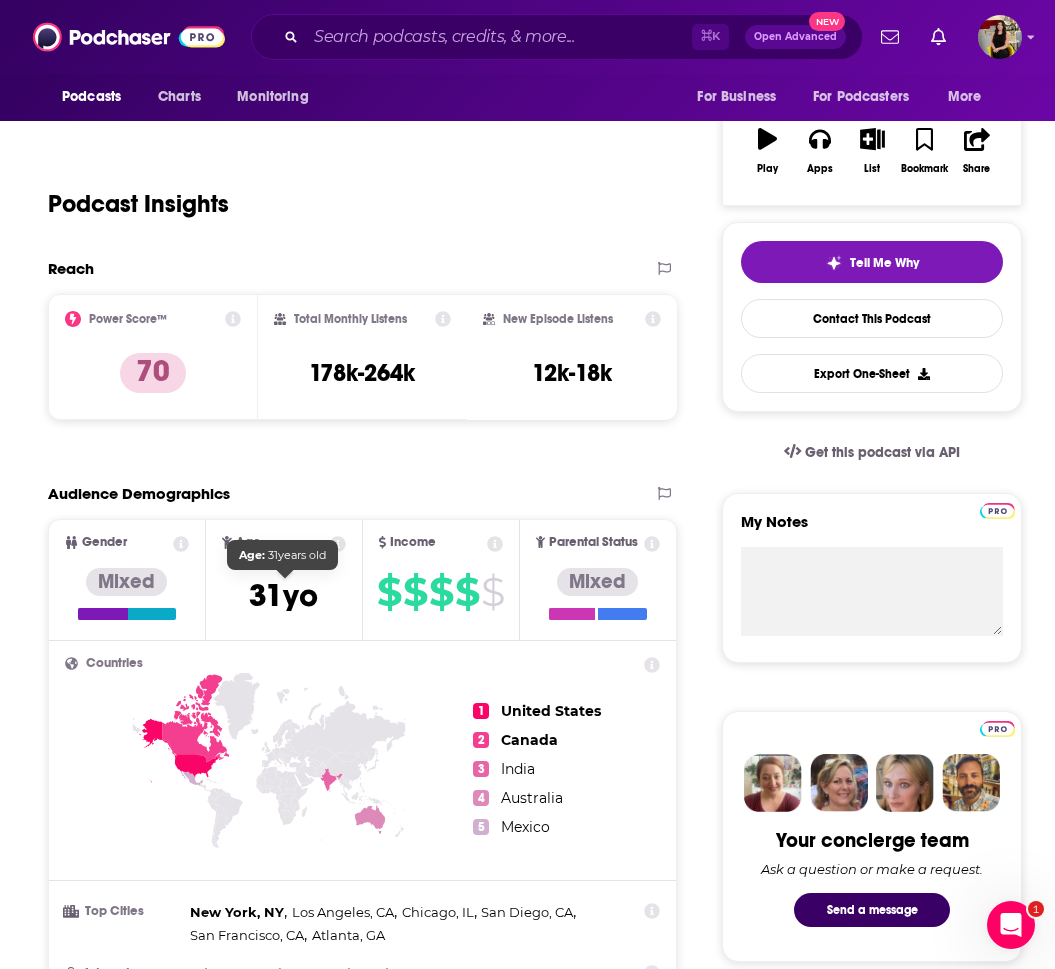 scroll, scrollTop: 0, scrollLeft: 0, axis: both 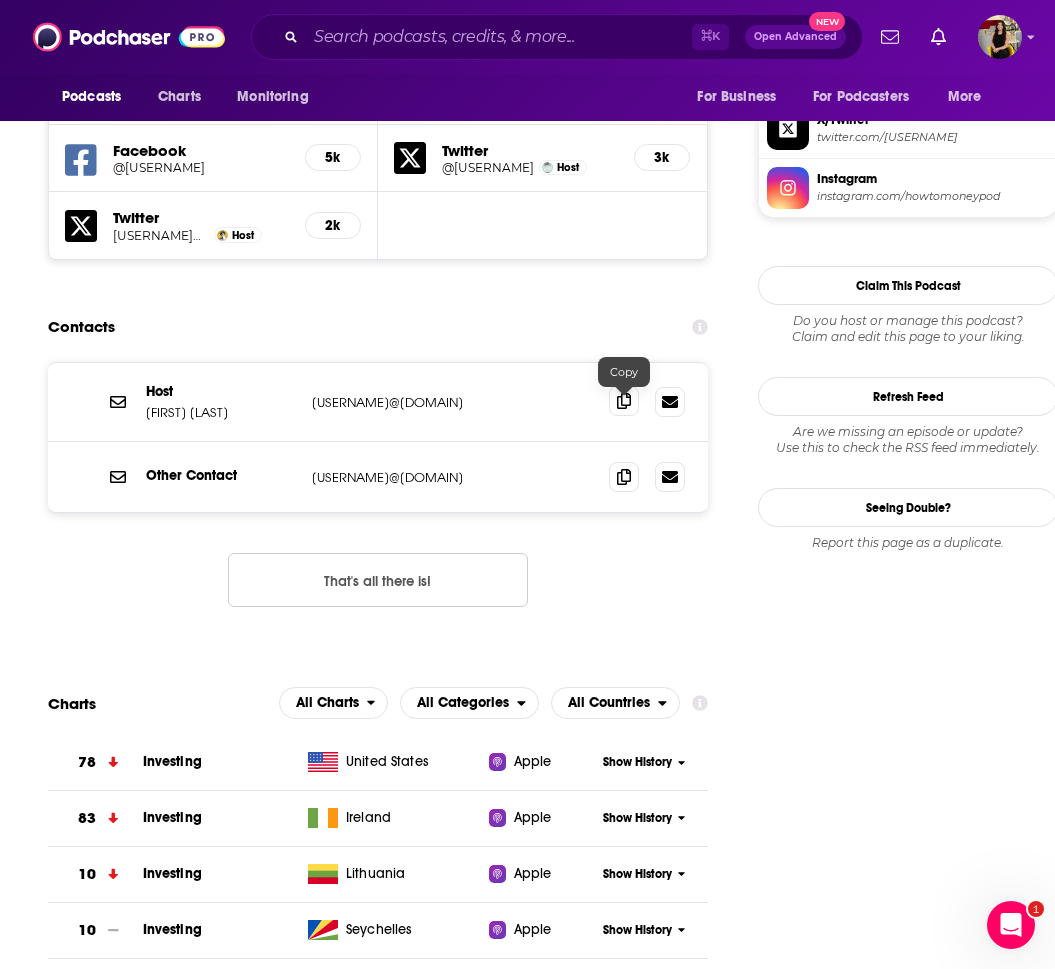 click 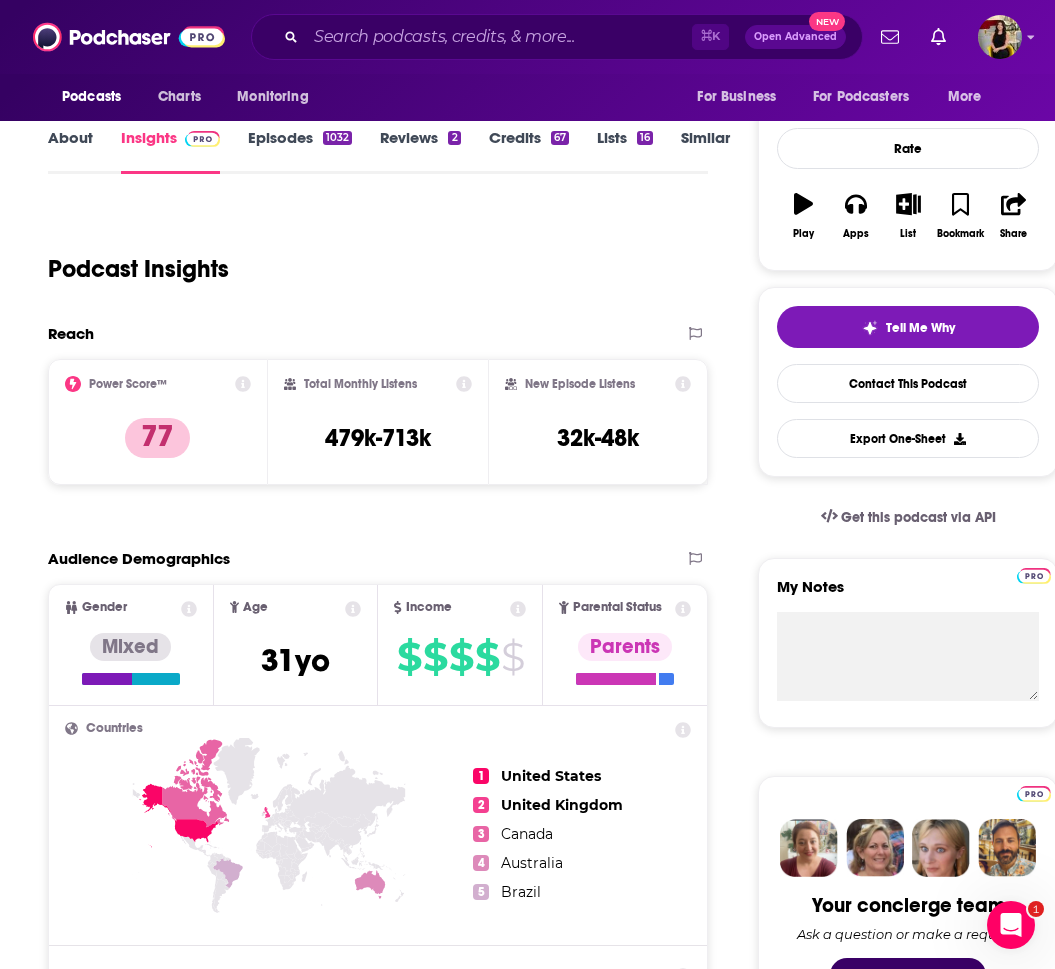 scroll, scrollTop: 0, scrollLeft: 0, axis: both 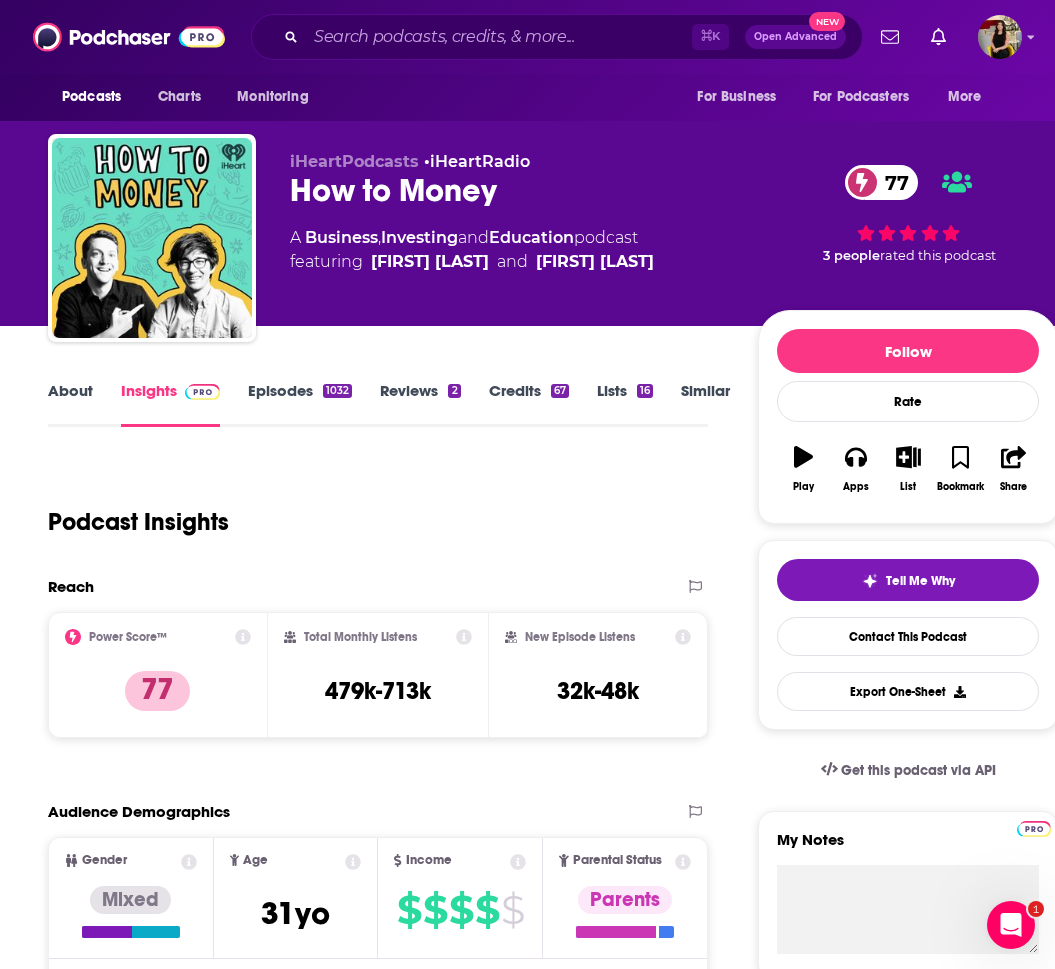 click on "Episodes 1032" at bounding box center [300, 404] 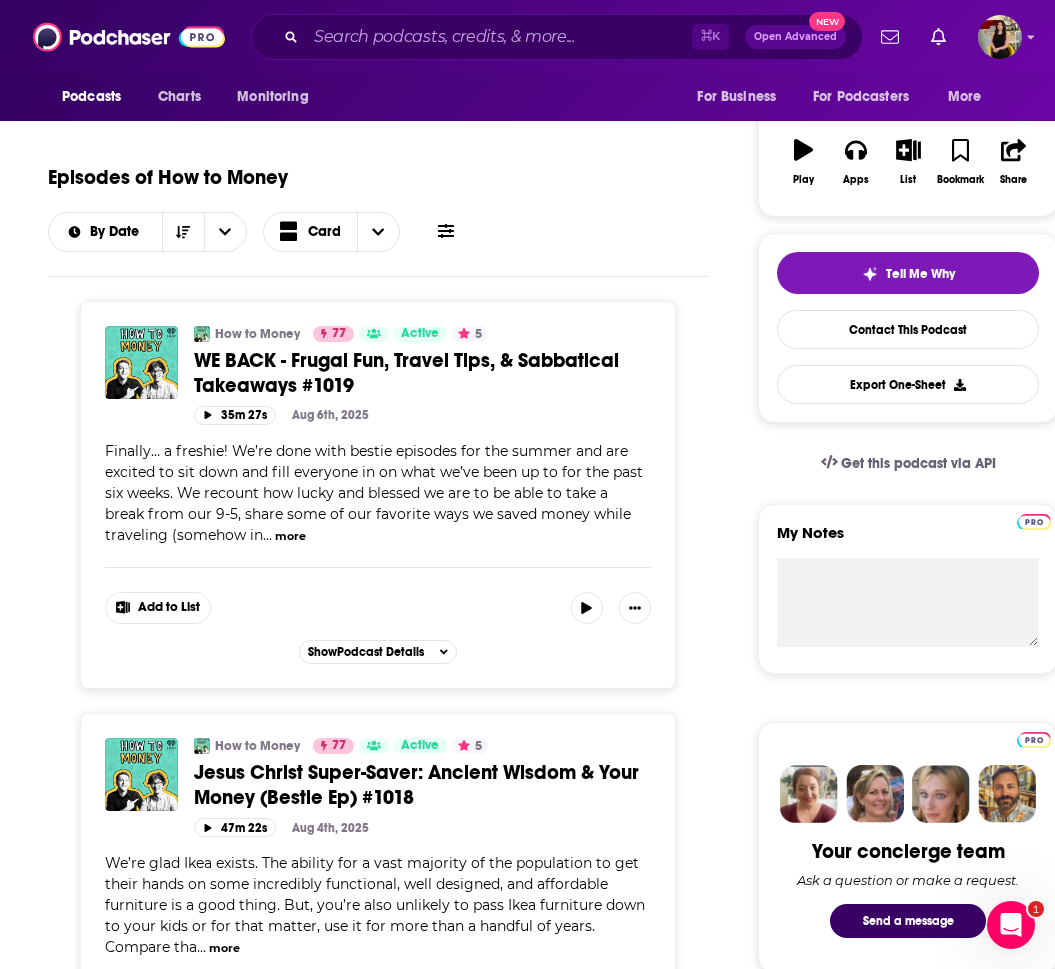 scroll, scrollTop: 0, scrollLeft: 0, axis: both 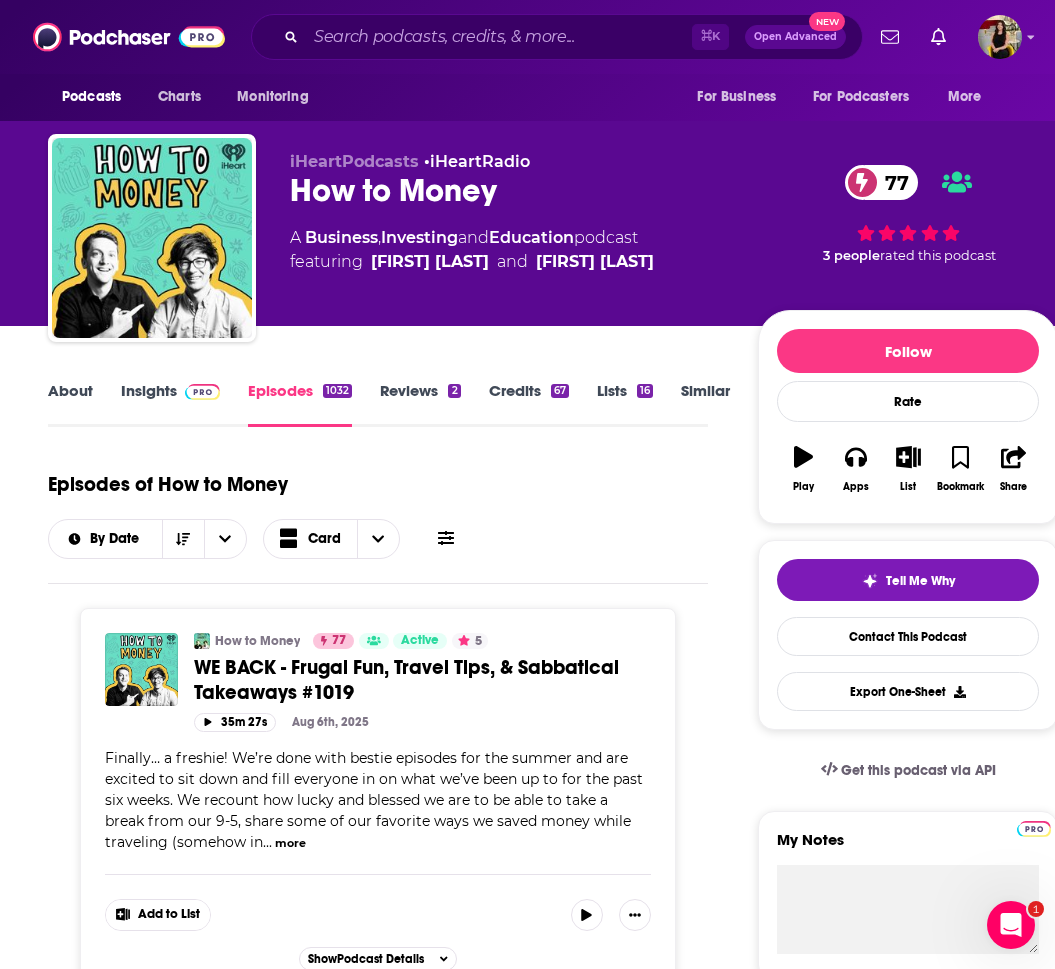 click on "Insights" at bounding box center [170, 404] 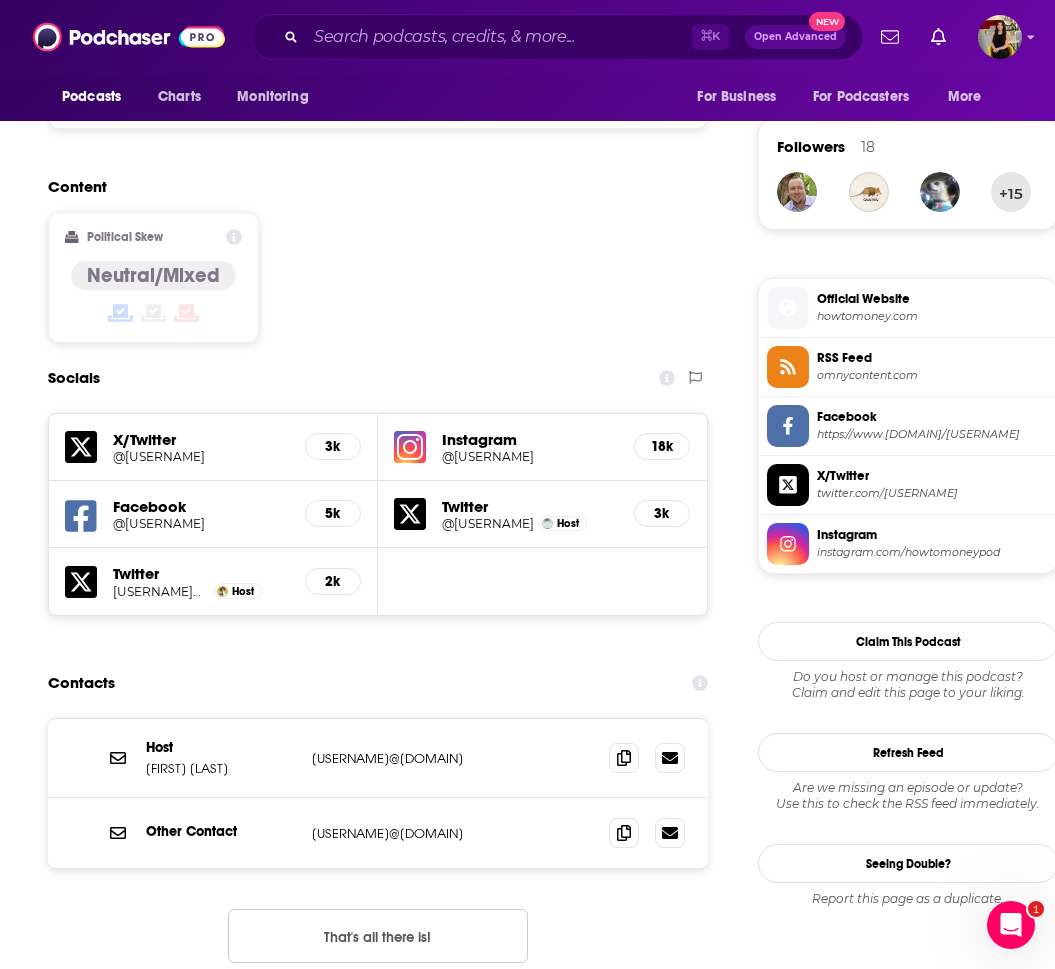 scroll, scrollTop: 1751, scrollLeft: 0, axis: vertical 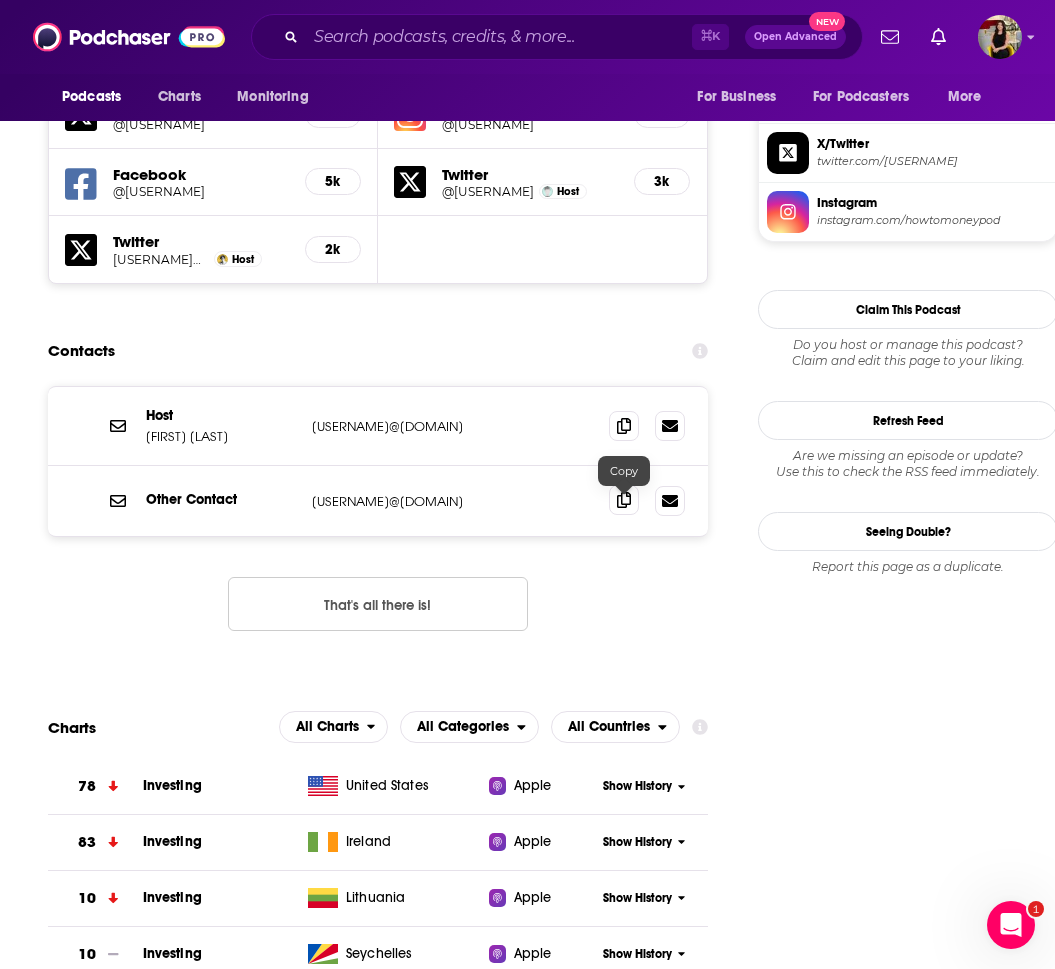 click 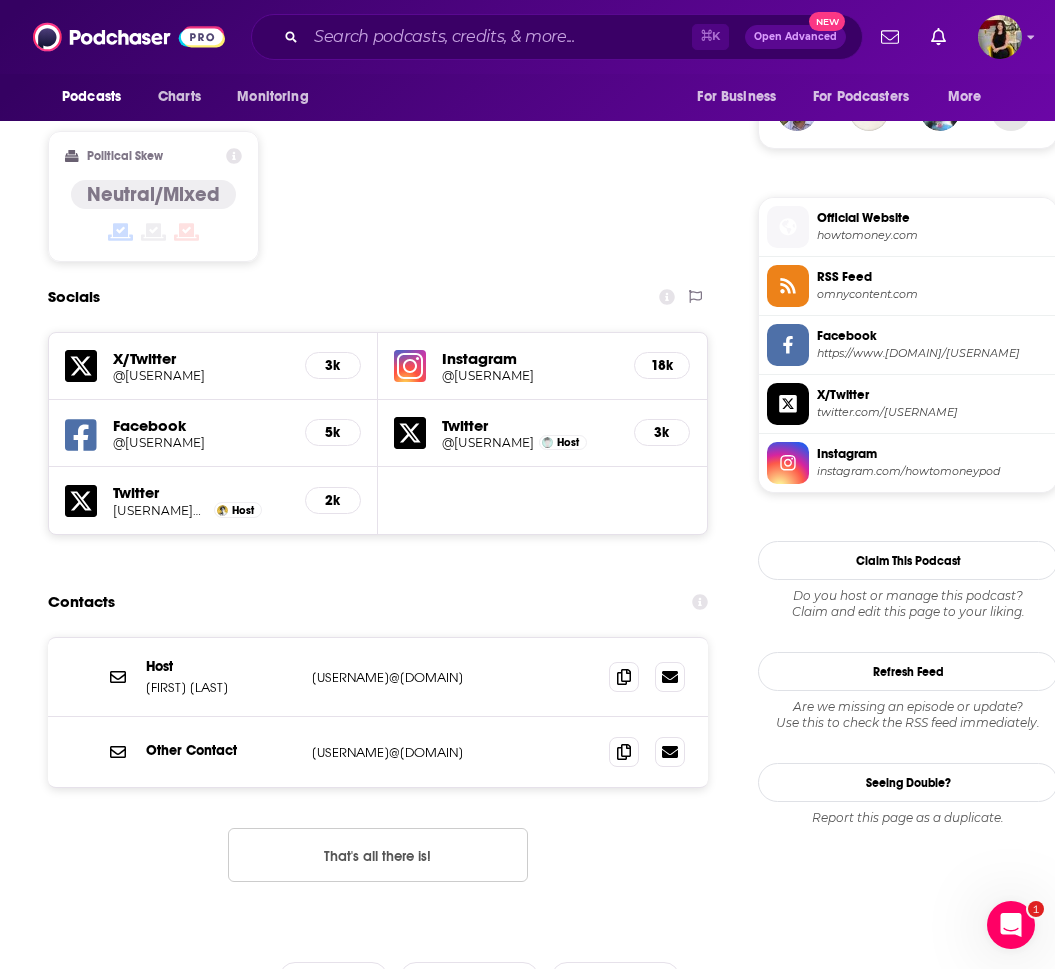 scroll, scrollTop: 1545, scrollLeft: 0, axis: vertical 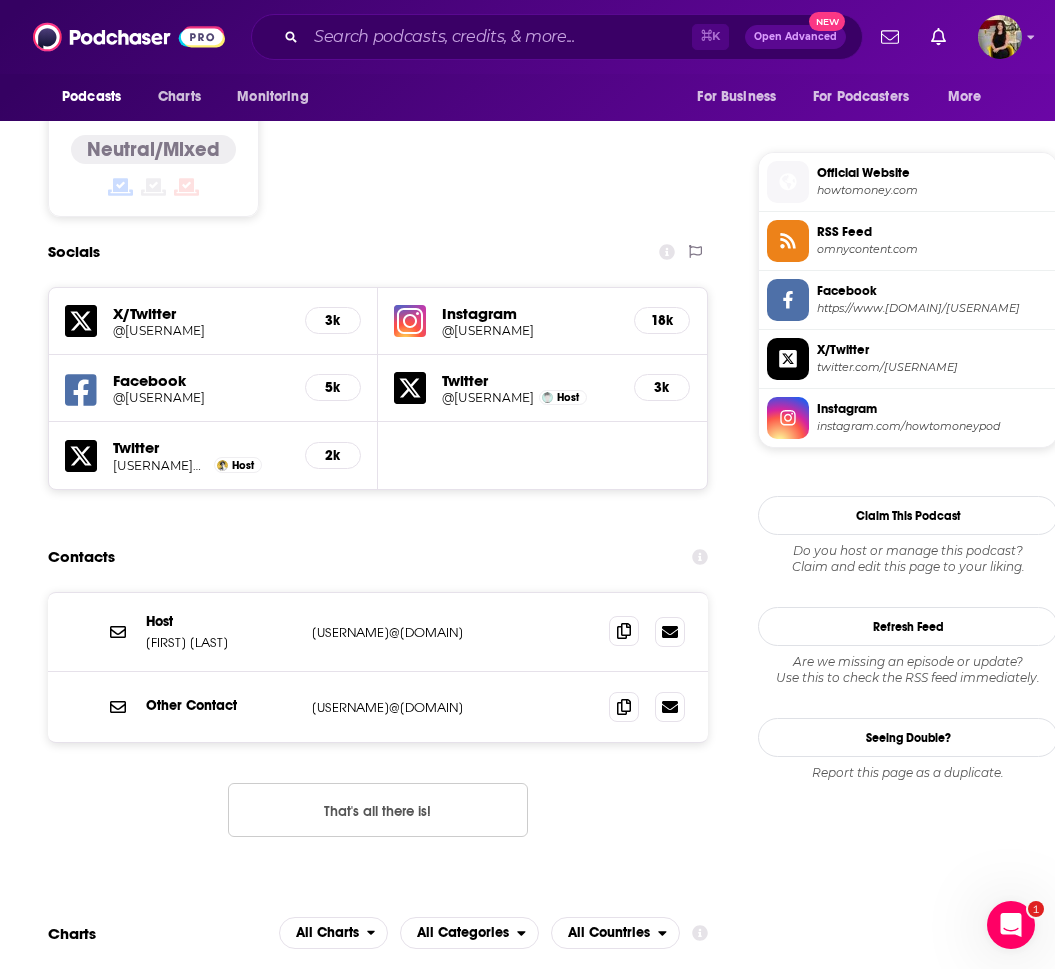 click 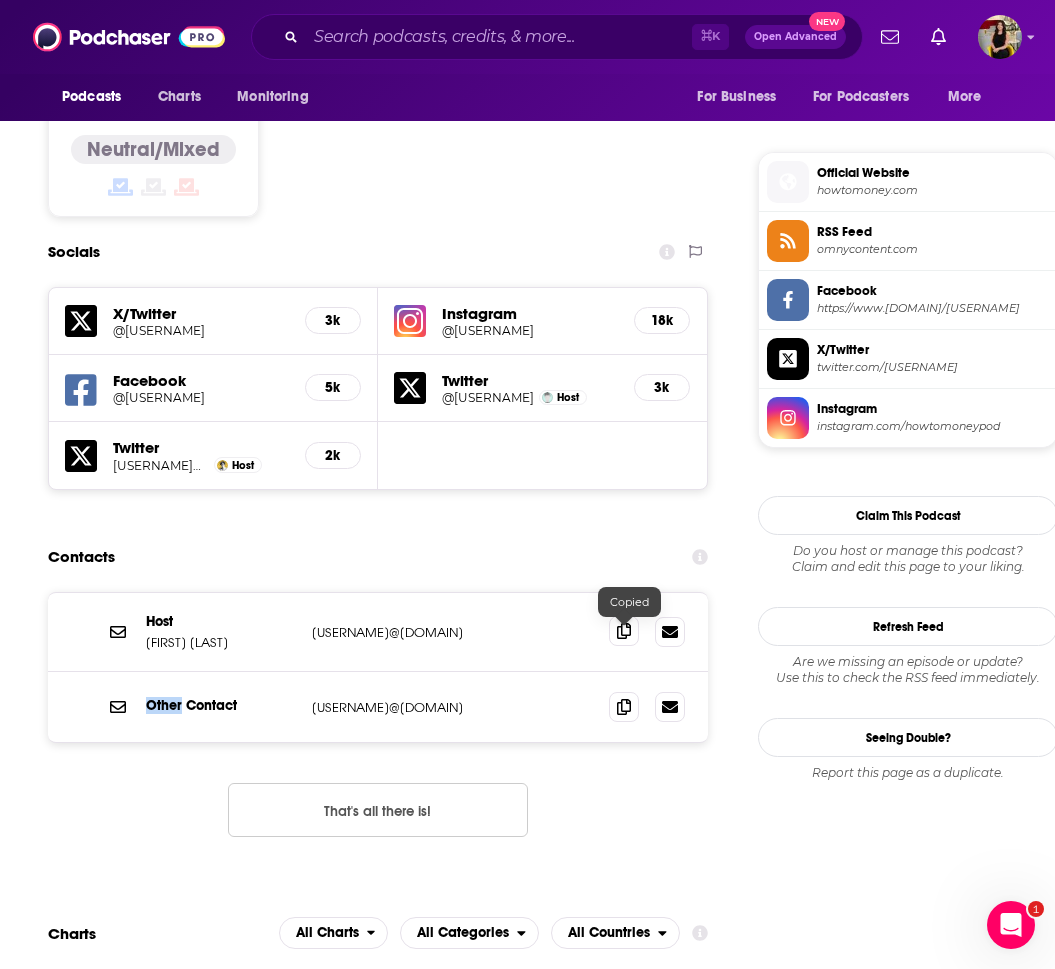 click 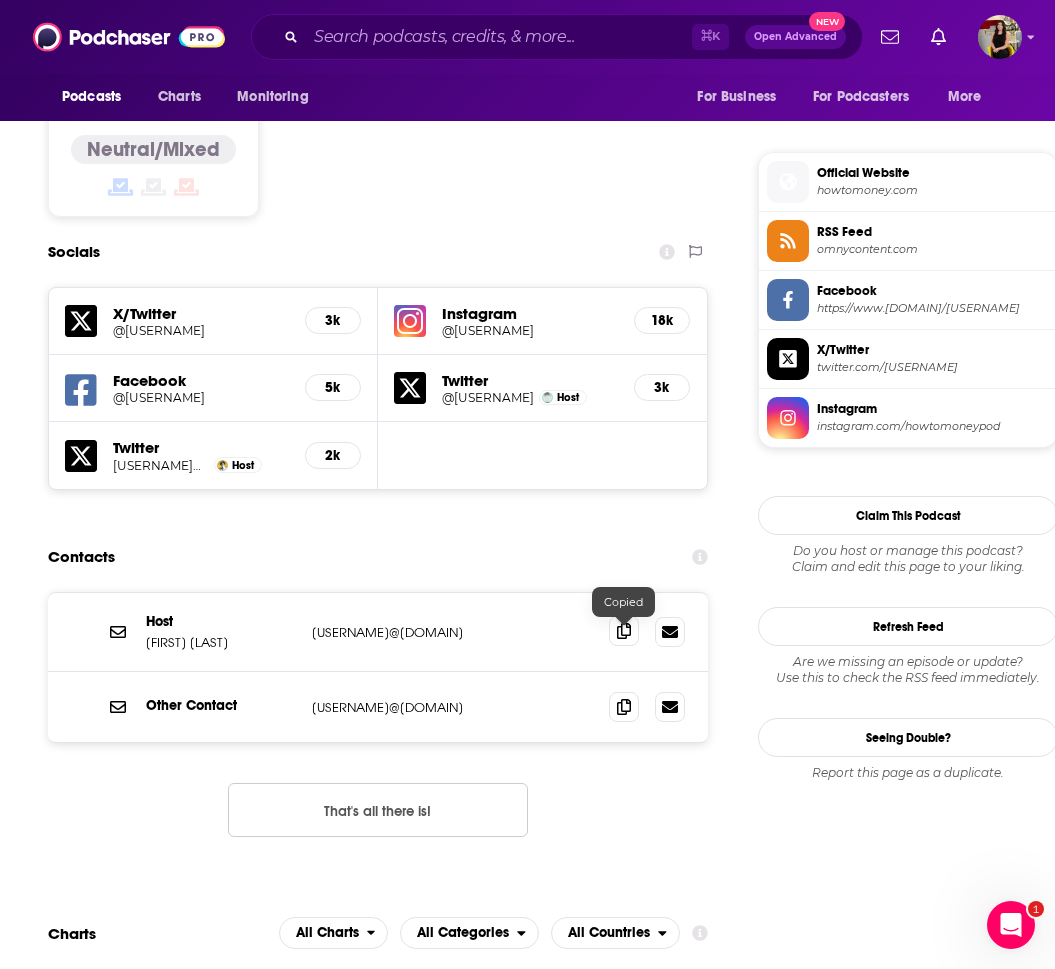 click 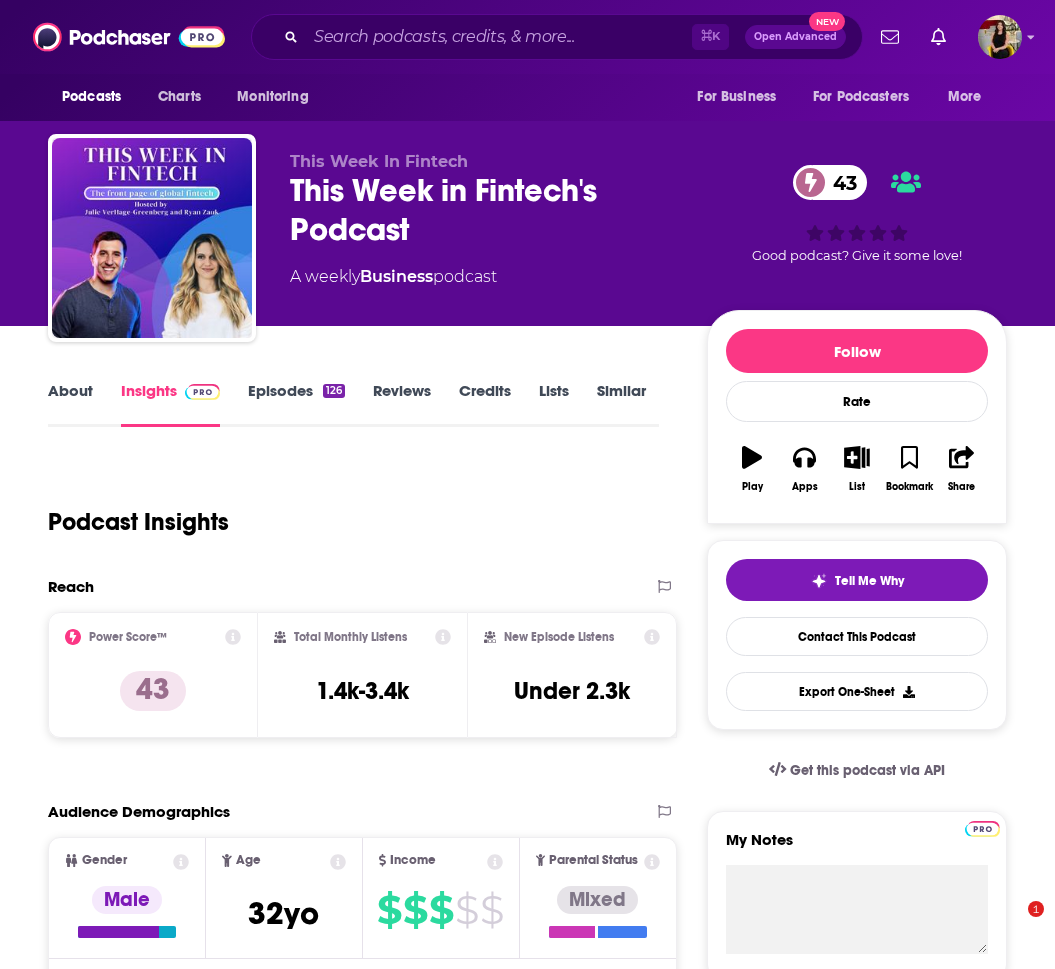 scroll, scrollTop: 0, scrollLeft: 0, axis: both 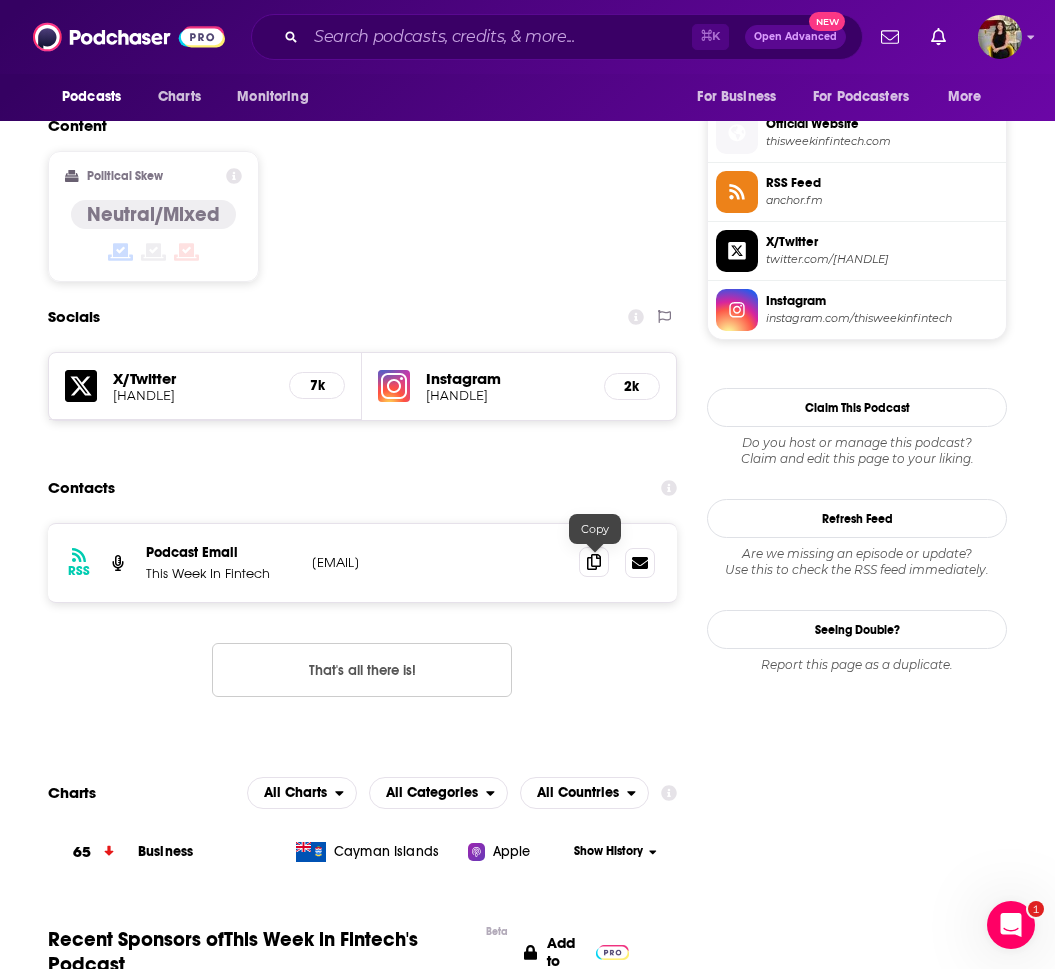 click 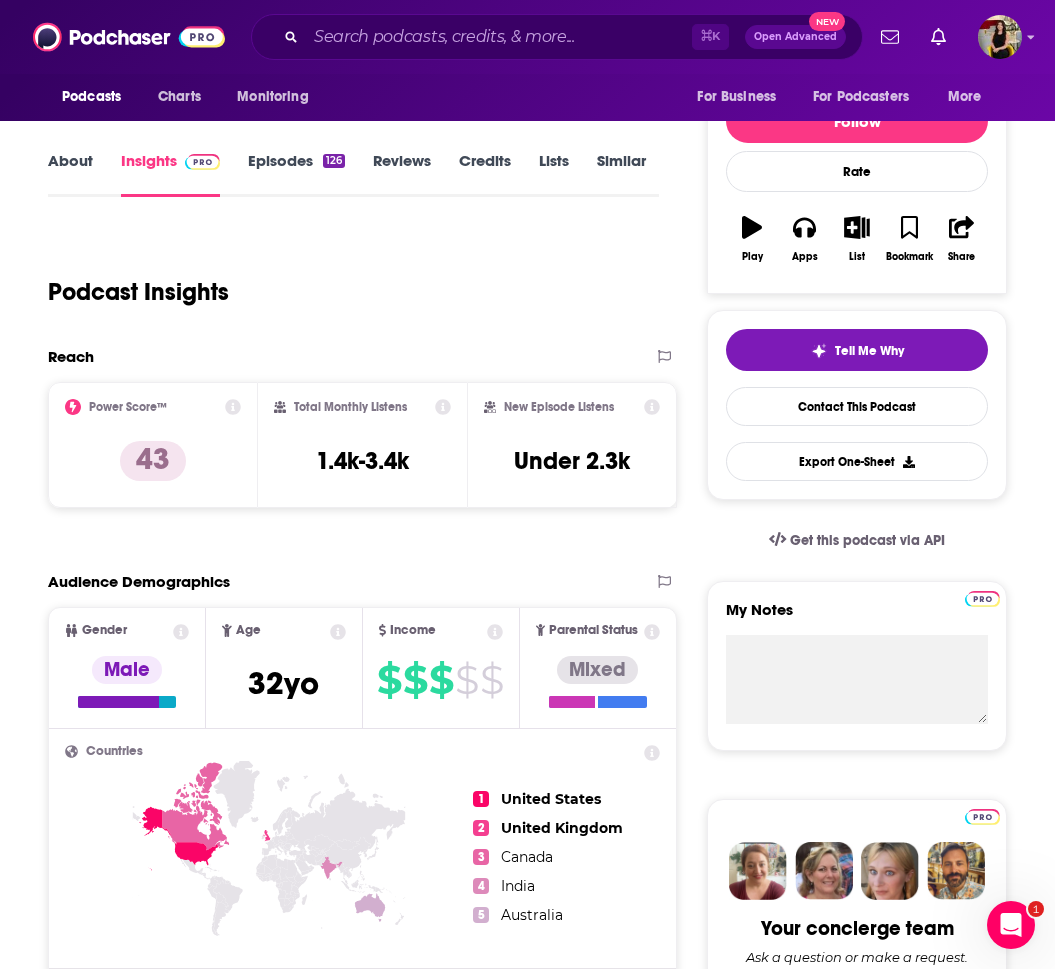 scroll, scrollTop: 0, scrollLeft: 0, axis: both 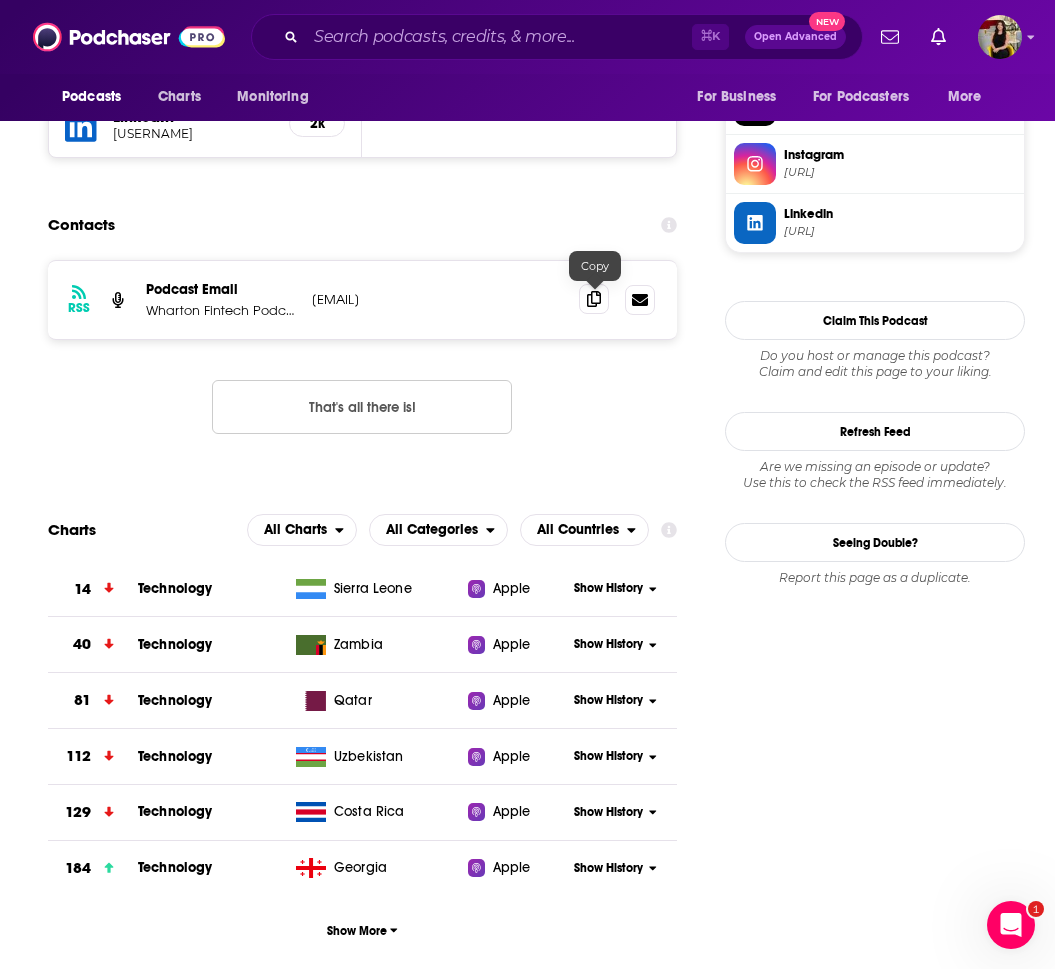 click at bounding box center (594, 299) 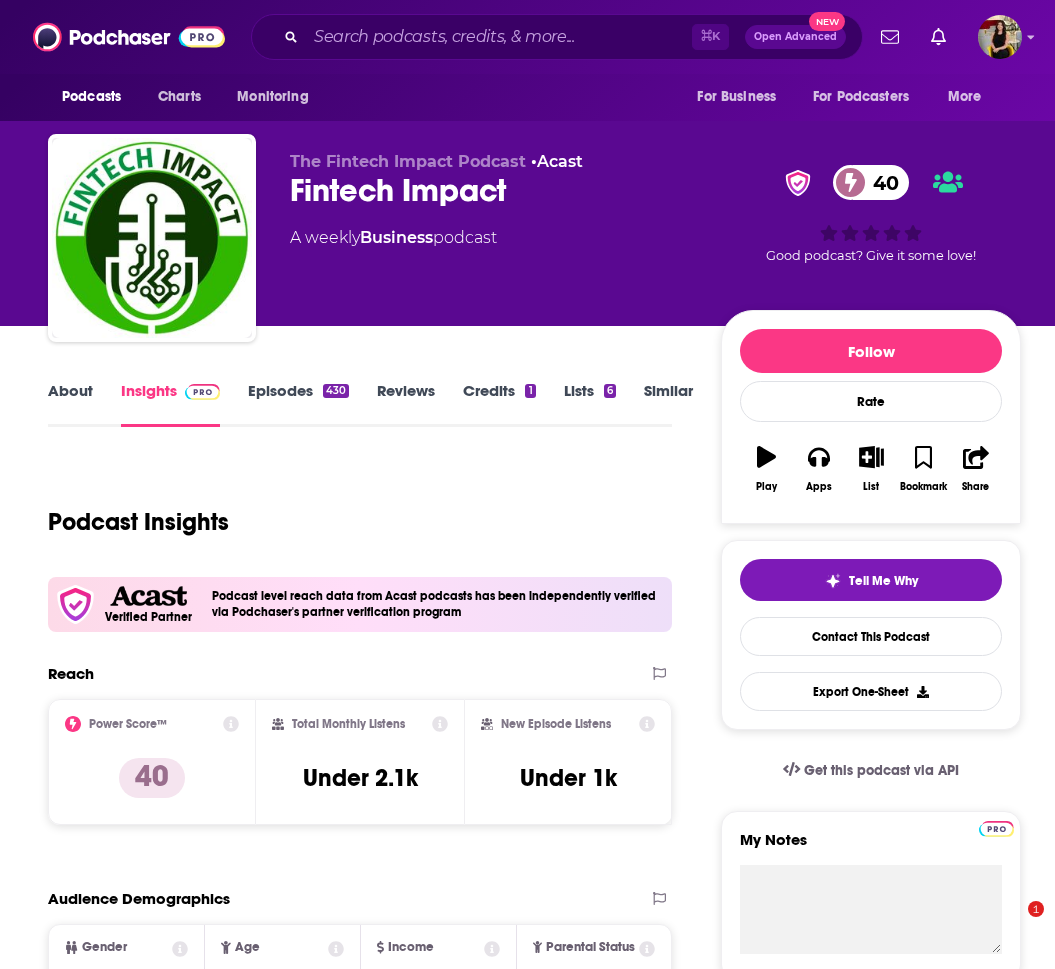scroll, scrollTop: 0, scrollLeft: 0, axis: both 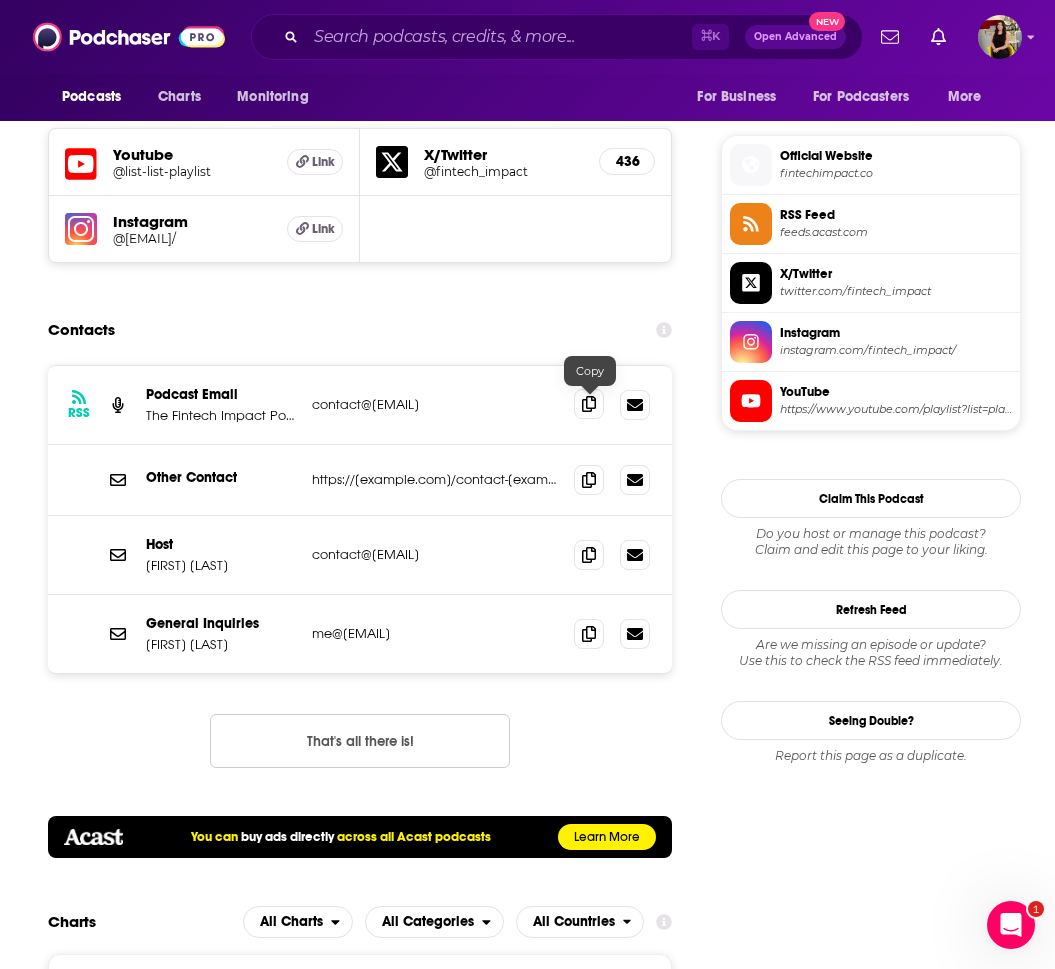 click 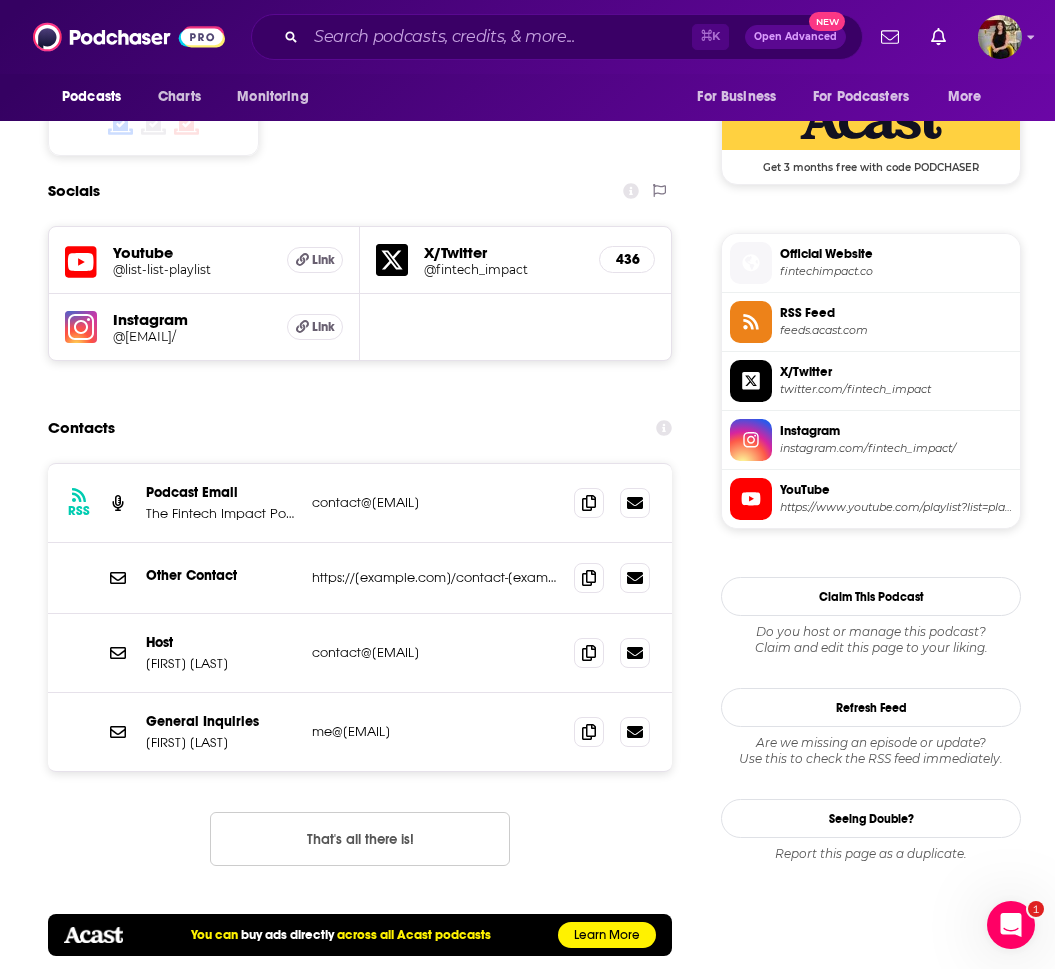 scroll, scrollTop: 1665, scrollLeft: 0, axis: vertical 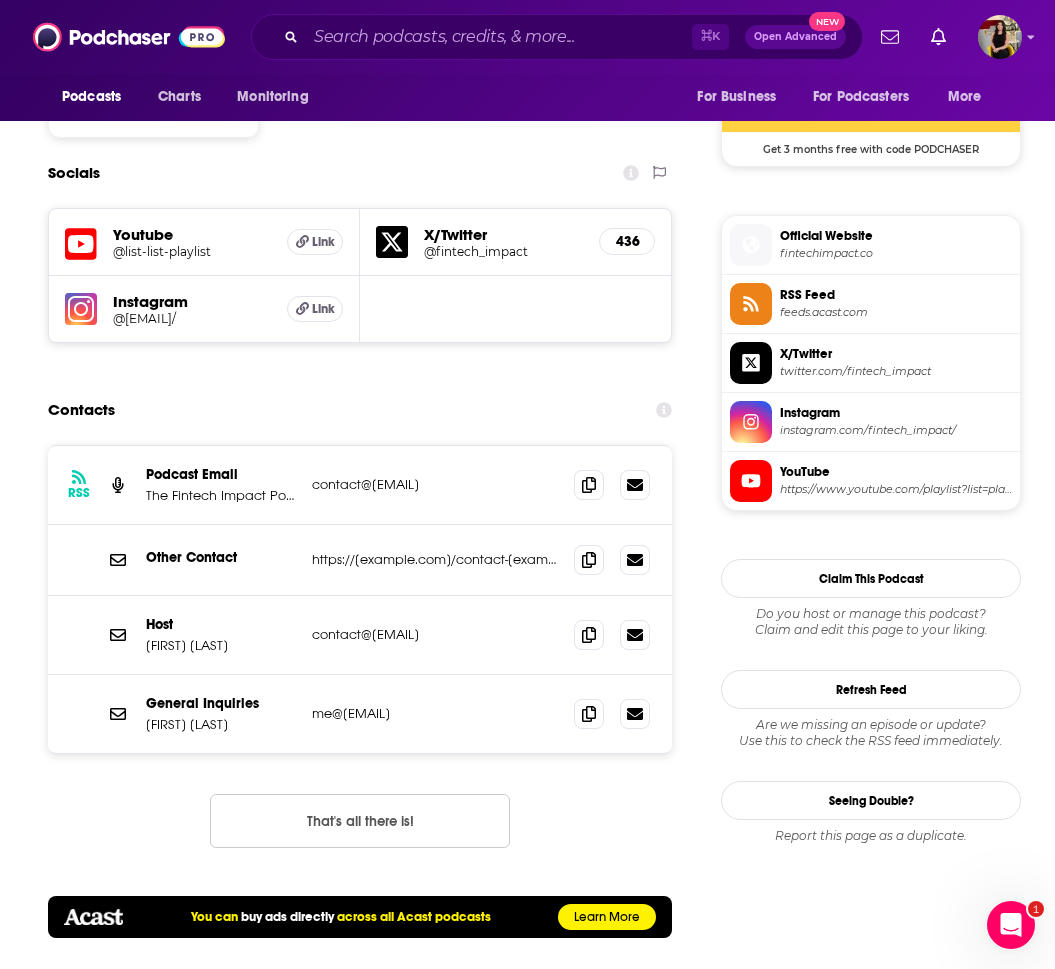 click on "Host Jason Pereira contact@jasonpereira.ca contact@jasonpereira.ca" at bounding box center (360, 635) 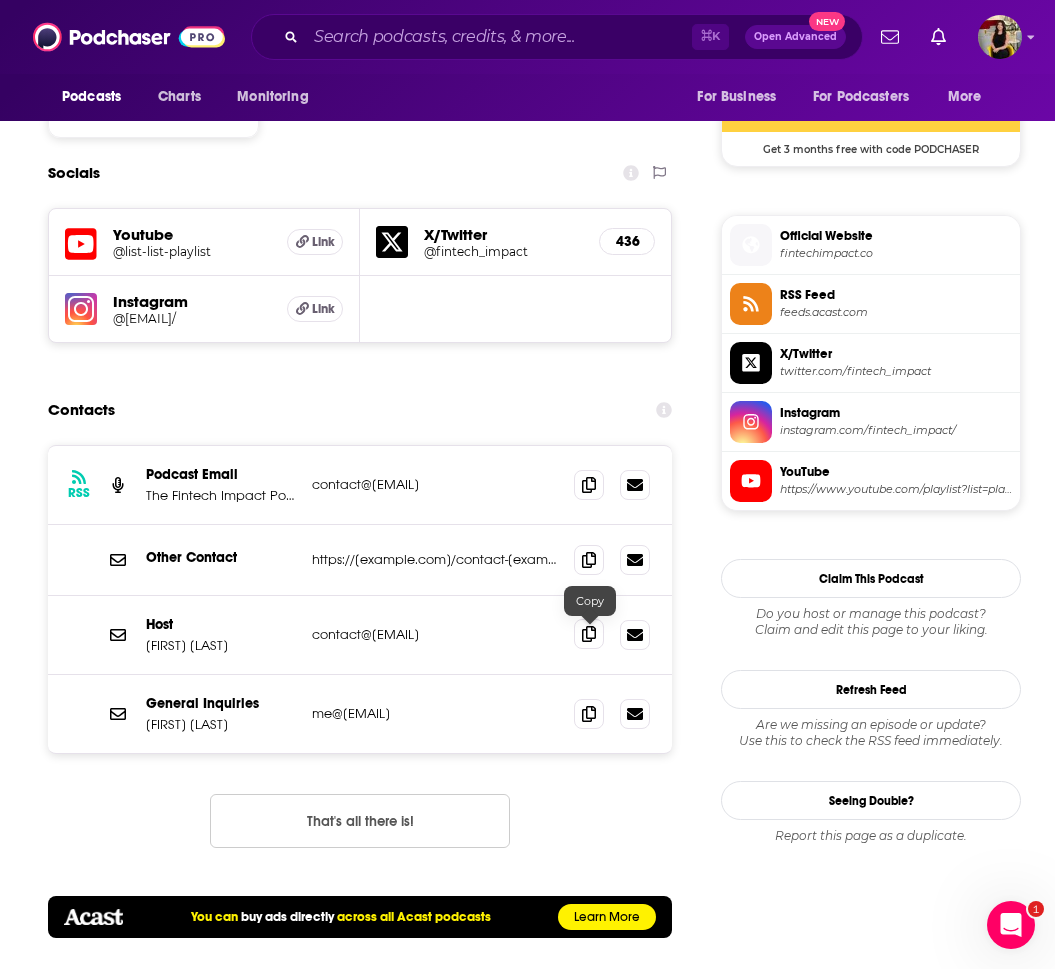 click 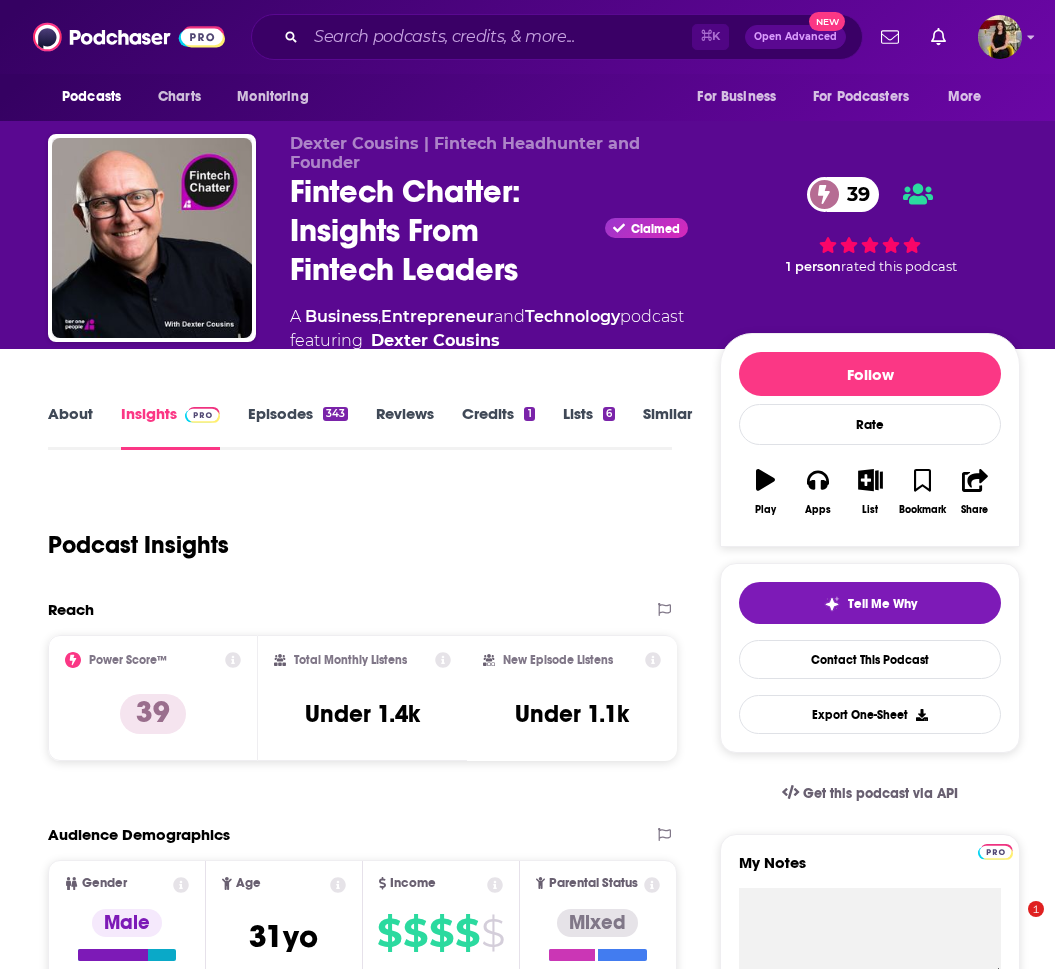 scroll, scrollTop: 0, scrollLeft: 0, axis: both 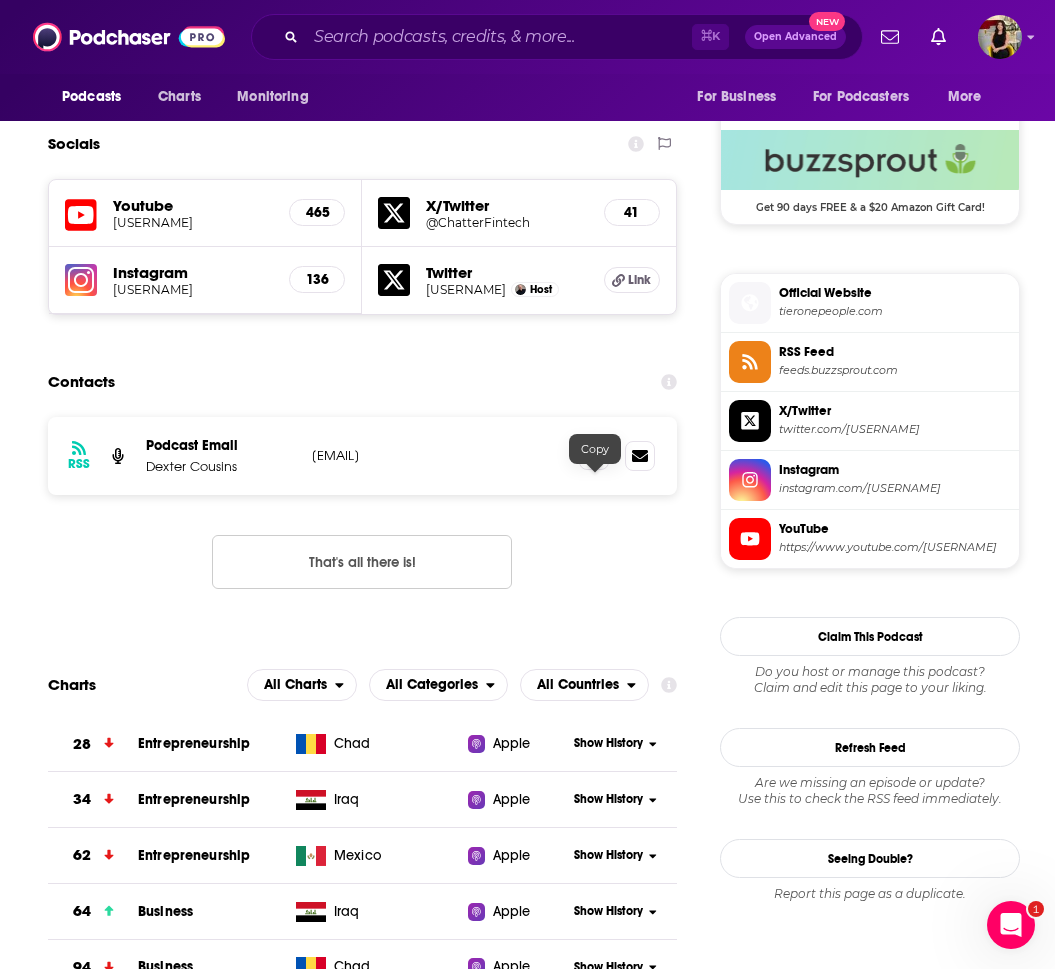 click 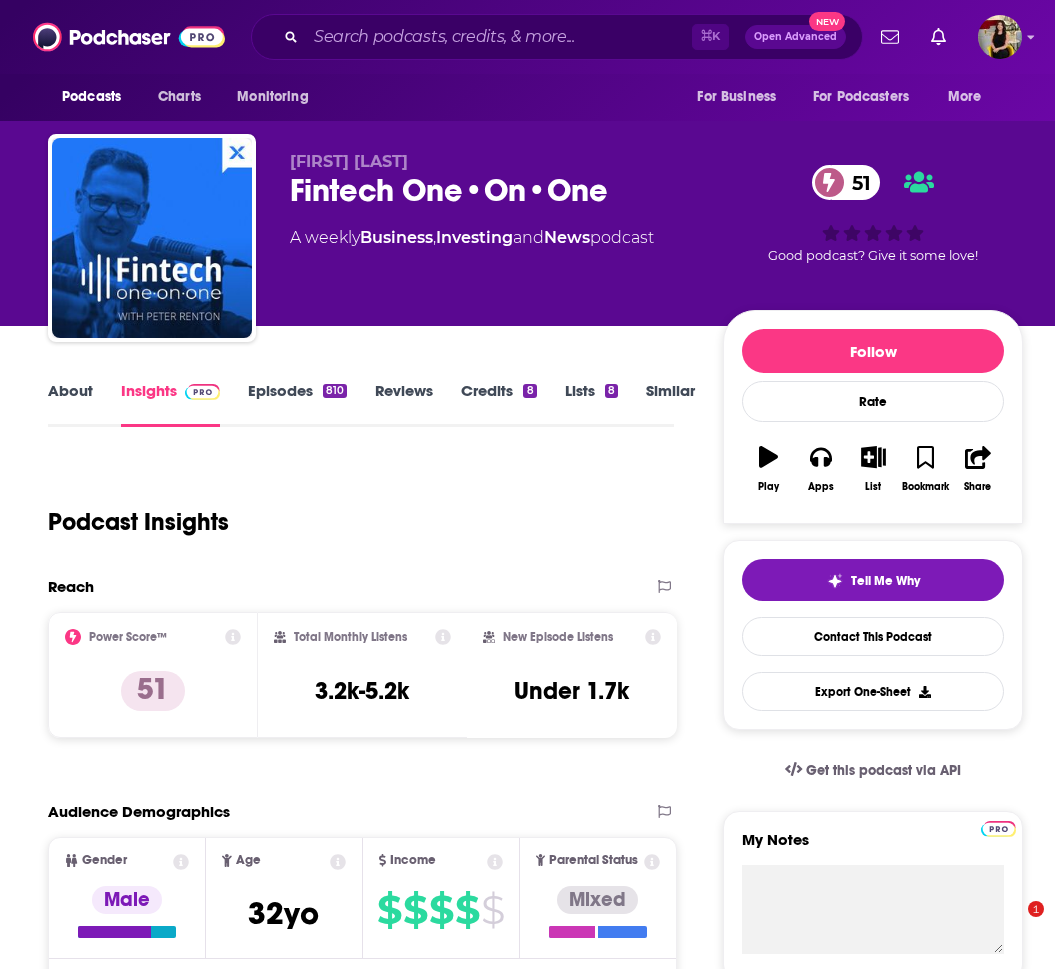 scroll, scrollTop: 0, scrollLeft: 0, axis: both 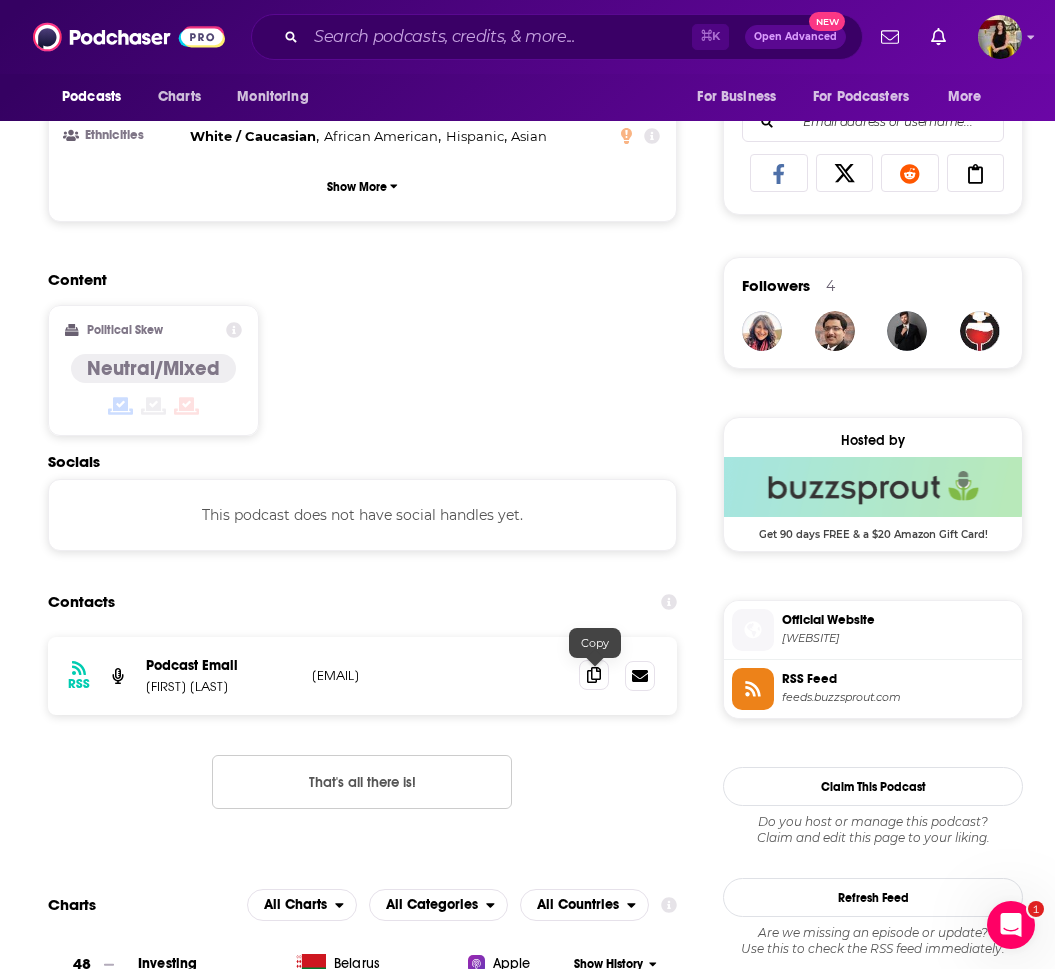 click 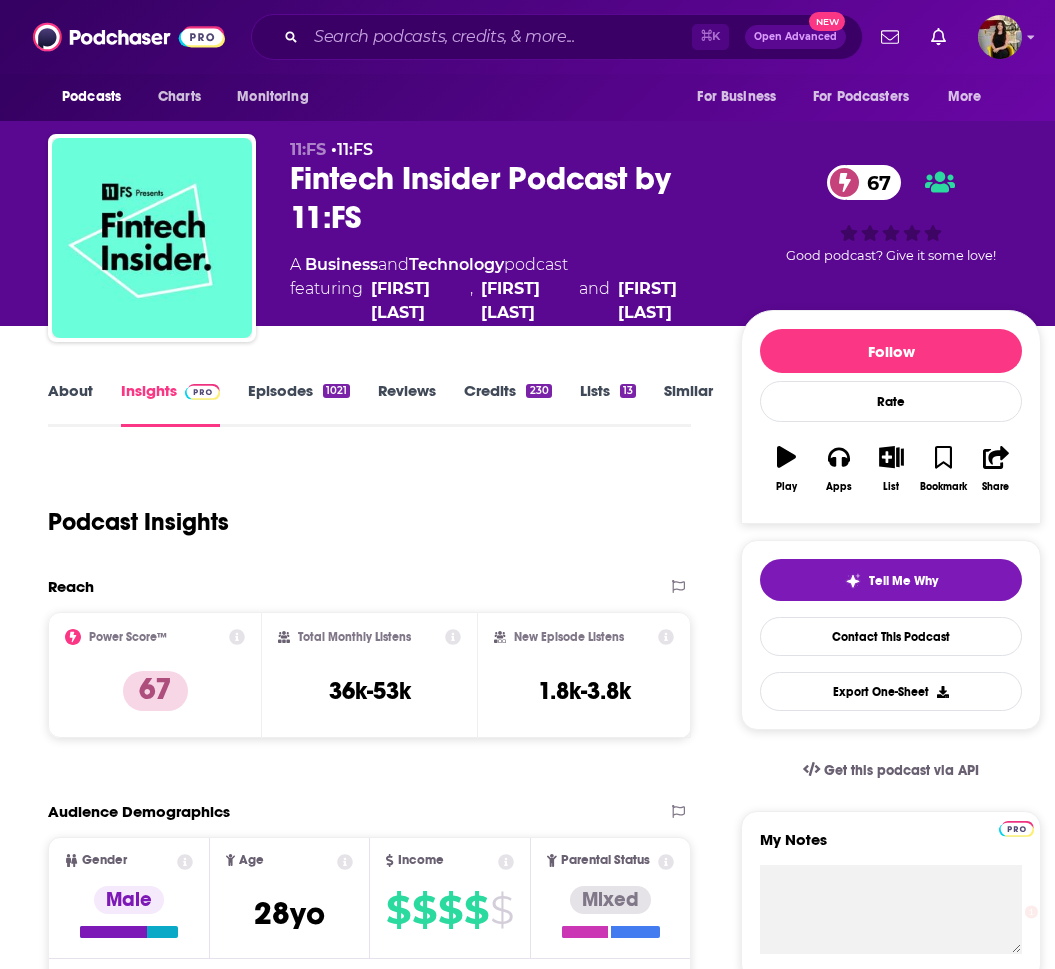 scroll, scrollTop: 0, scrollLeft: 0, axis: both 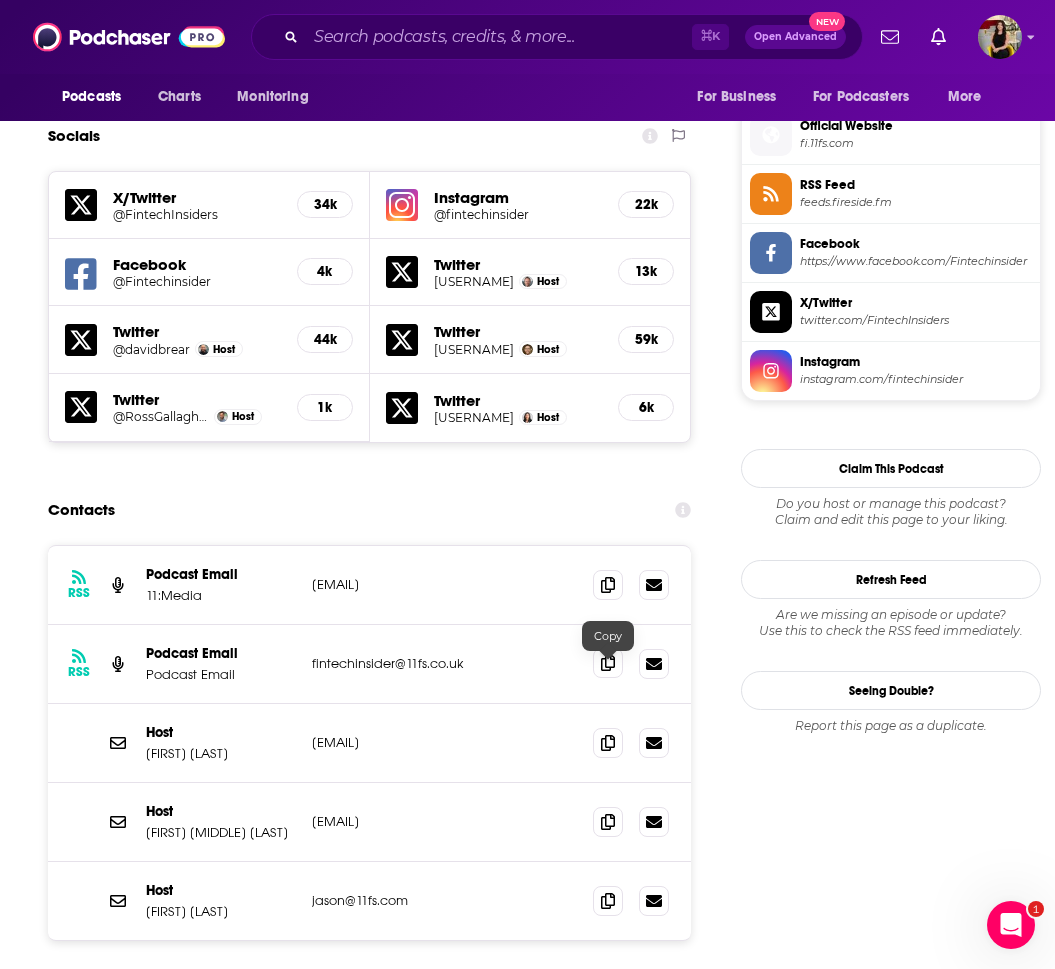 click 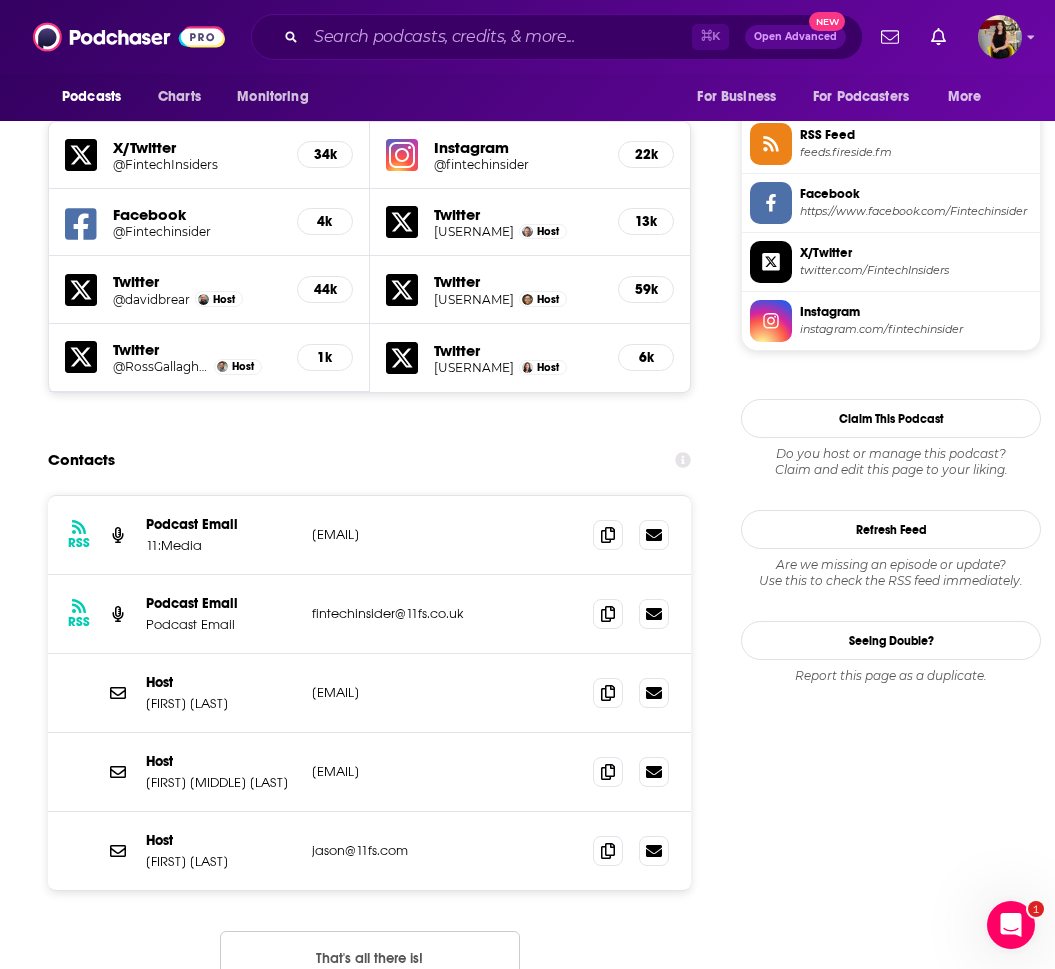 scroll, scrollTop: 1648, scrollLeft: 0, axis: vertical 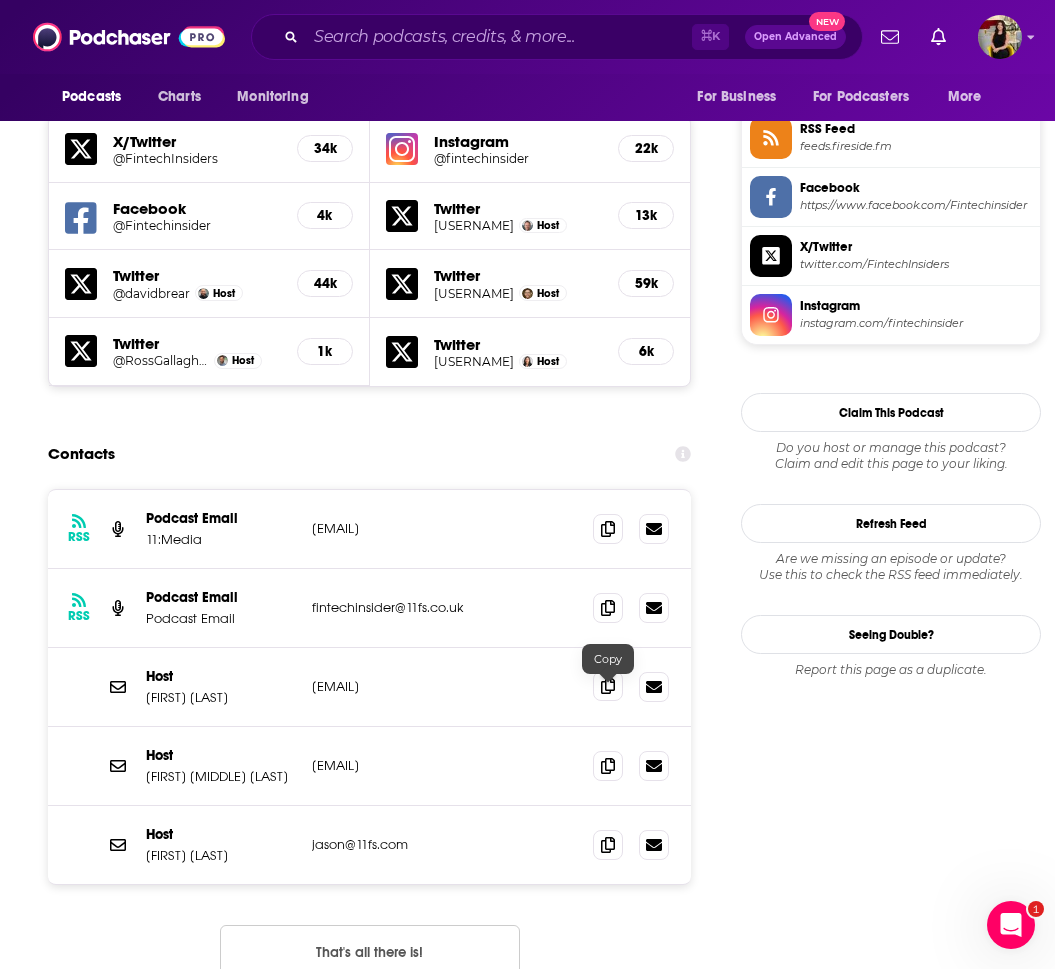 click 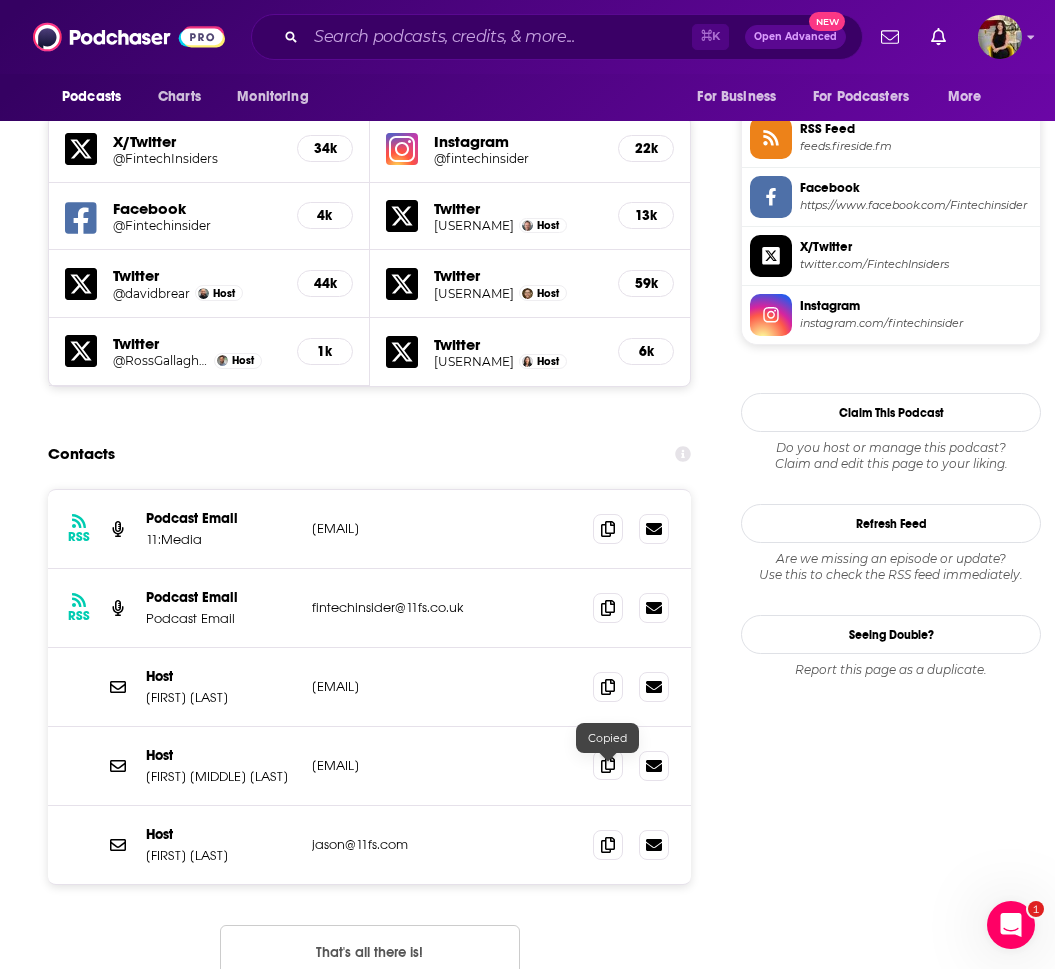 click 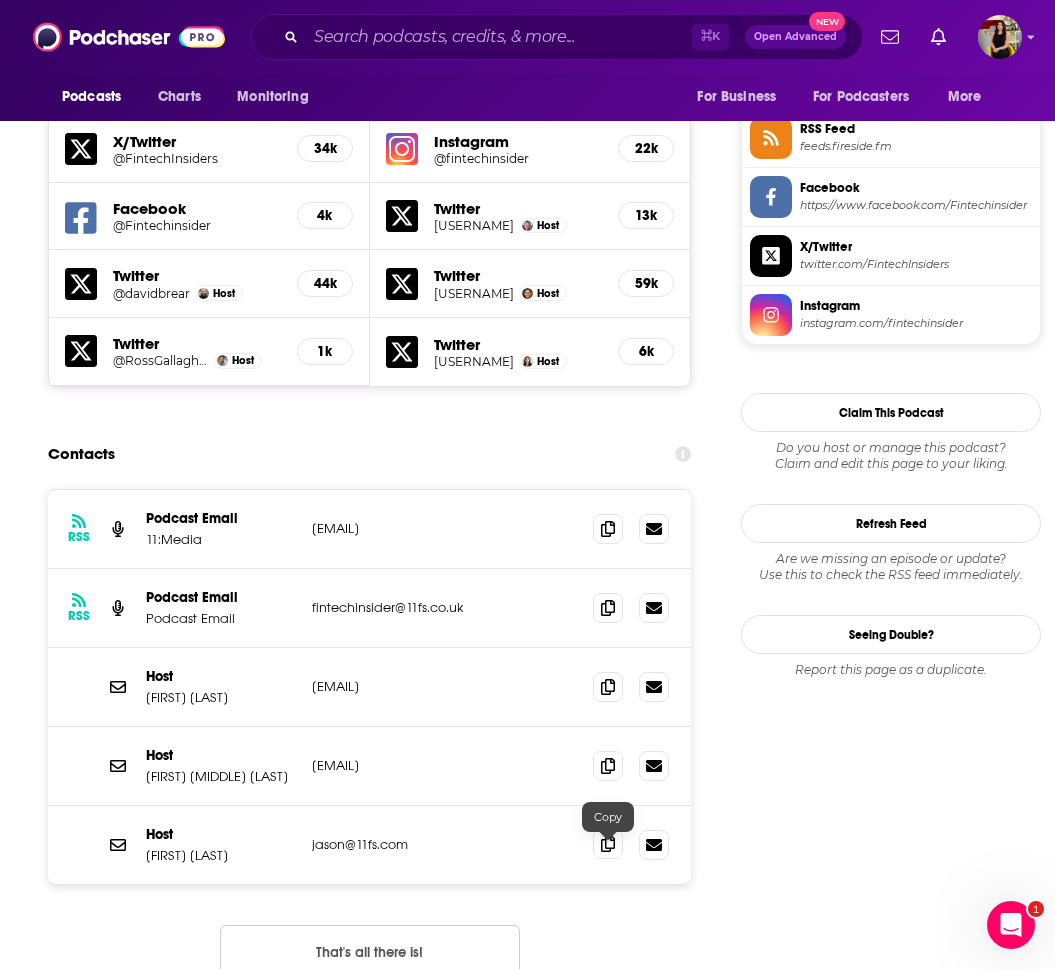 click 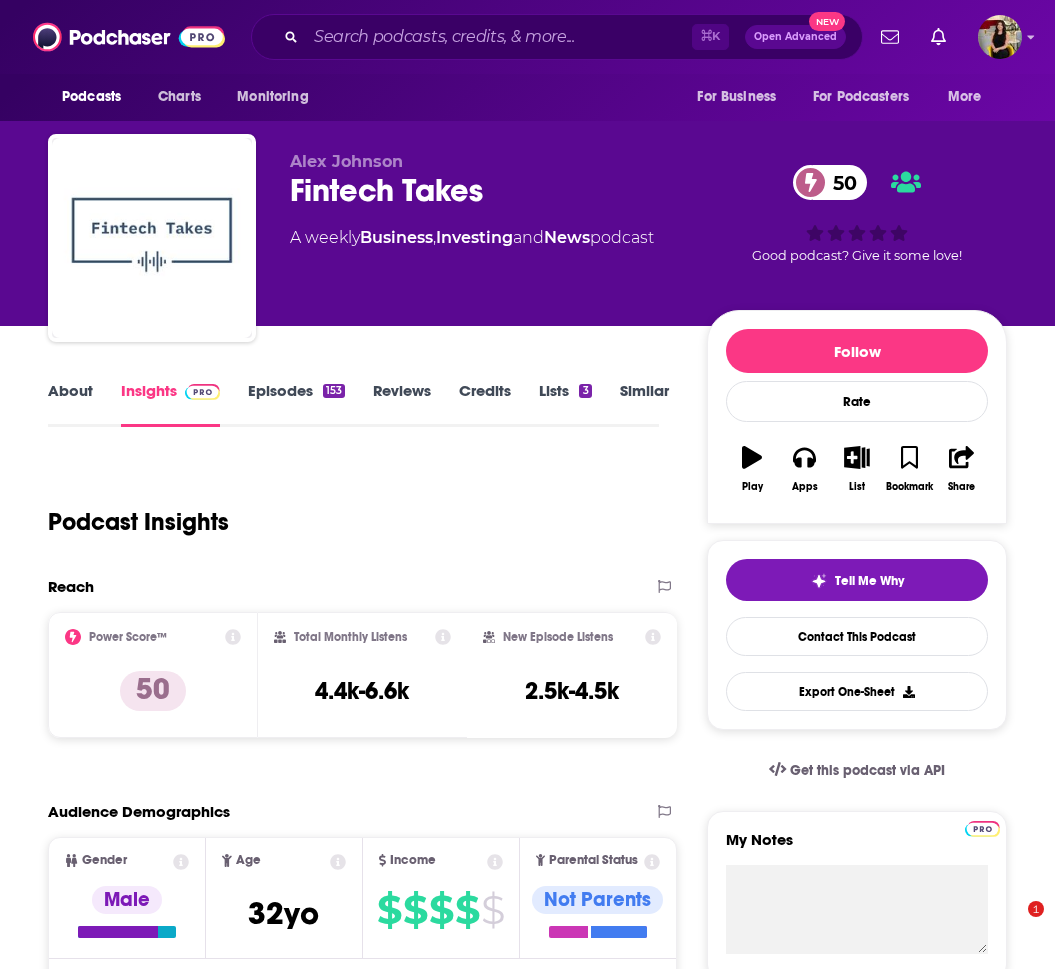 scroll, scrollTop: 0, scrollLeft: 0, axis: both 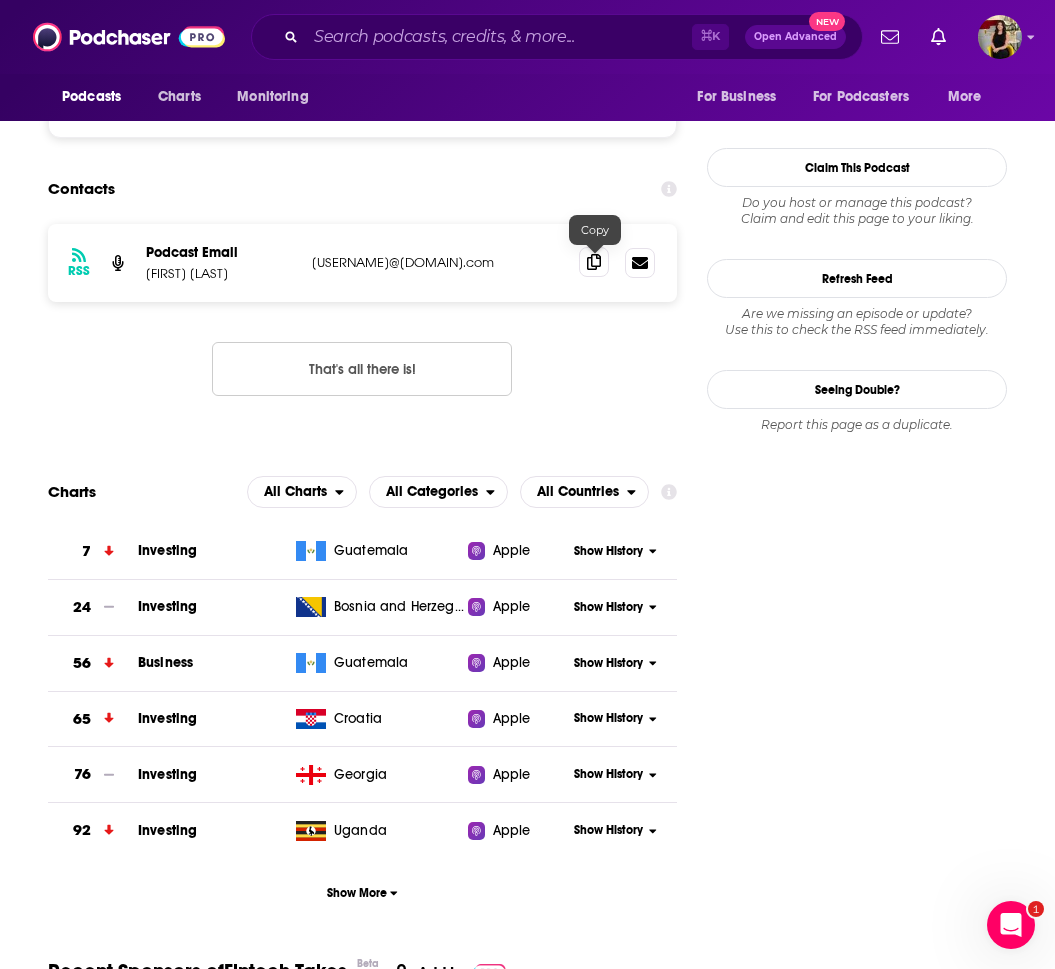 click 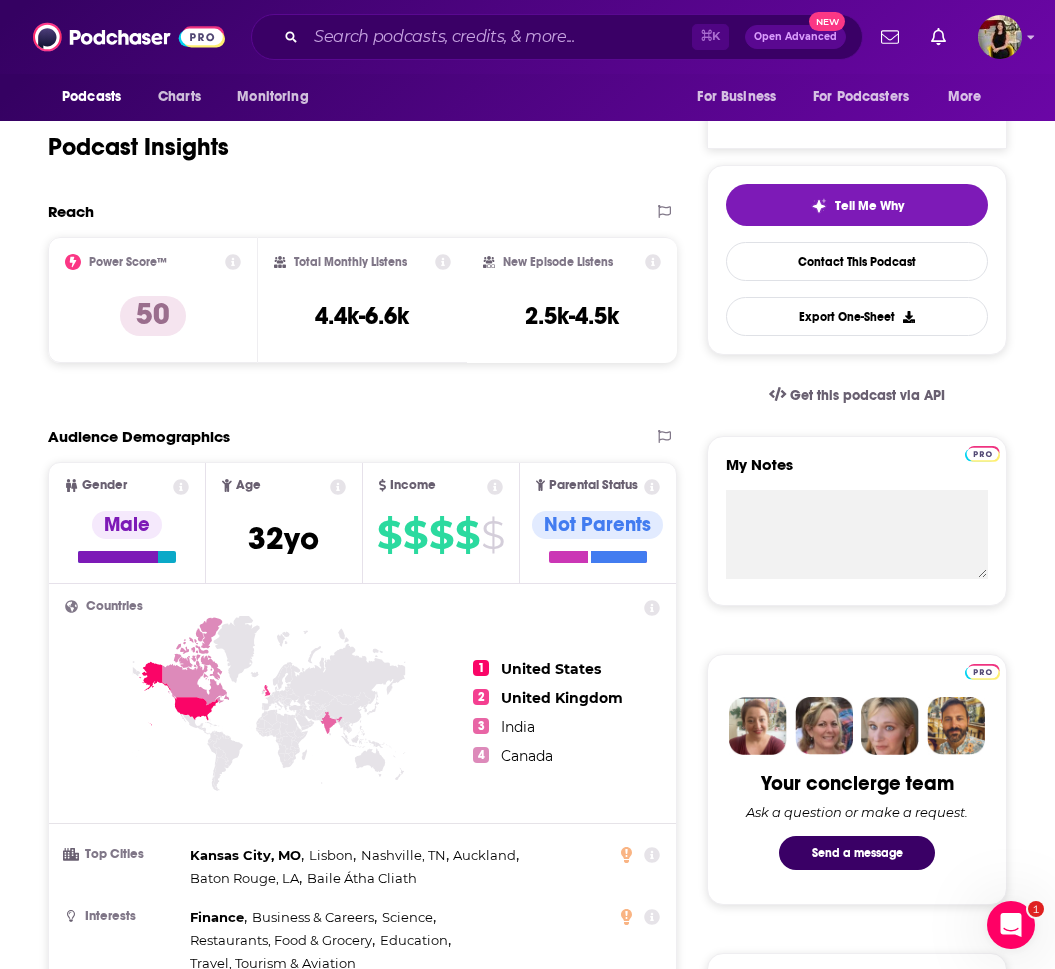 scroll, scrollTop: 0, scrollLeft: 0, axis: both 